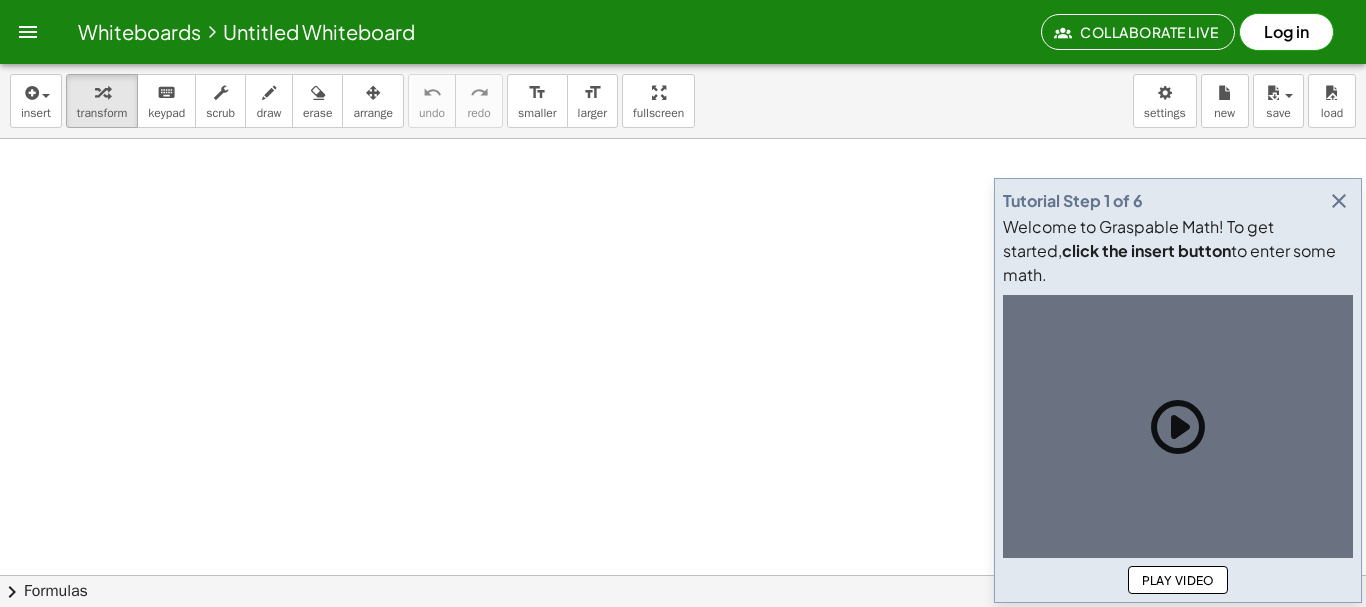 scroll, scrollTop: 0, scrollLeft: 0, axis: both 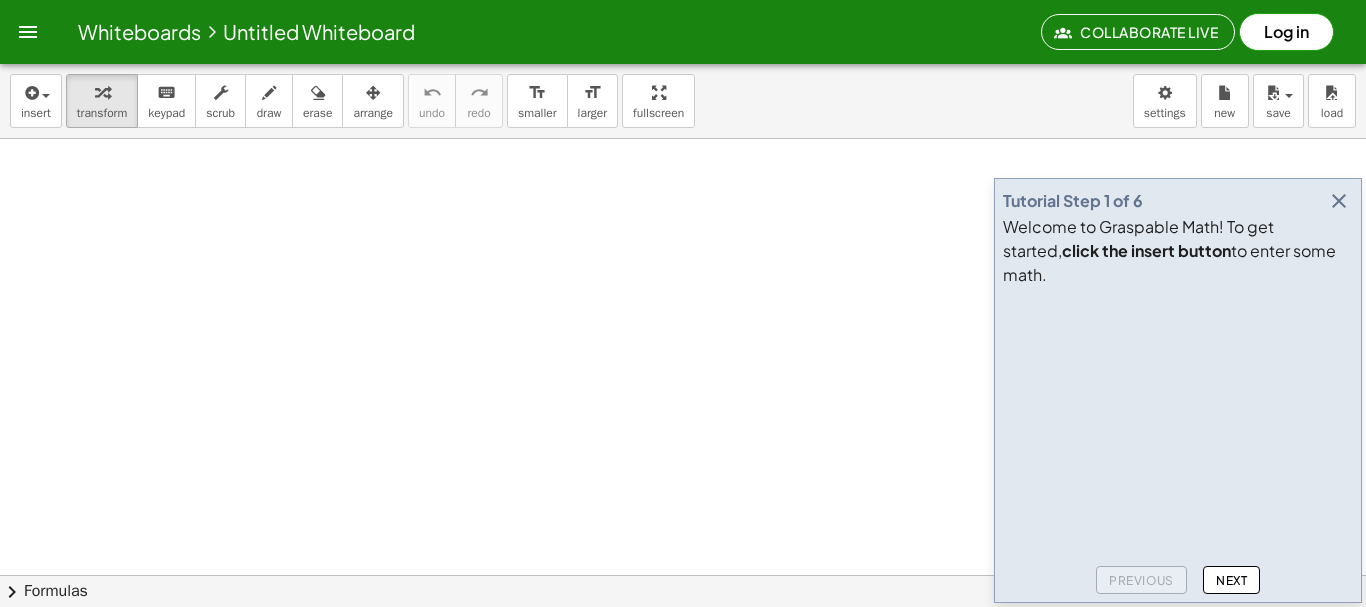 click at bounding box center (1339, 201) 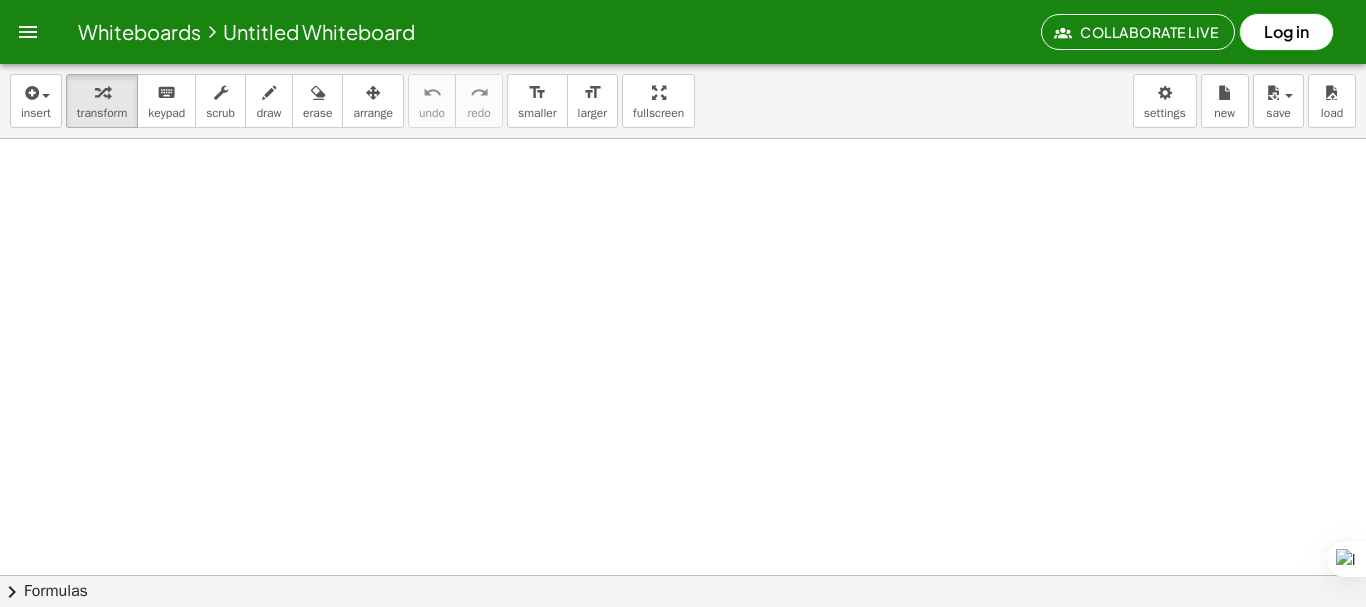 click at bounding box center (683, 639) 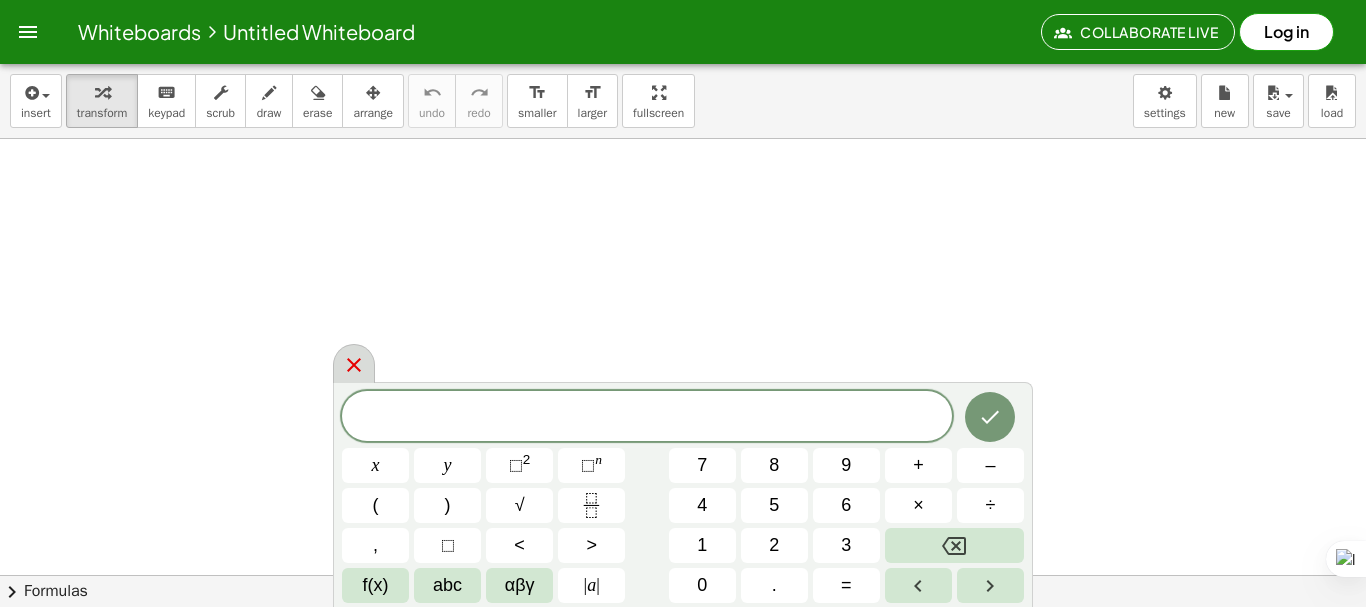 click 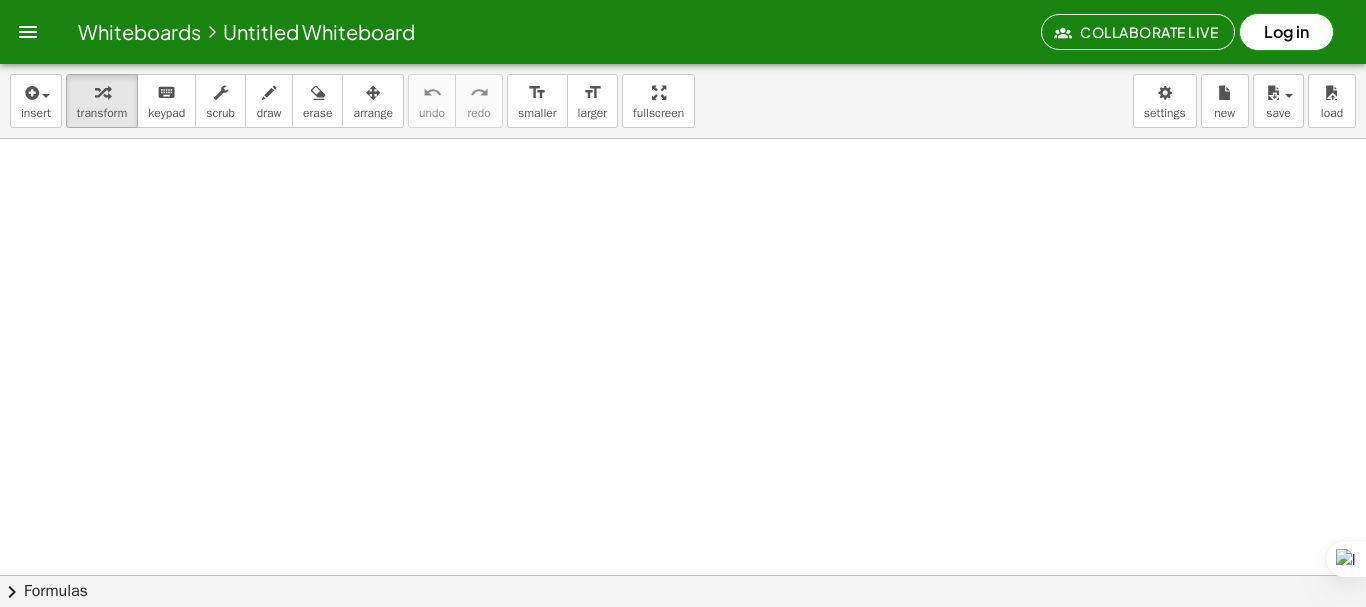 scroll, scrollTop: 200, scrollLeft: 0, axis: vertical 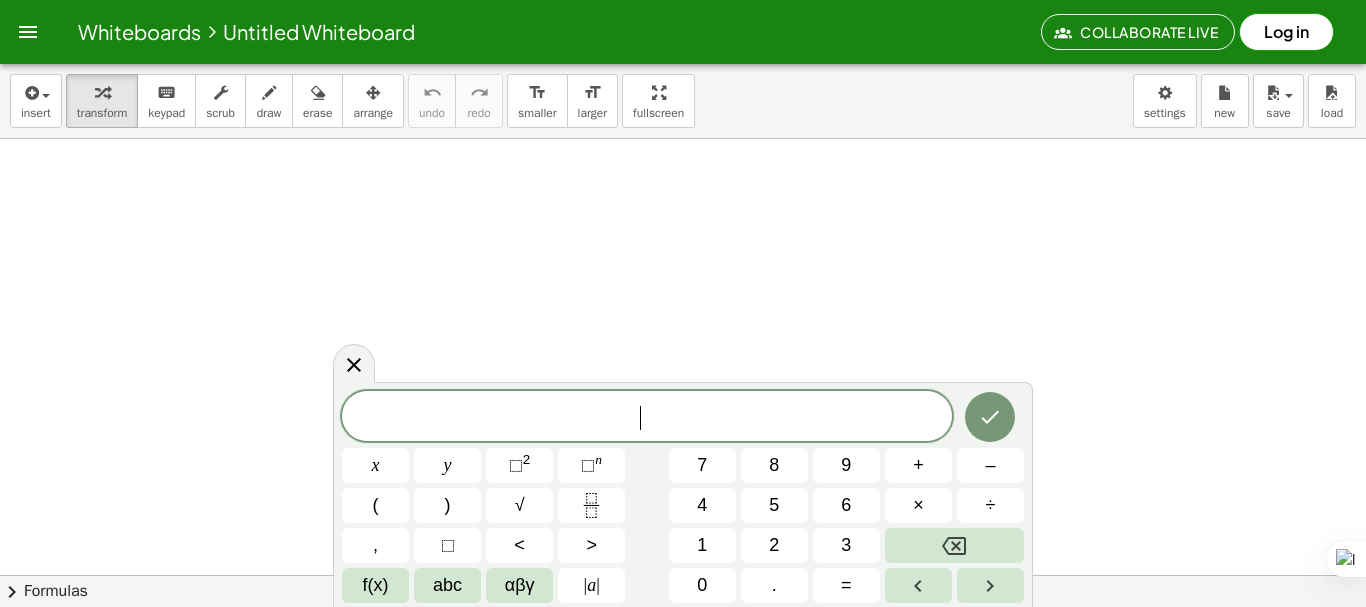 click at bounding box center [683, 439] 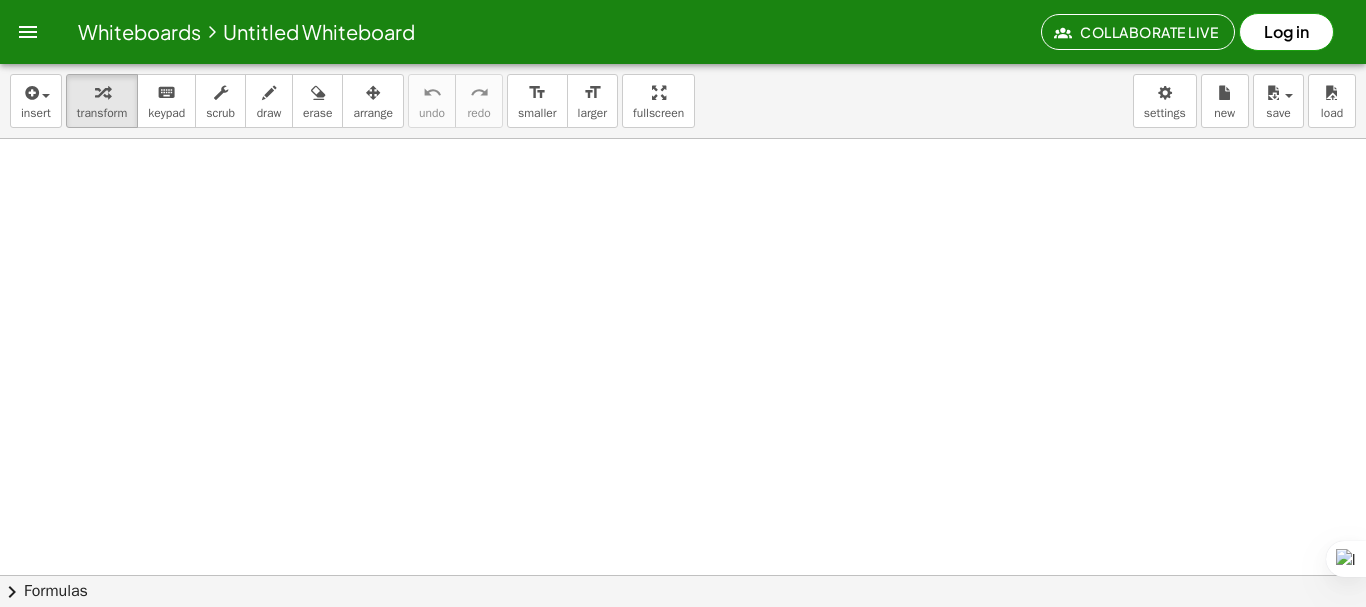 click at bounding box center [683, 439] 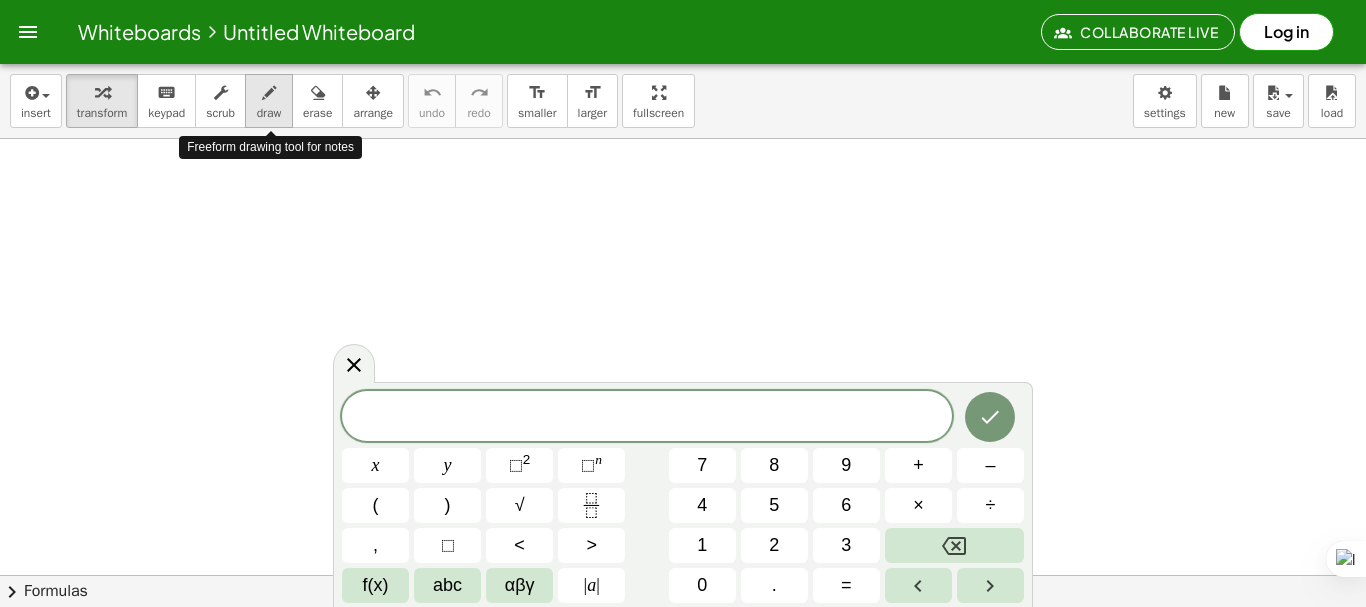 click at bounding box center [269, 93] 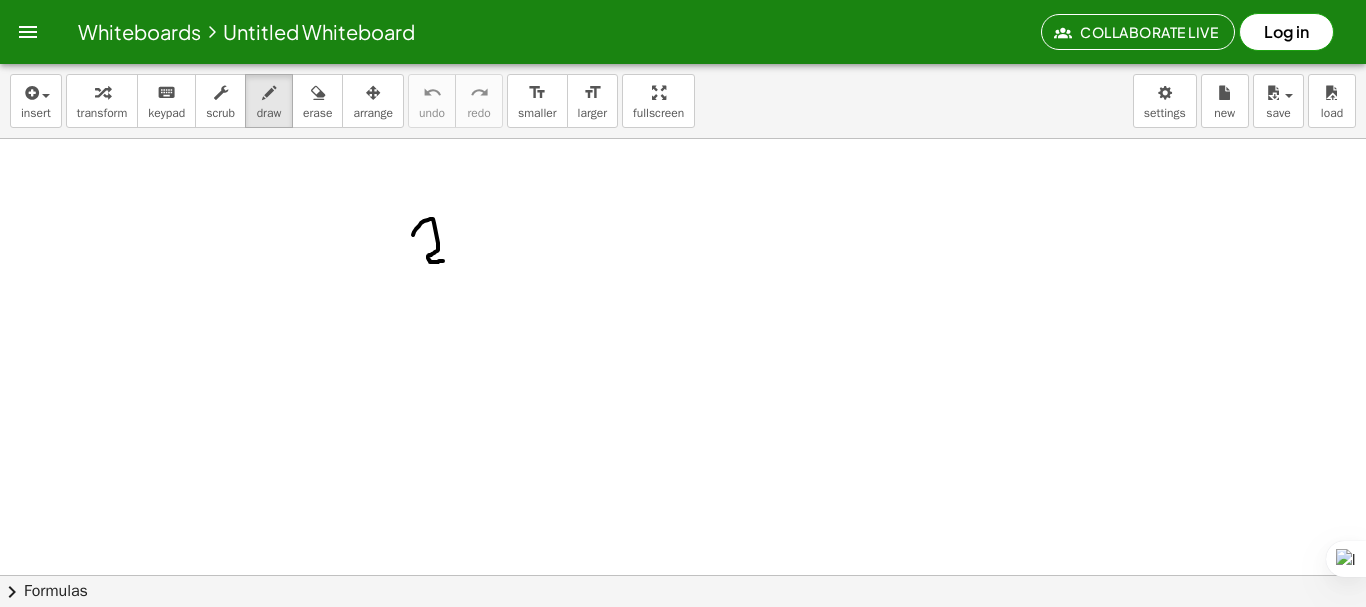drag, startPoint x: 413, startPoint y: 235, endPoint x: 443, endPoint y: 261, distance: 39.698868 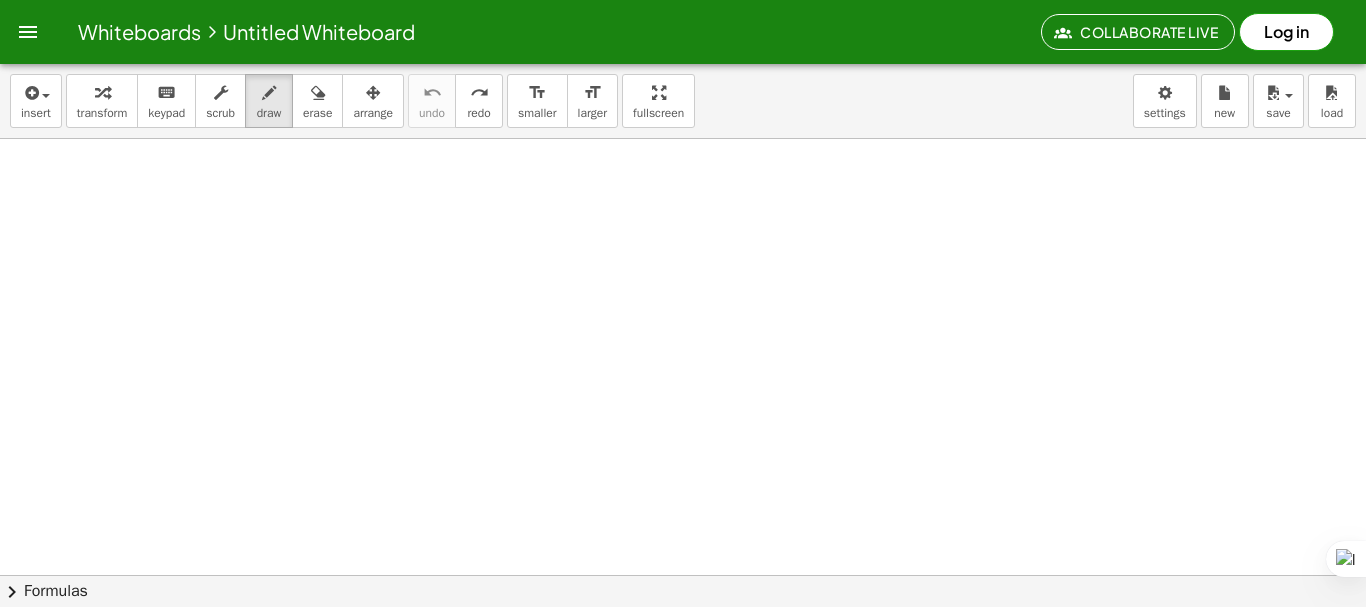 click at bounding box center (683, 439) 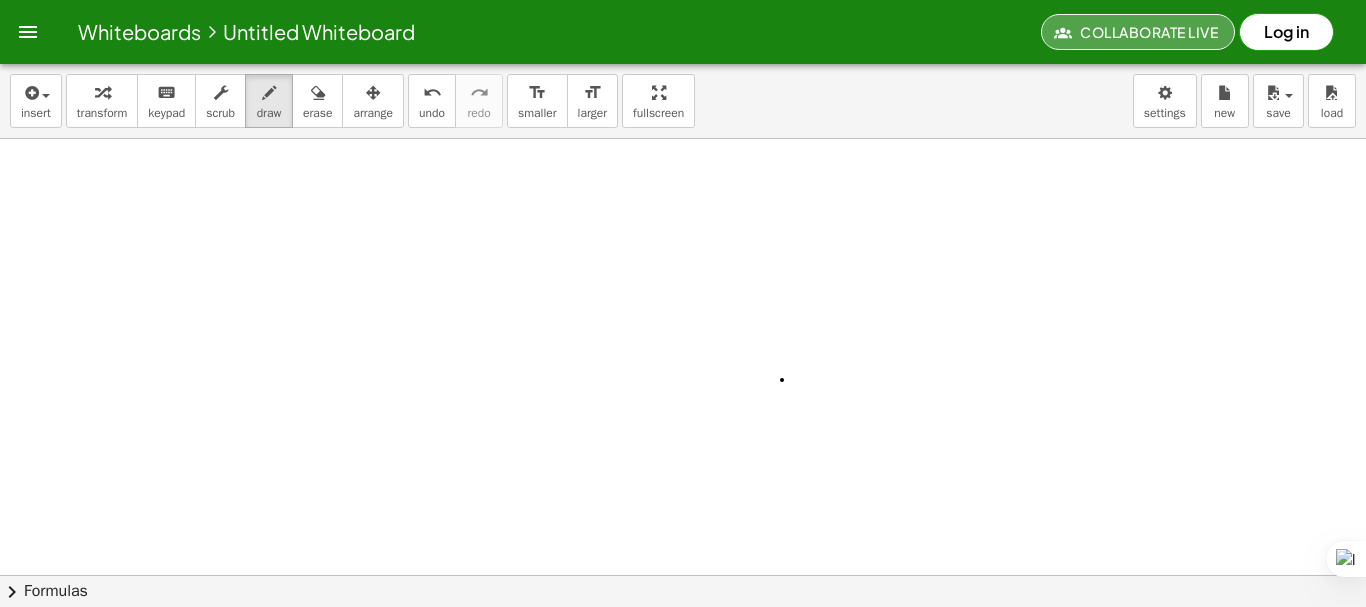 click on "Collaborate Live" 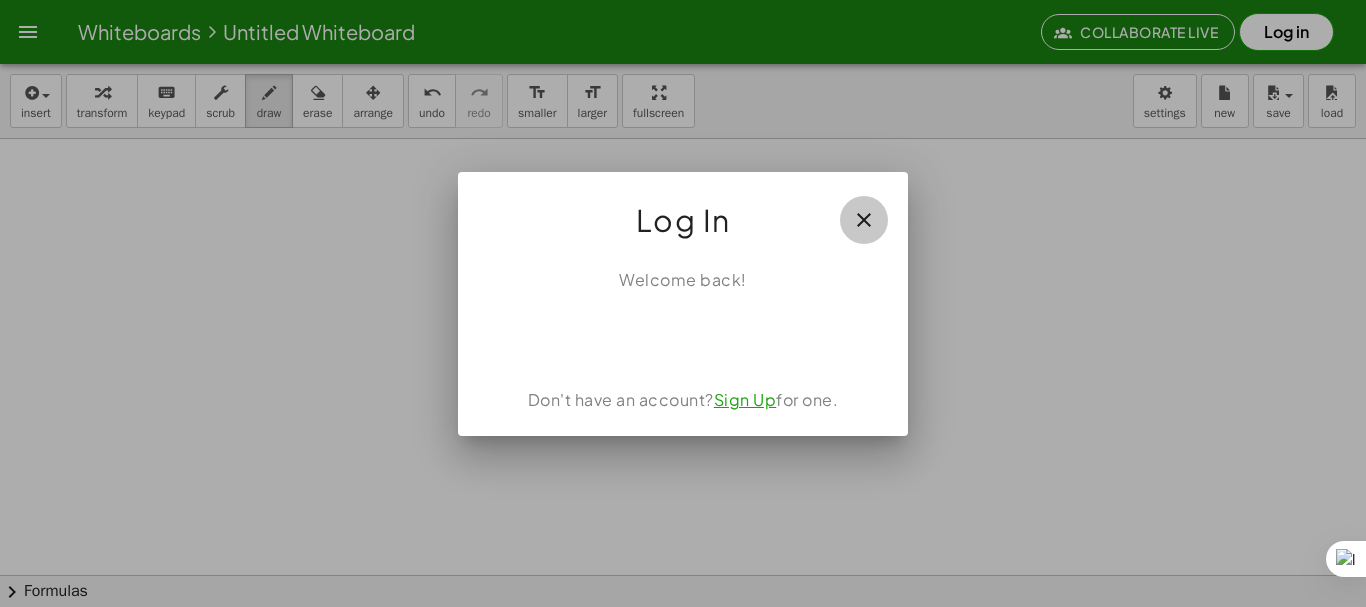 click 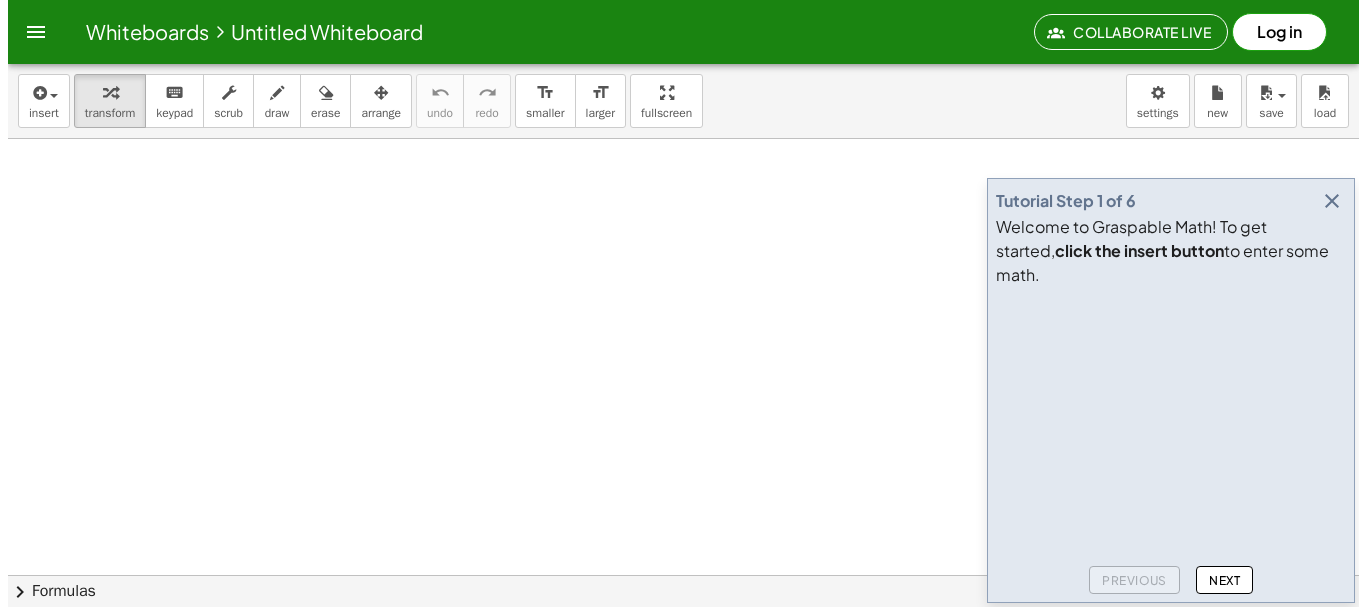 scroll, scrollTop: 0, scrollLeft: 0, axis: both 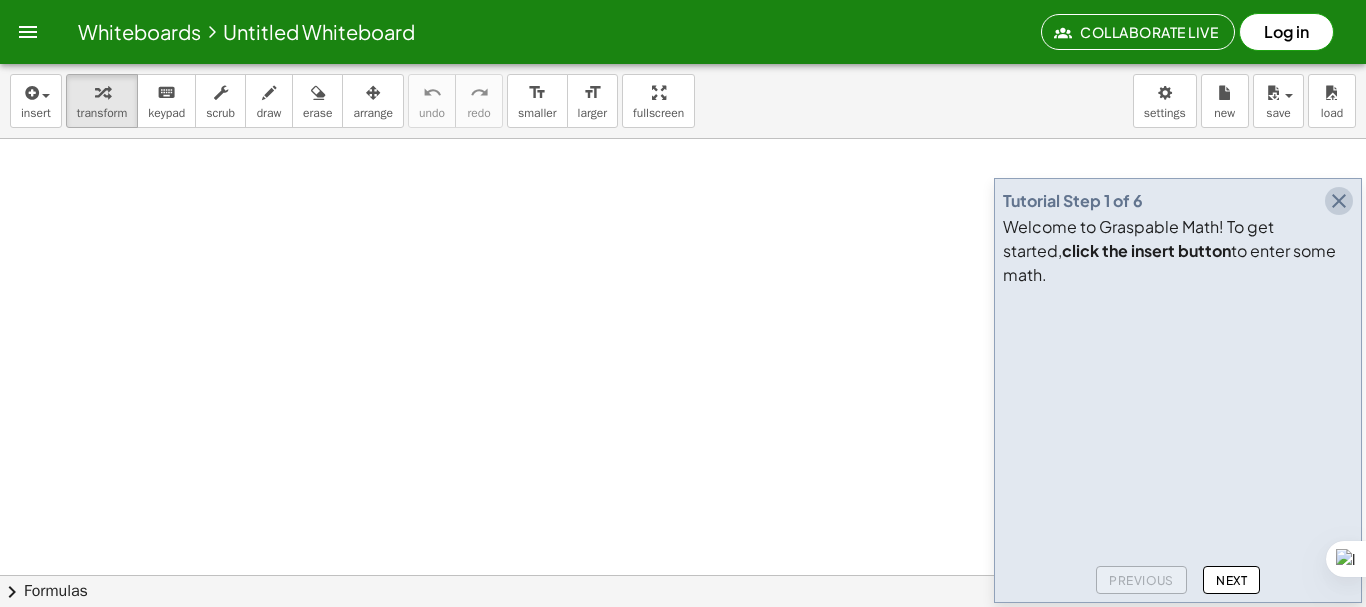 click at bounding box center [1339, 201] 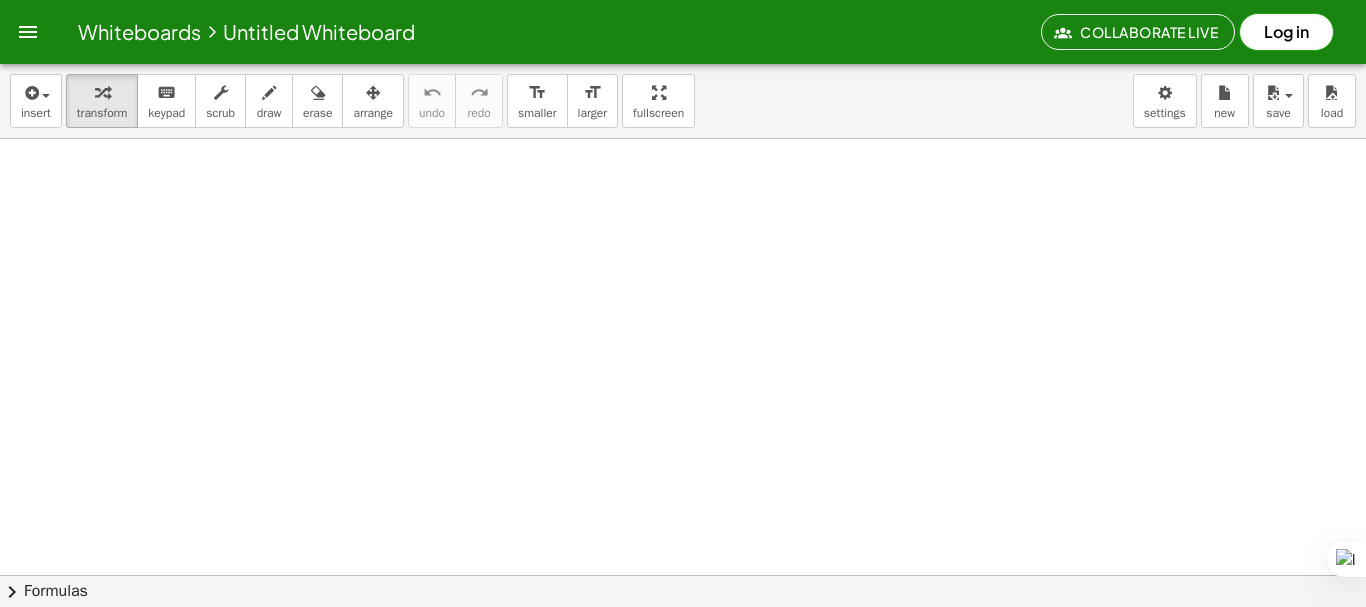 drag, startPoint x: 555, startPoint y: 285, endPoint x: 578, endPoint y: 296, distance: 25.495098 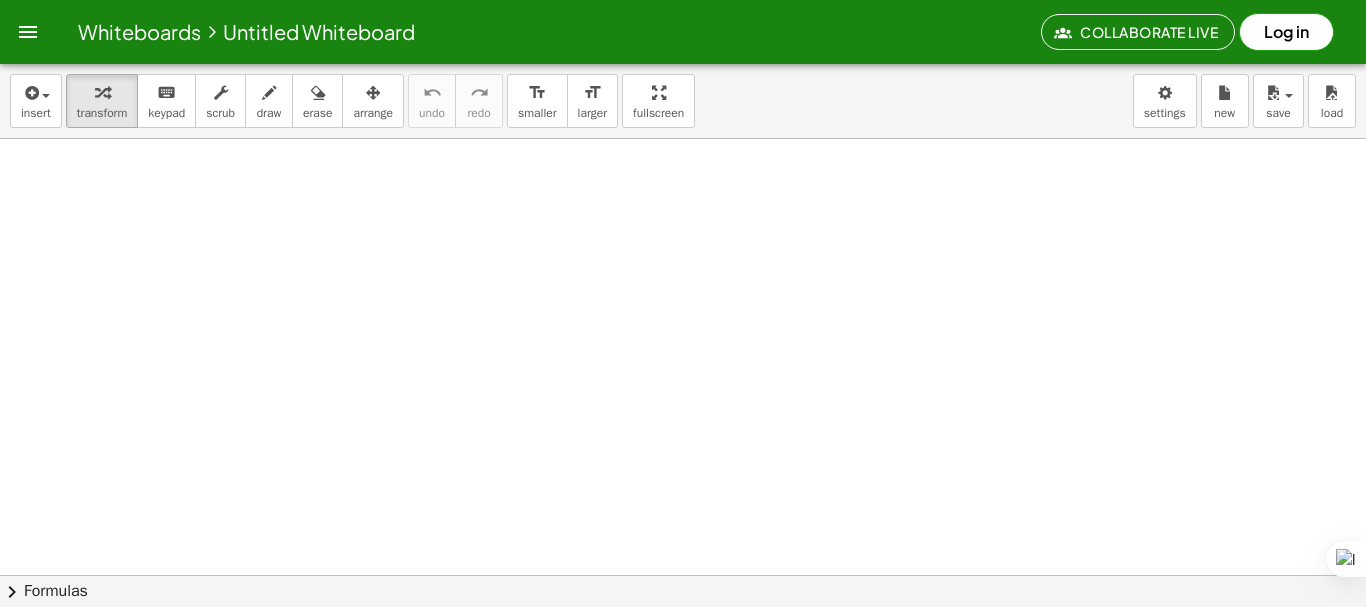 click at bounding box center (683, 639) 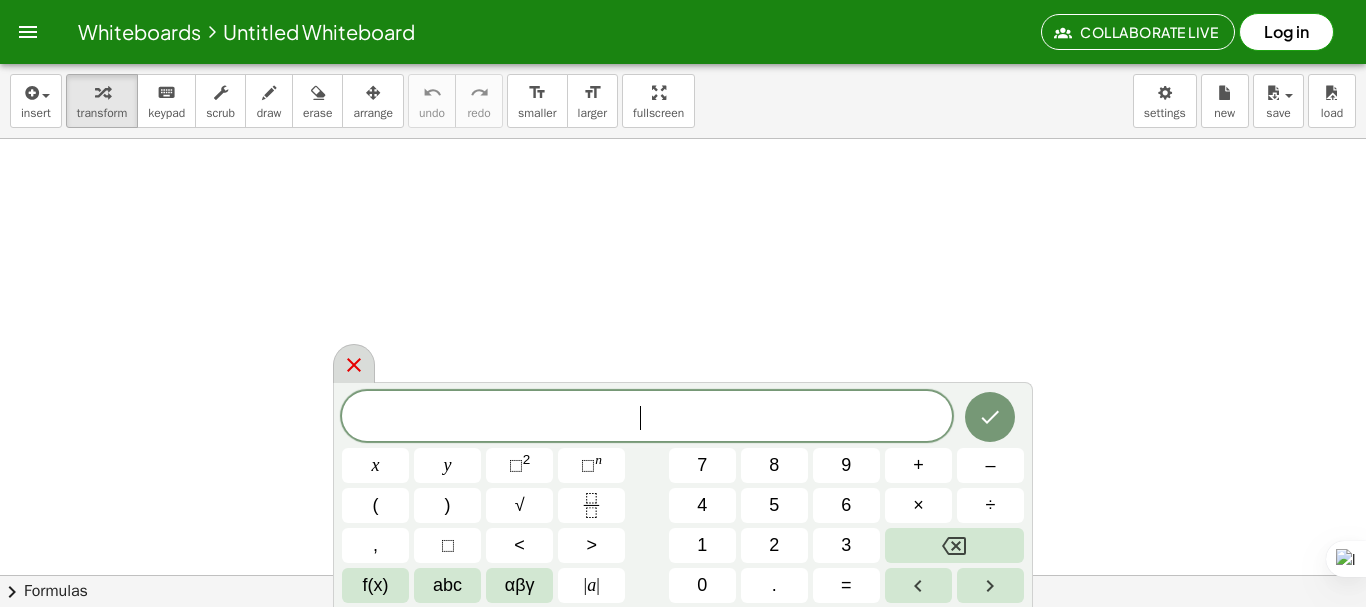 click 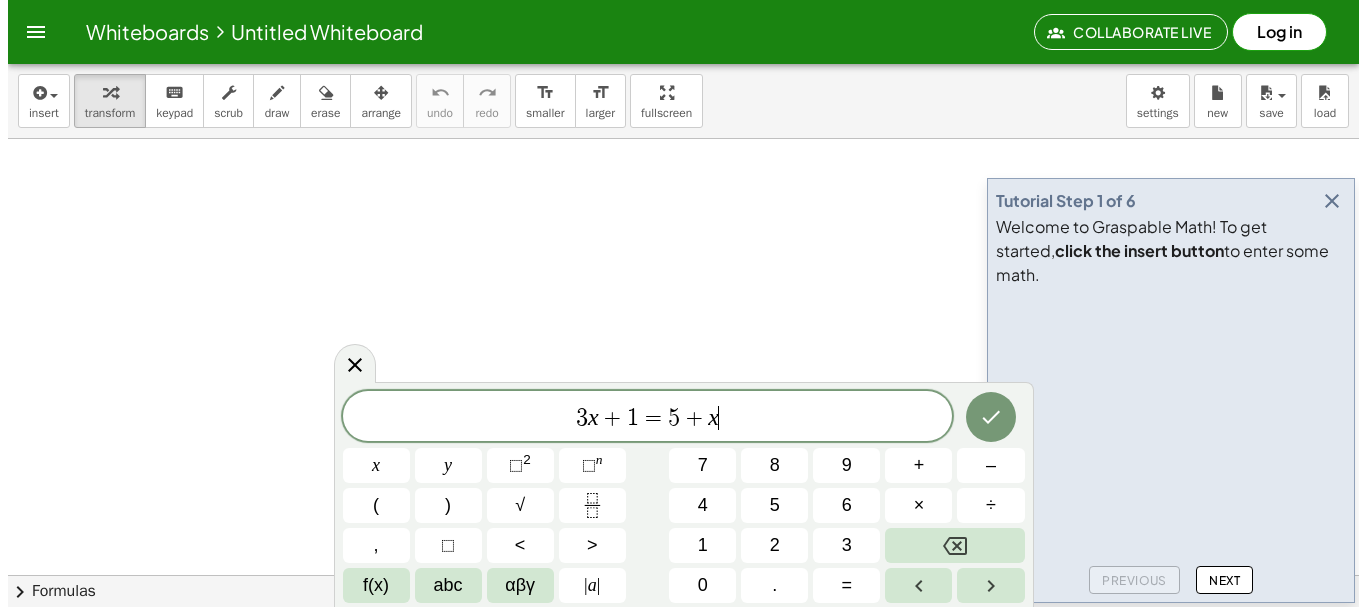 scroll, scrollTop: 0, scrollLeft: 0, axis: both 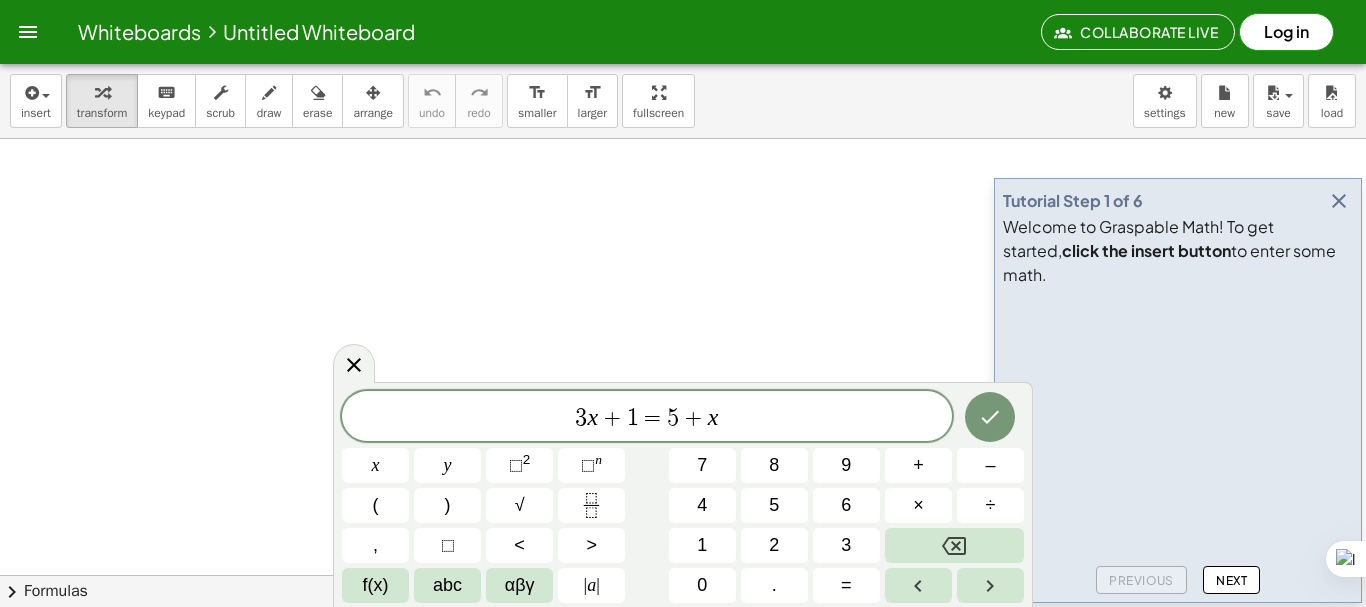 click at bounding box center [683, 639] 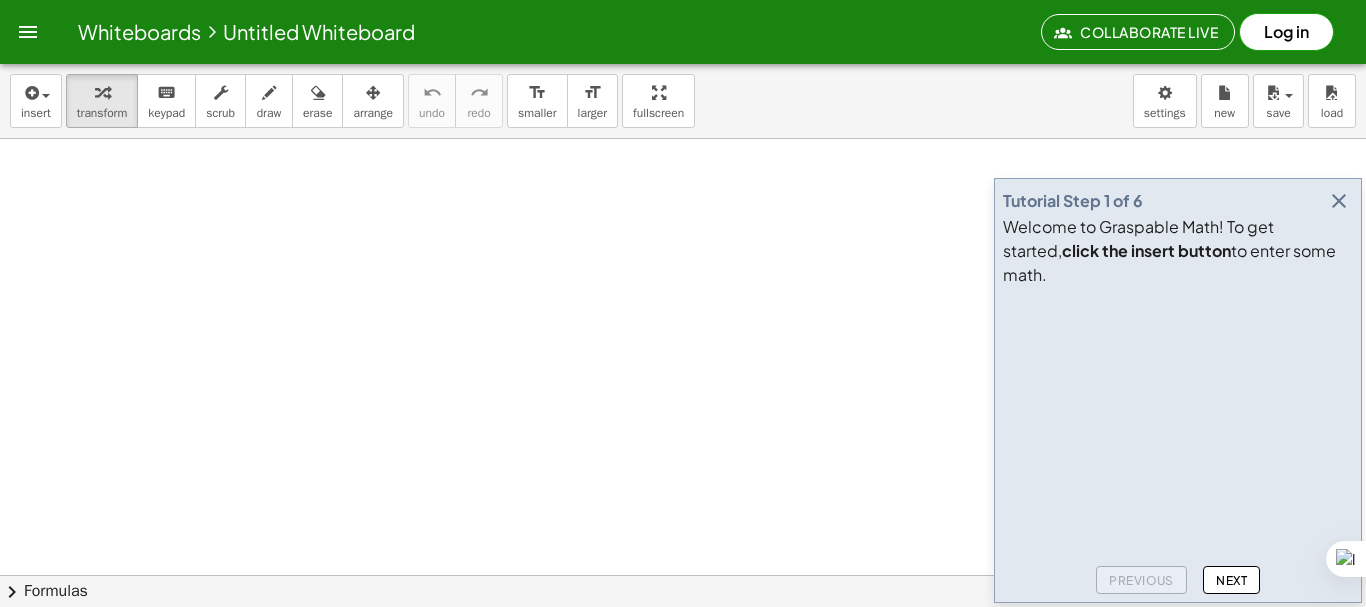 click at bounding box center (1339, 201) 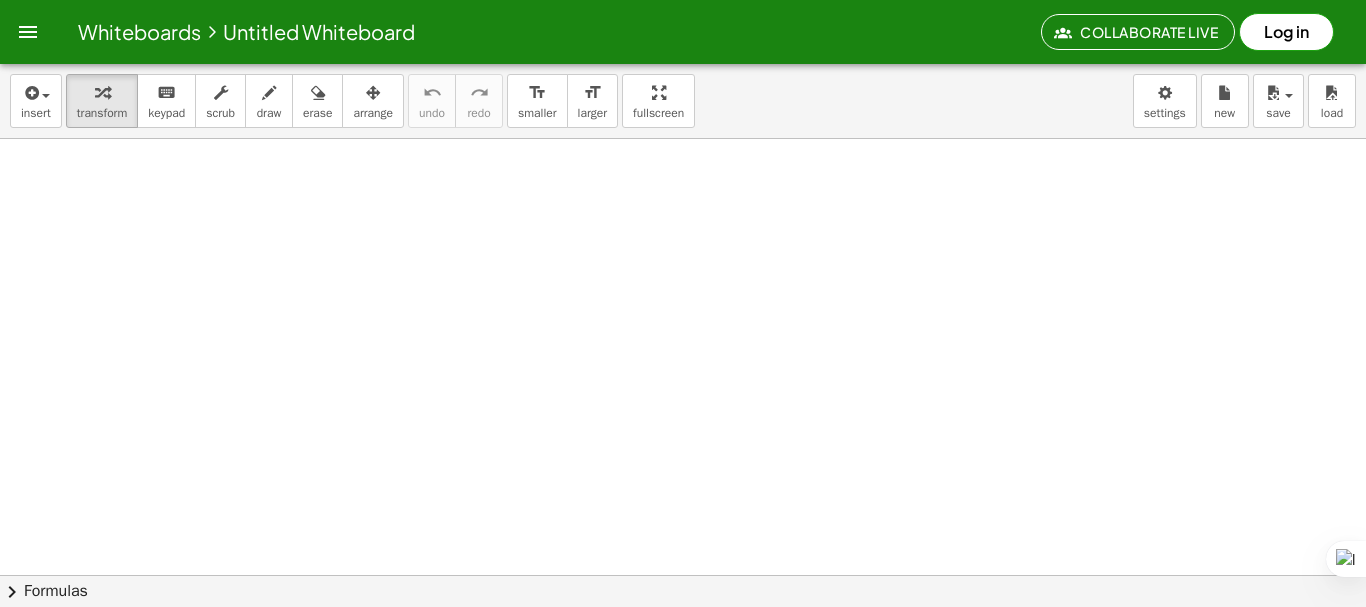 click at bounding box center (683, 639) 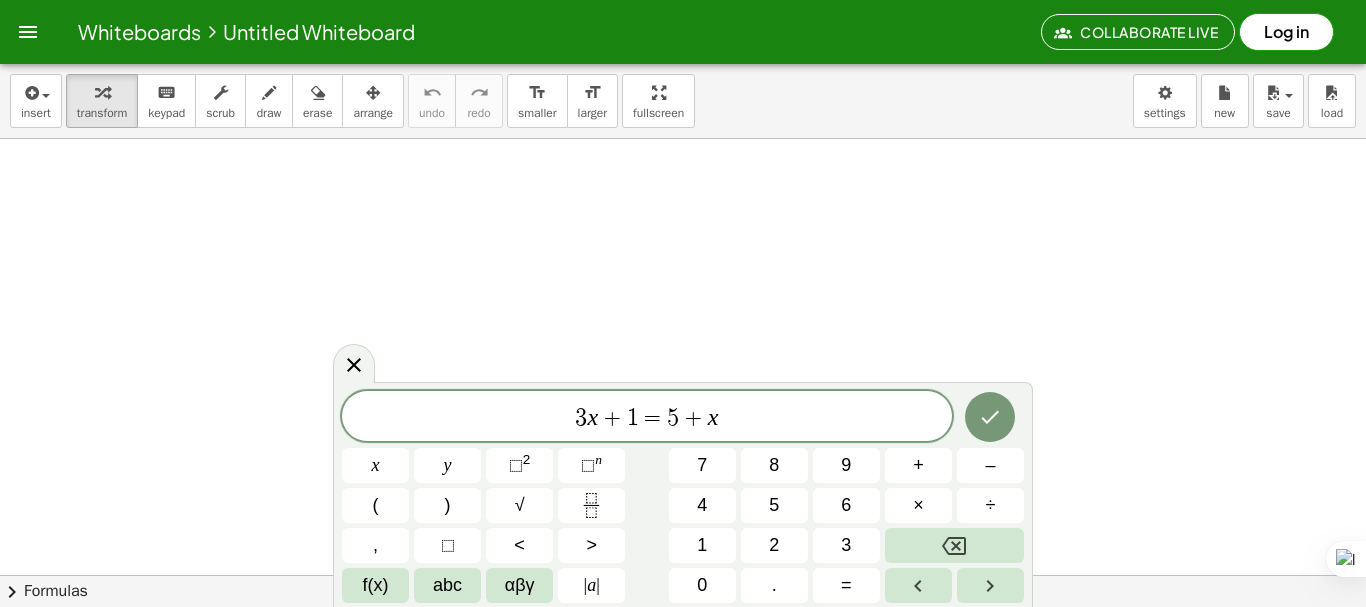 click at bounding box center (683, 639) 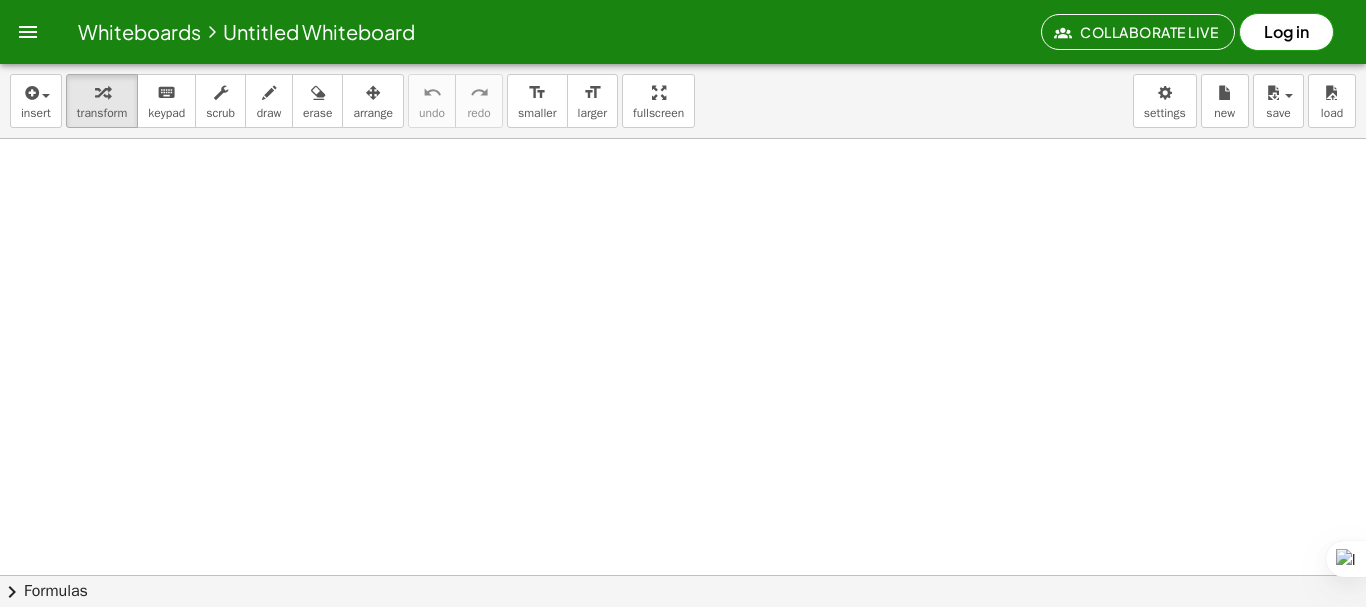 click at bounding box center [683, 639] 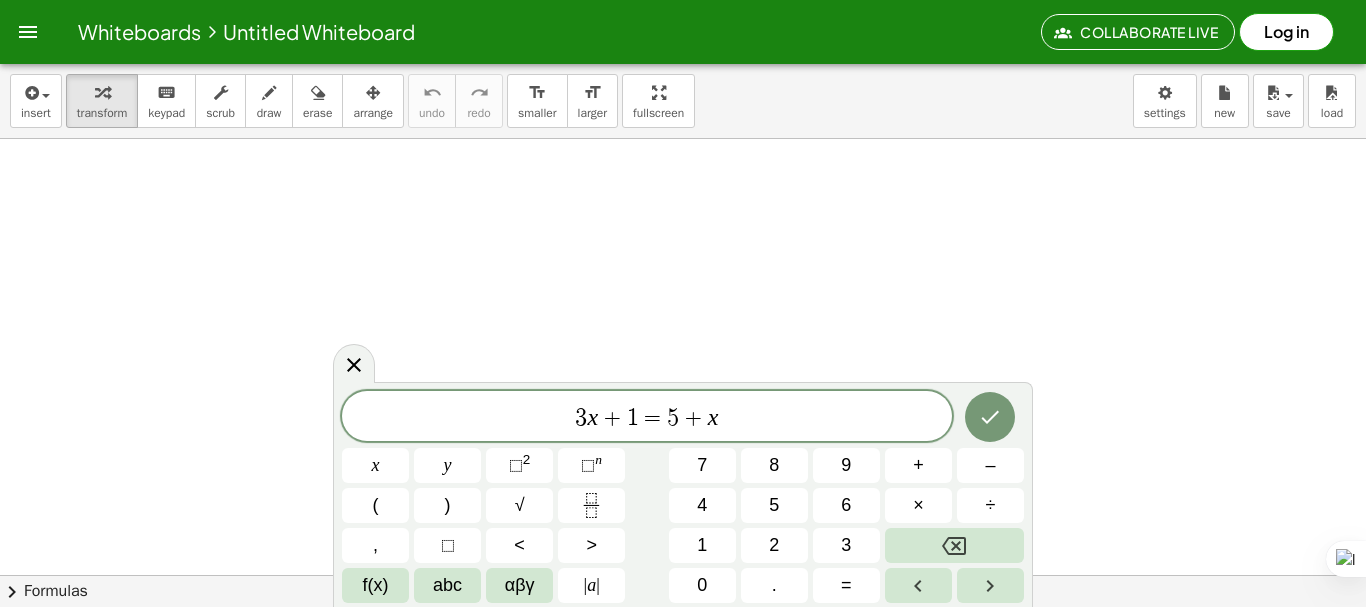 click at bounding box center [683, 639] 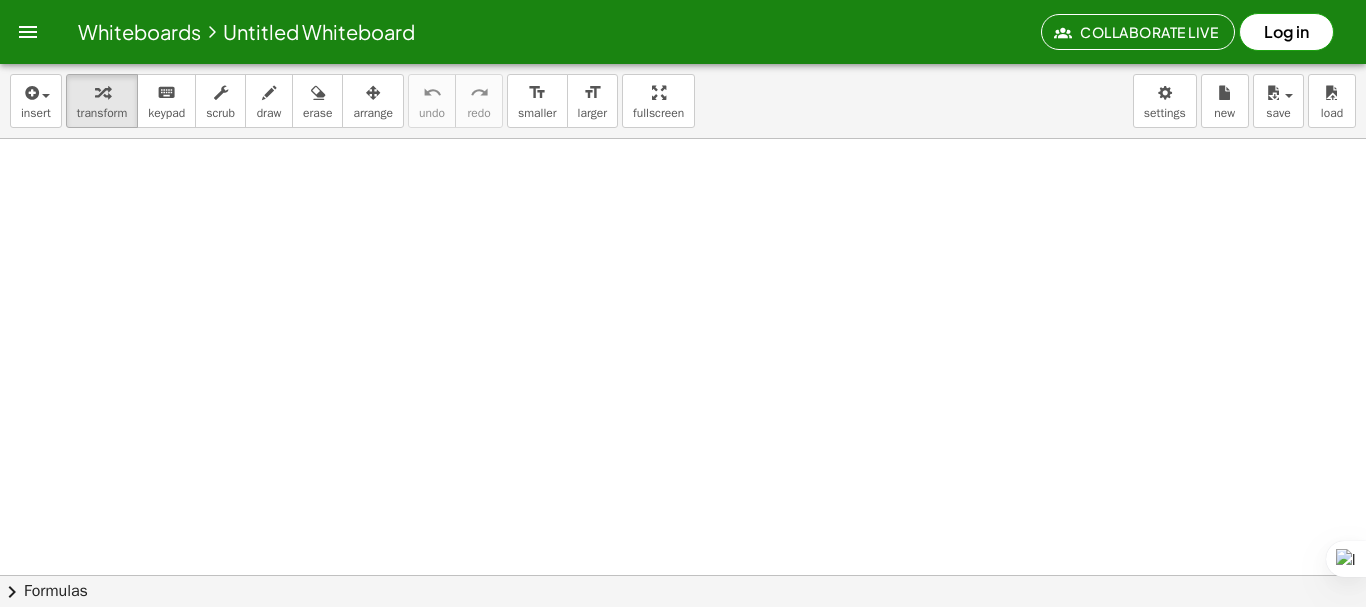 click at bounding box center [683, 639] 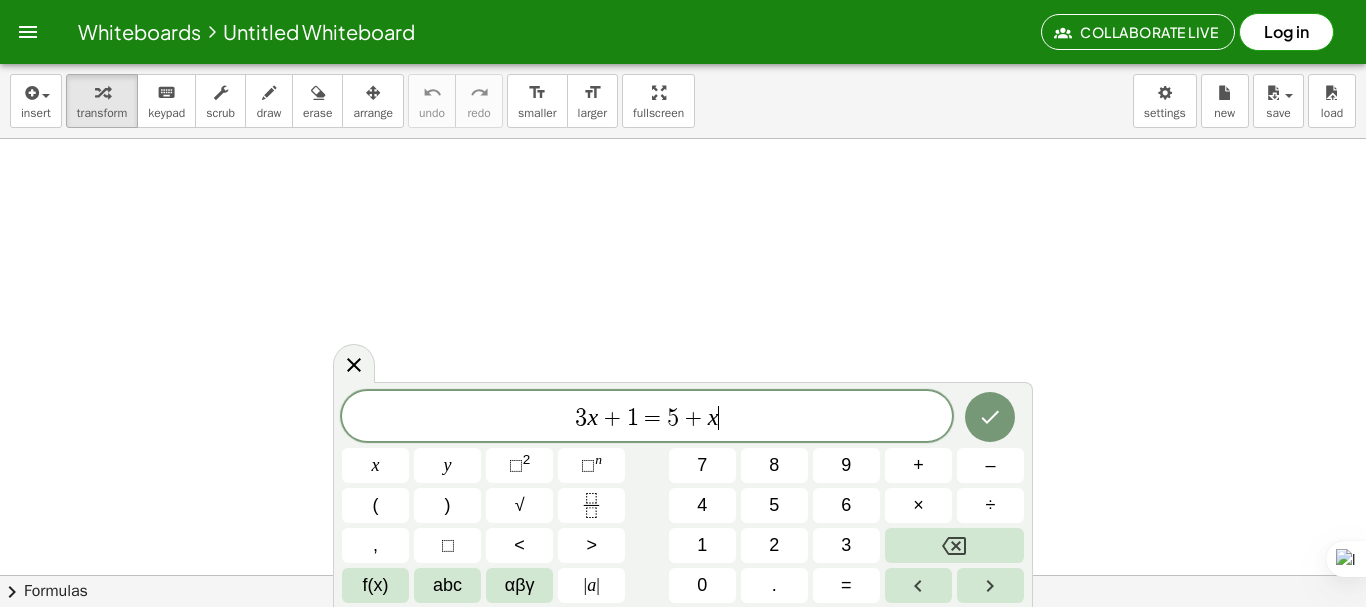 click at bounding box center (683, 639) 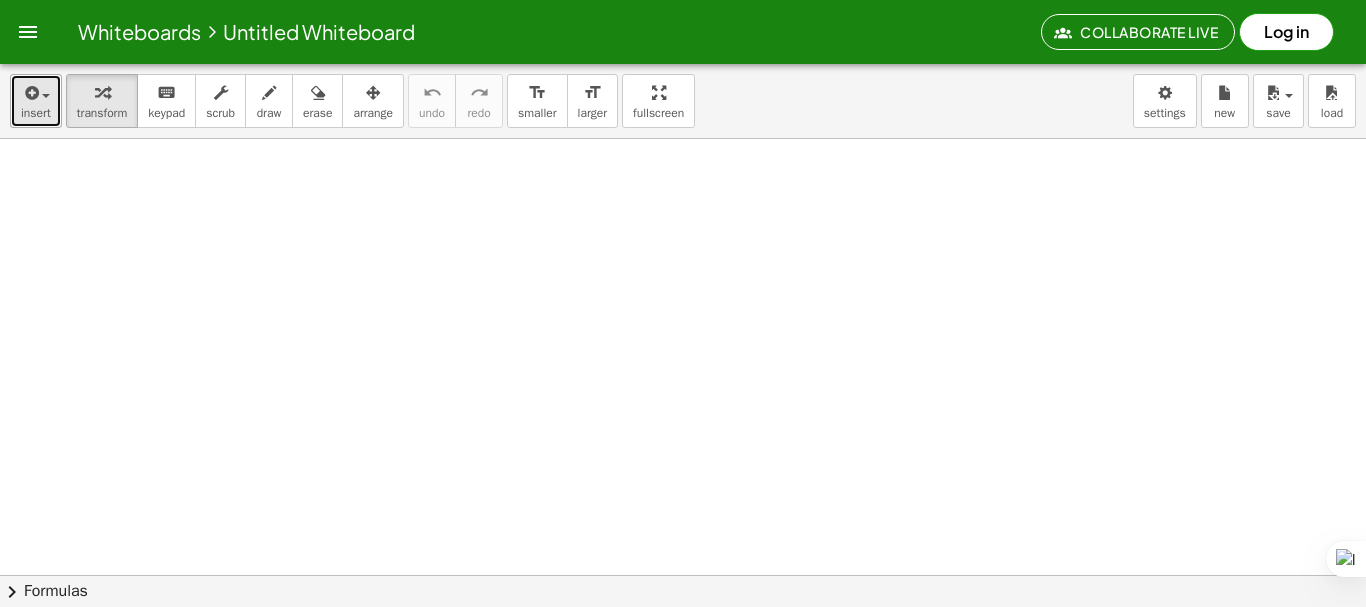 click at bounding box center (41, 95) 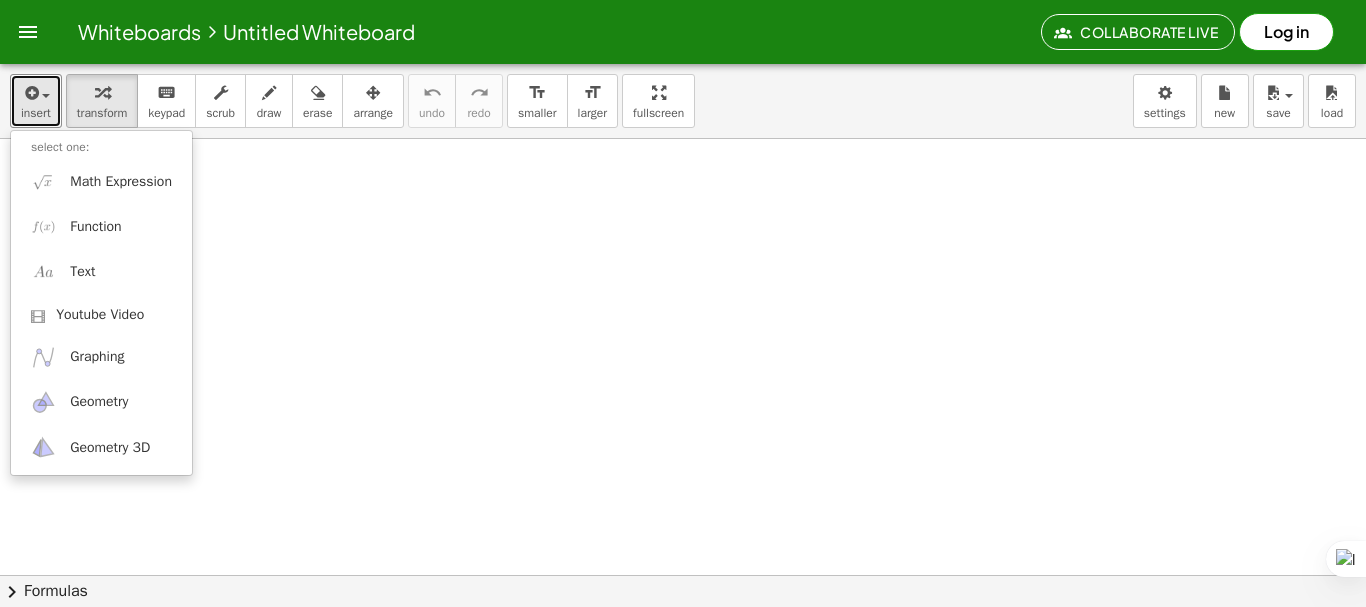 click at bounding box center [683, 639] 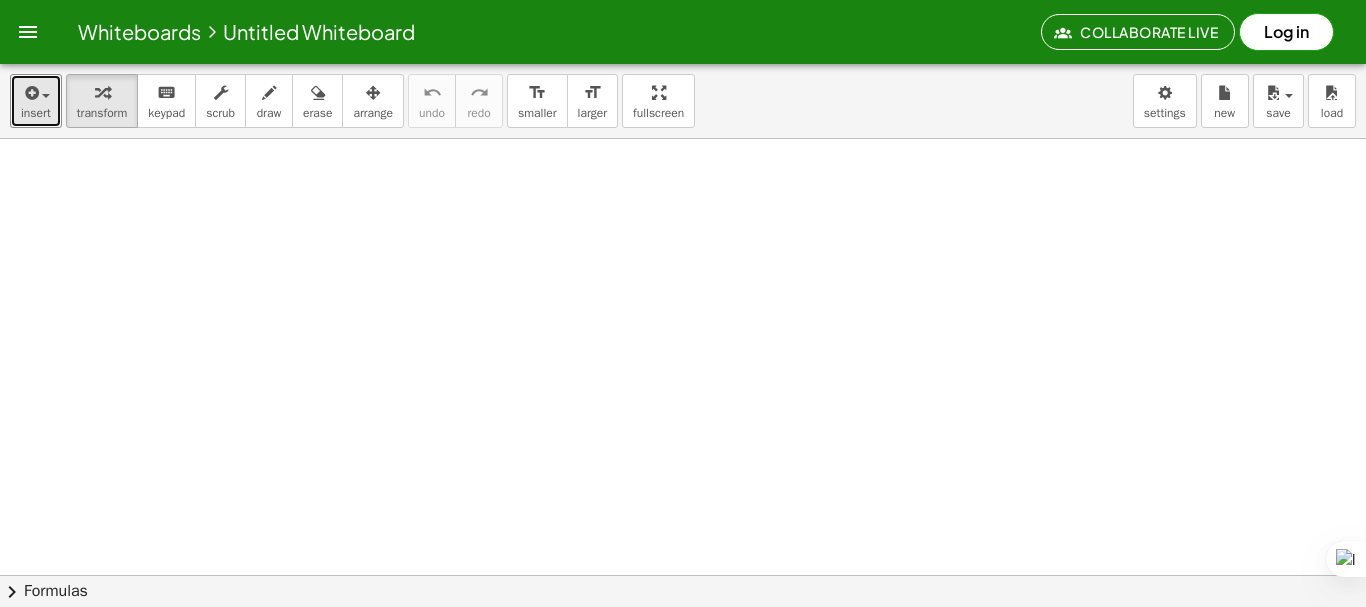 click at bounding box center [683, 639] 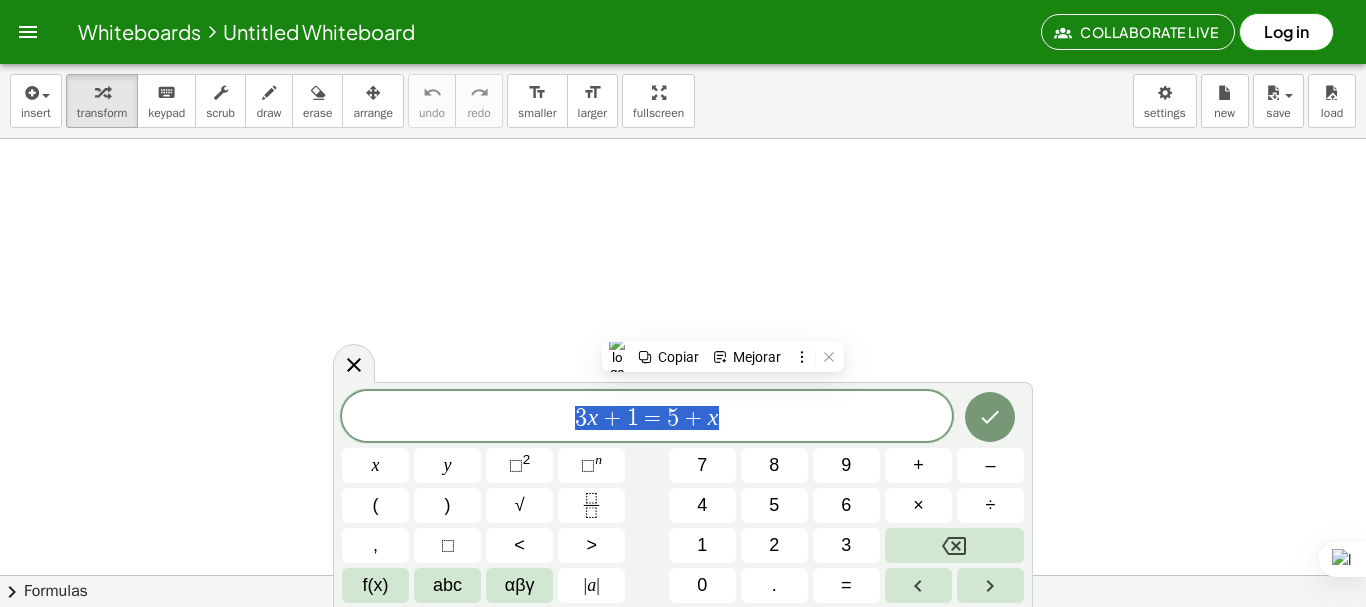 drag, startPoint x: 730, startPoint y: 432, endPoint x: 573, endPoint y: 425, distance: 157.15598 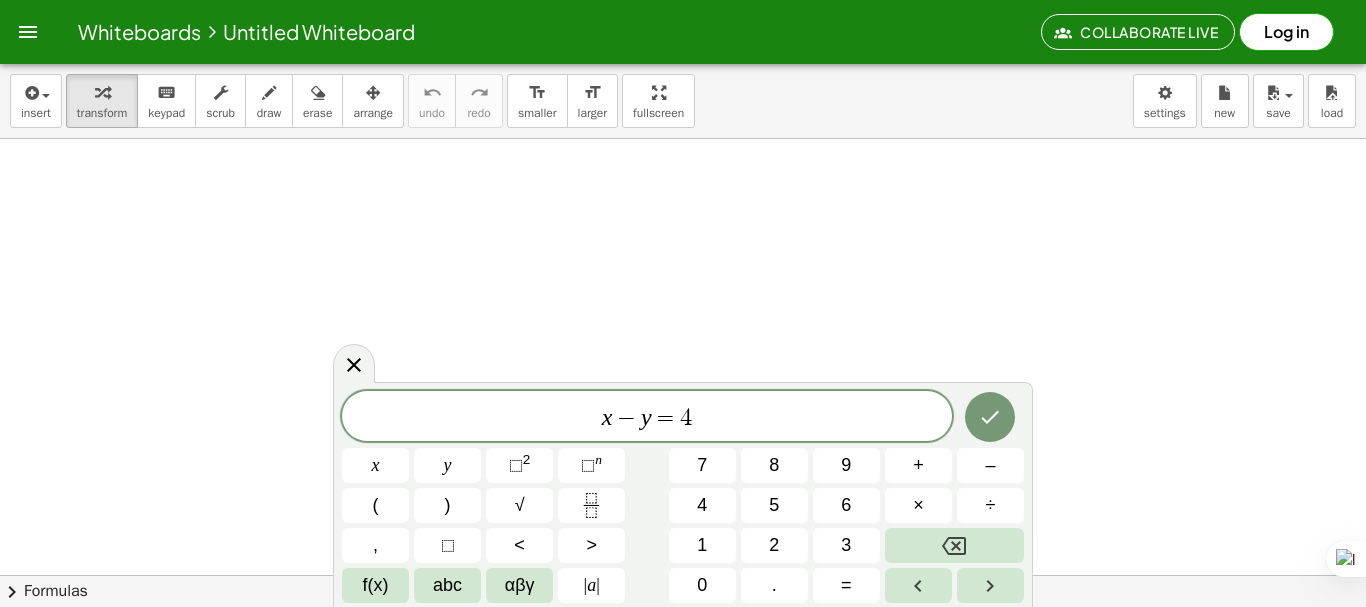 click on "x − y = 4 ​" at bounding box center (647, 418) 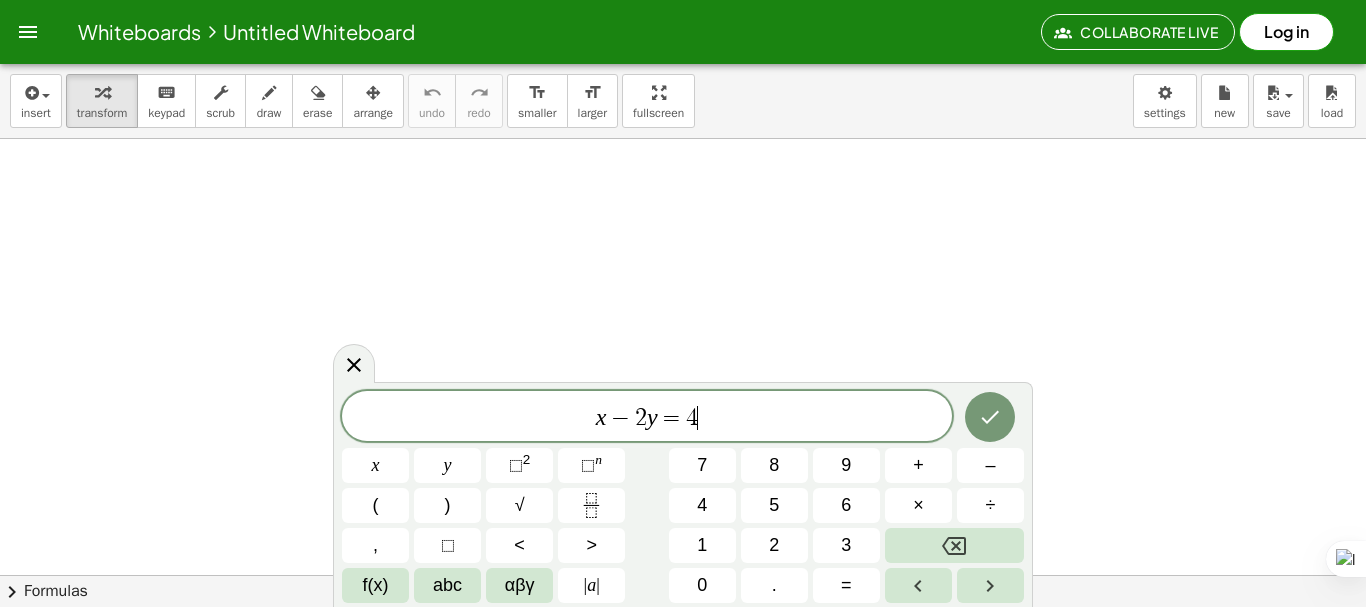 click on "x − 2 y = 4 ​" at bounding box center (647, 418) 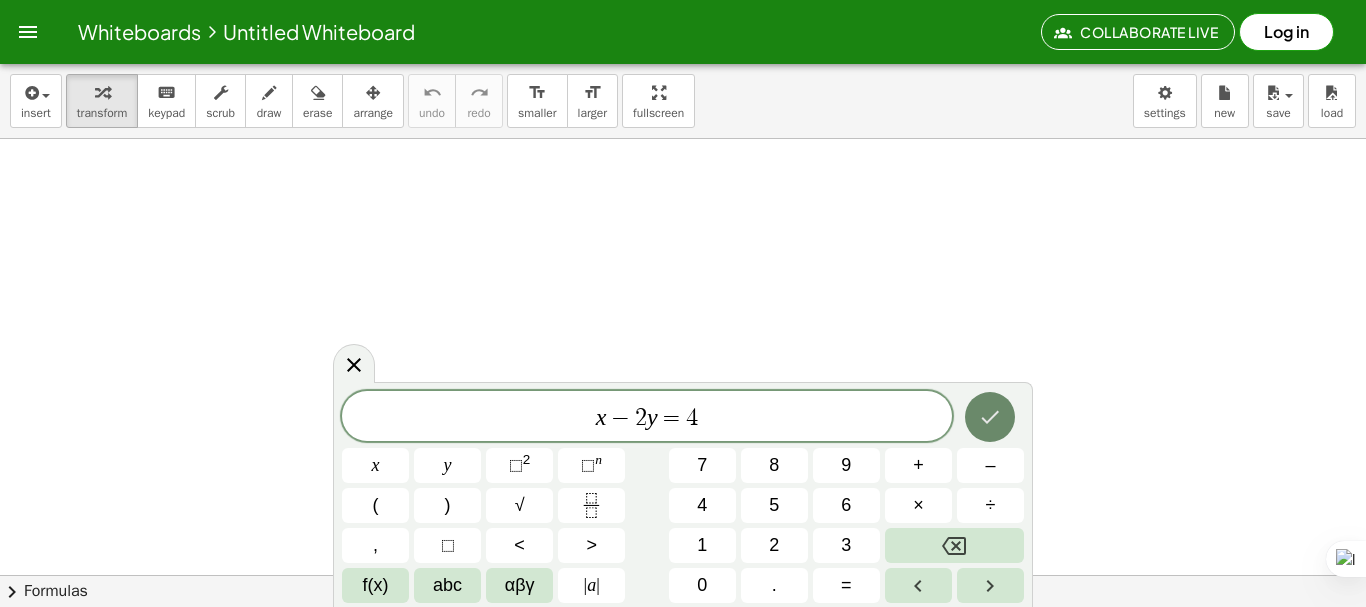 click 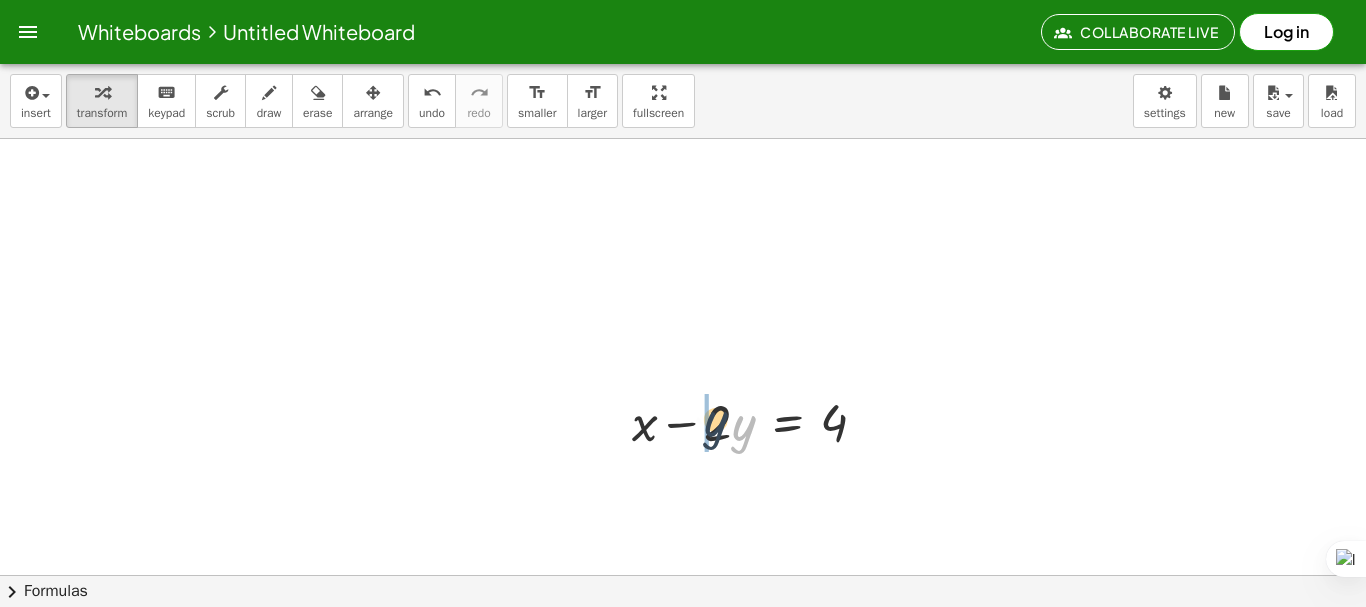 drag, startPoint x: 744, startPoint y: 433, endPoint x: 708, endPoint y: 427, distance: 36.496574 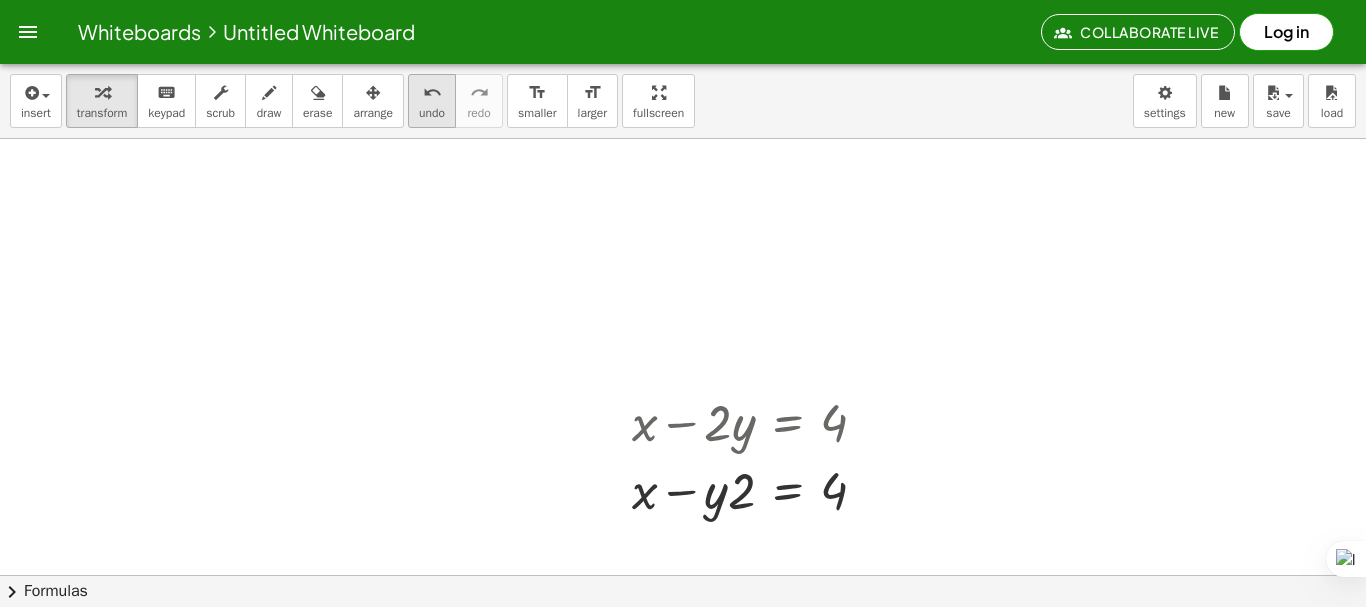 click on "undo" at bounding box center (432, 93) 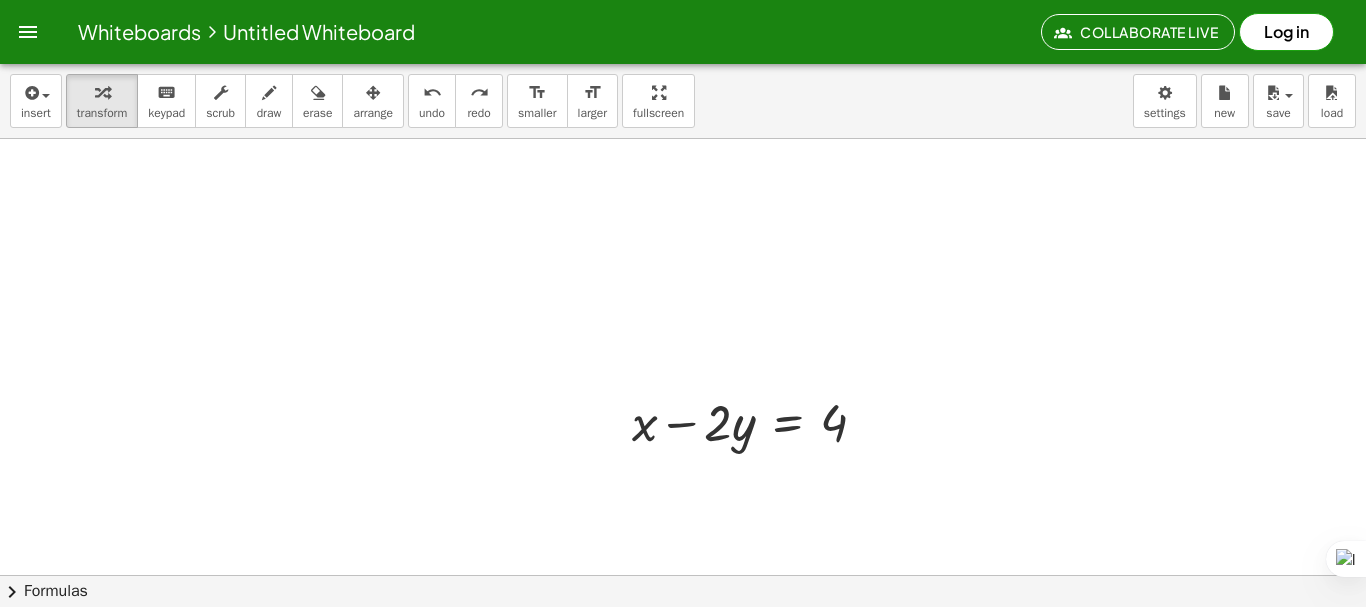 drag, startPoint x: 791, startPoint y: 478, endPoint x: 742, endPoint y: 462, distance: 51.546097 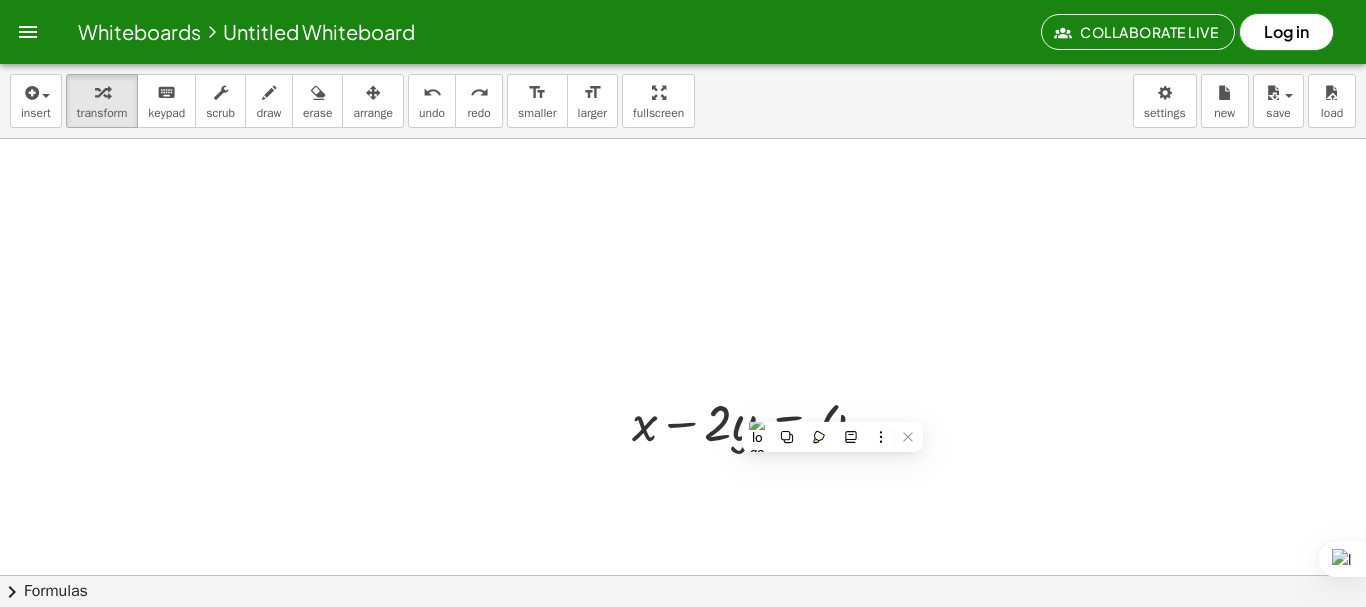 click at bounding box center [683, 639] 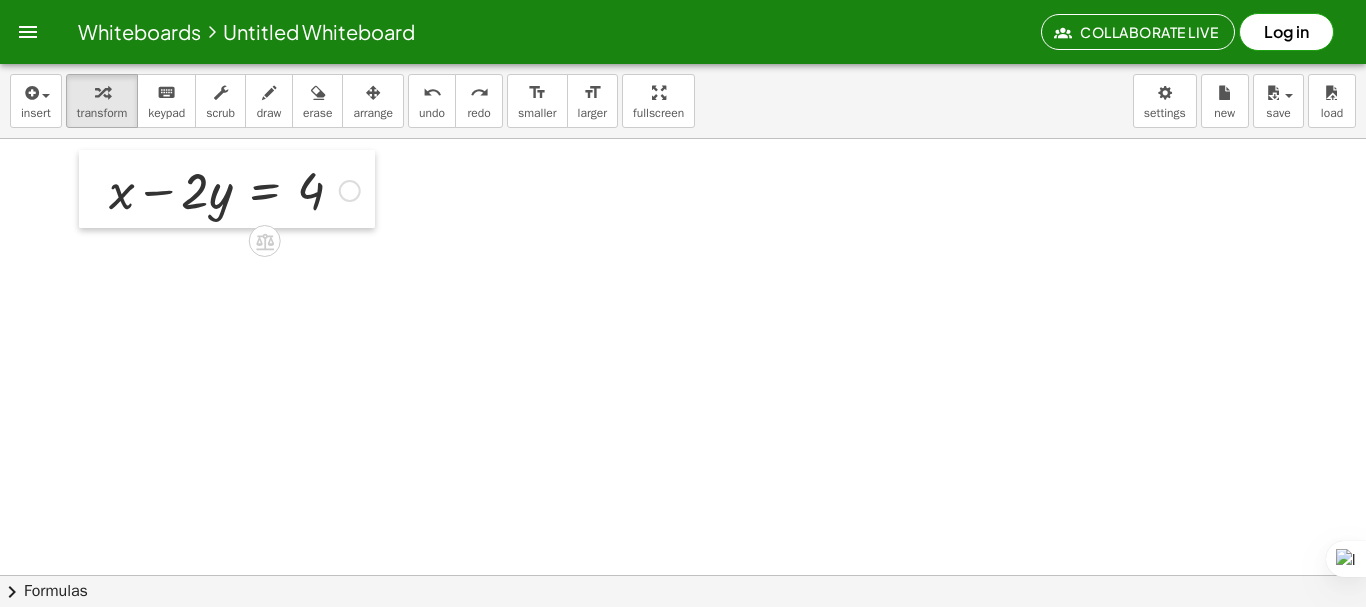 drag, startPoint x: 617, startPoint y: 387, endPoint x: 94, endPoint y: 155, distance: 572.1477 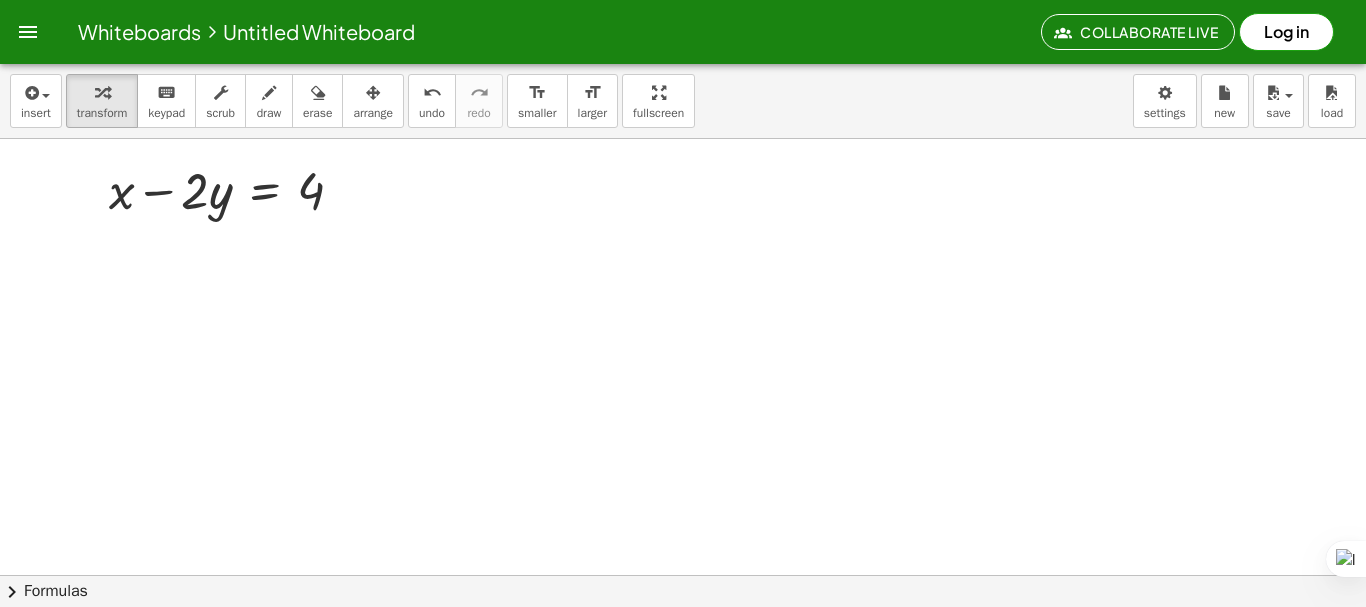 click at bounding box center [683, 639] 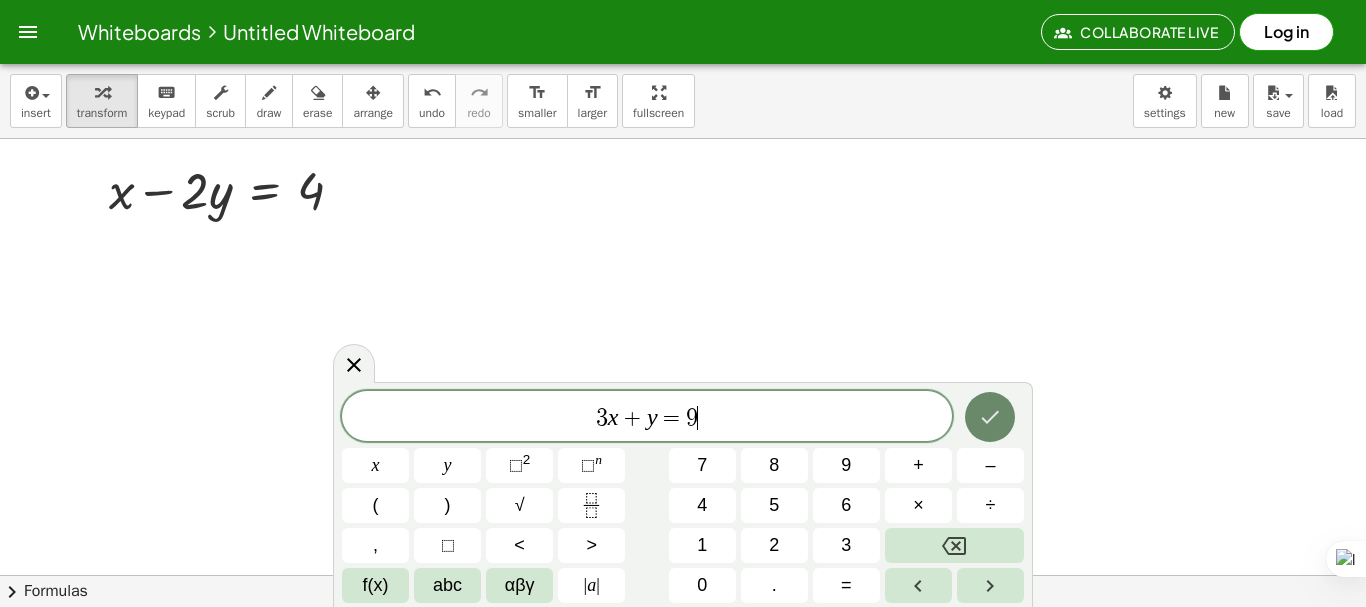 click 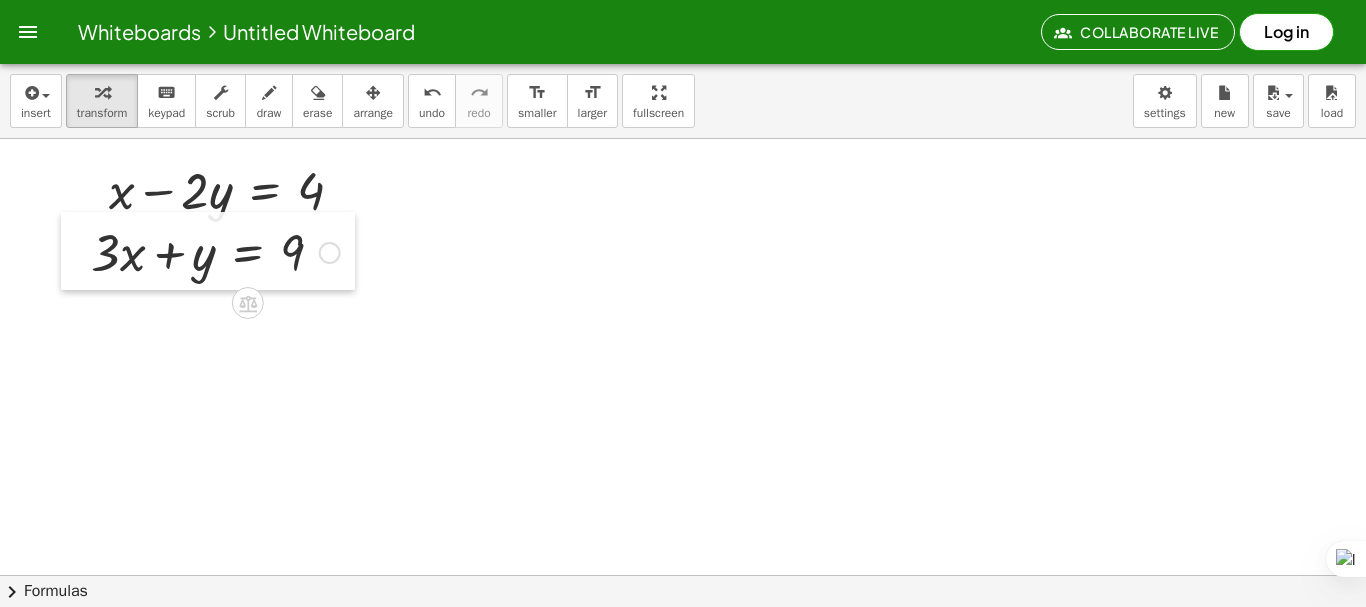 drag, startPoint x: 630, startPoint y: 464, endPoint x: 69, endPoint y: 232, distance: 607.0791 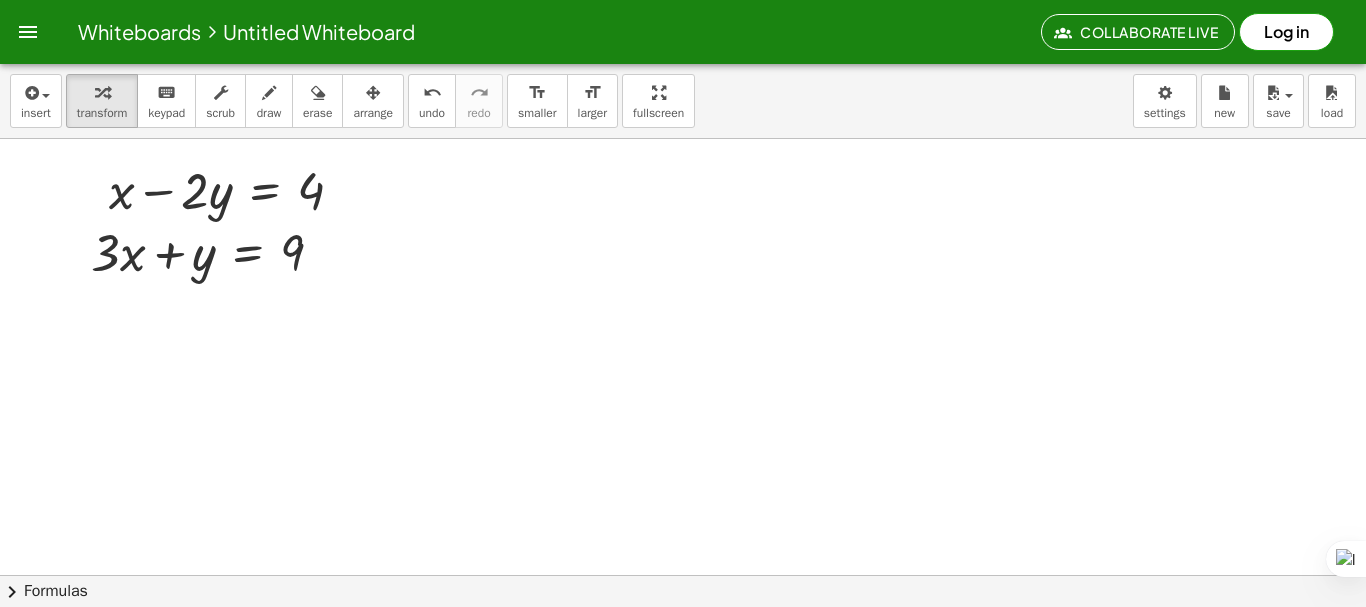 click at bounding box center [683, 639] 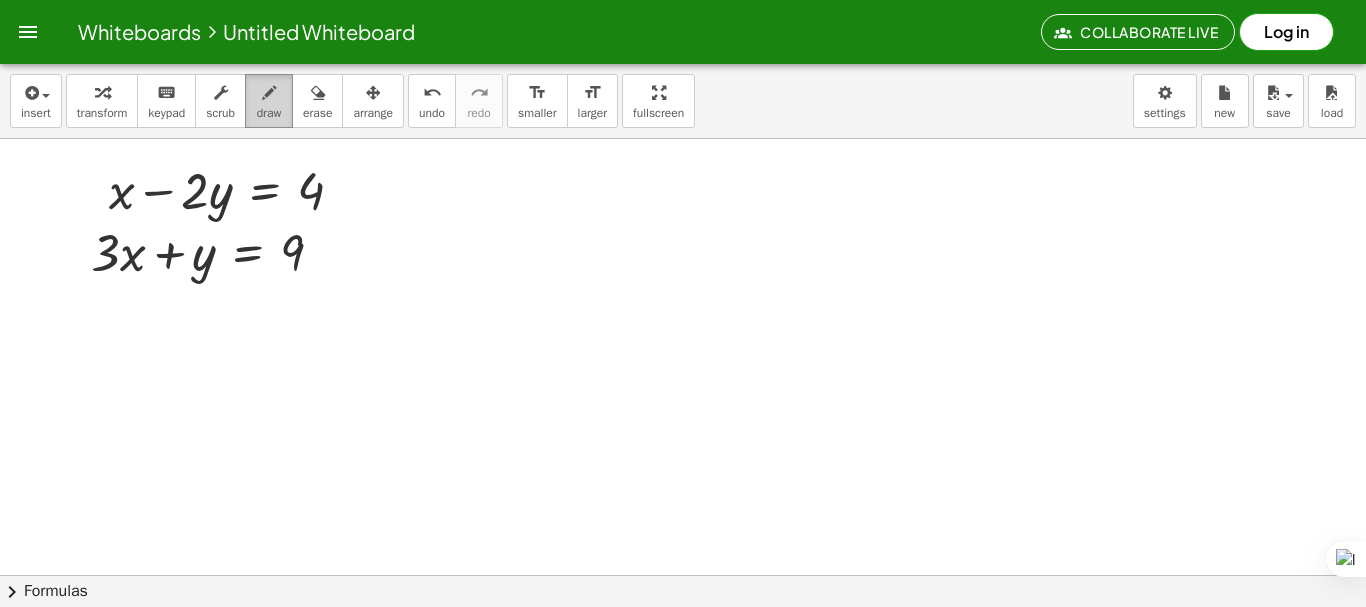 click on "draw" at bounding box center (269, 113) 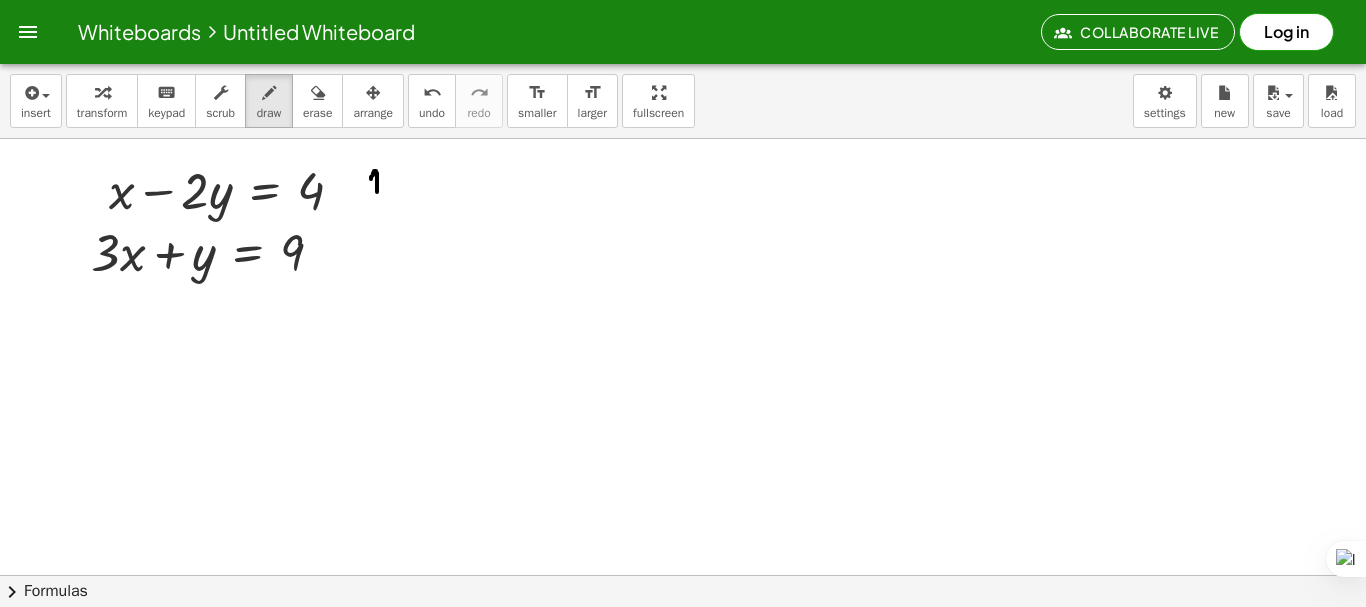 drag, startPoint x: 371, startPoint y: 179, endPoint x: 377, endPoint y: 196, distance: 18.027756 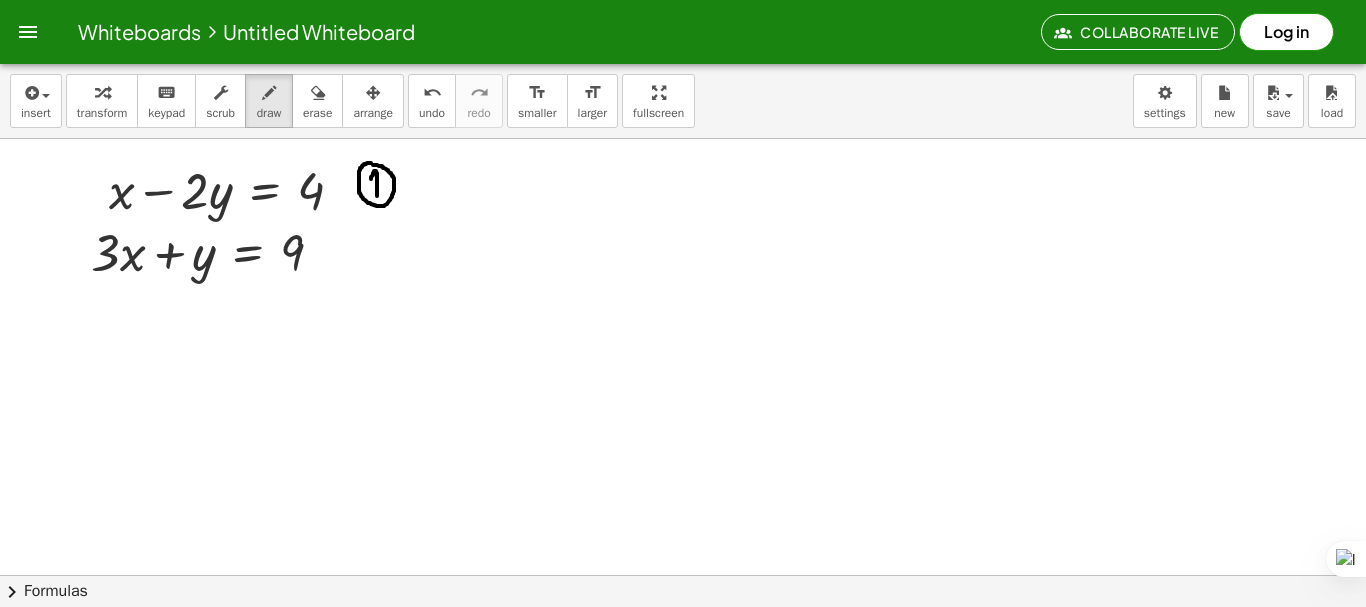 click at bounding box center (683, 639) 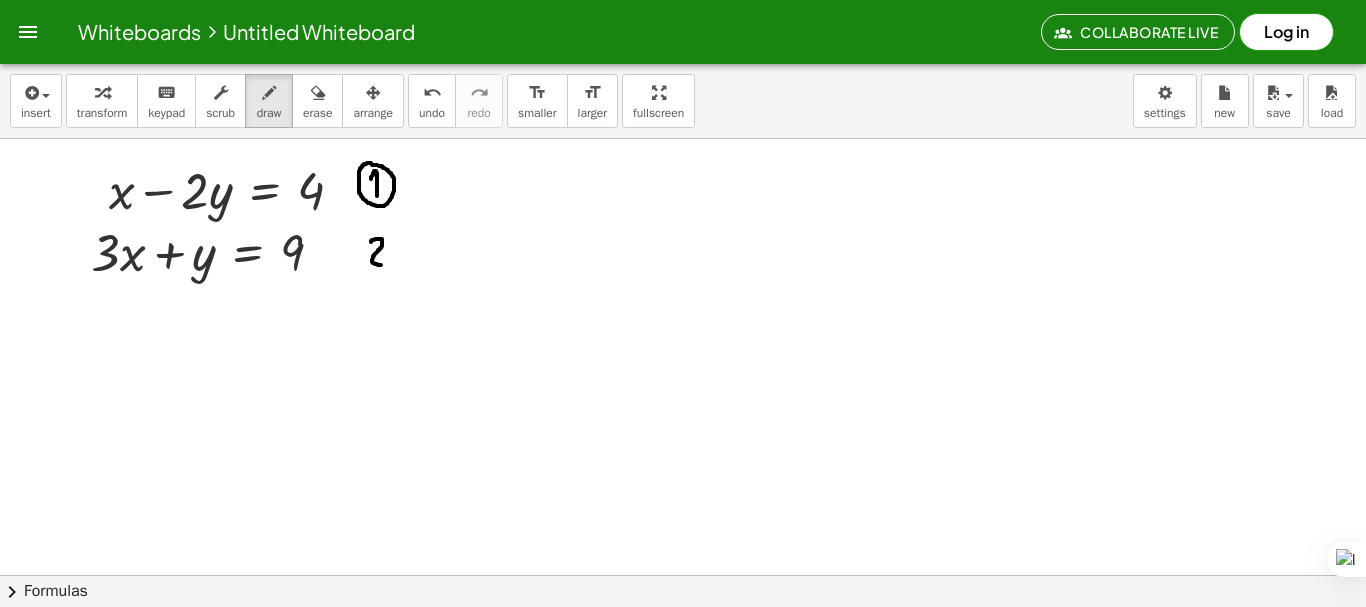 drag, startPoint x: 371, startPoint y: 242, endPoint x: 385, endPoint y: 265, distance: 26.925823 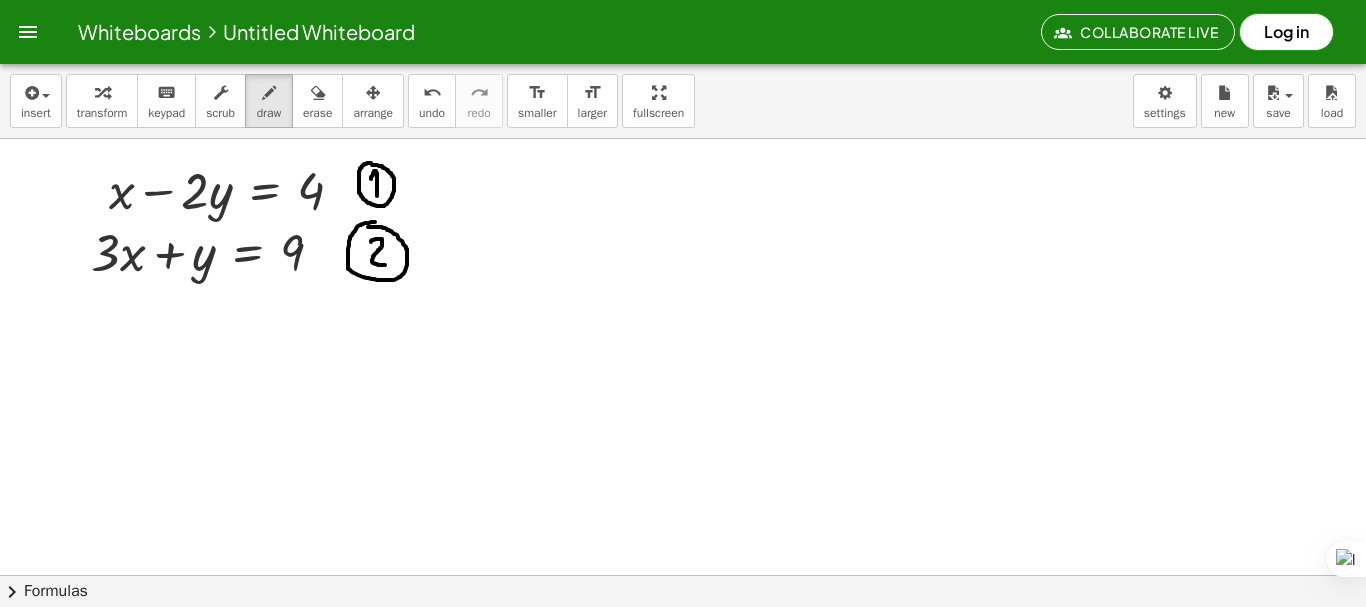 click at bounding box center [683, 639] 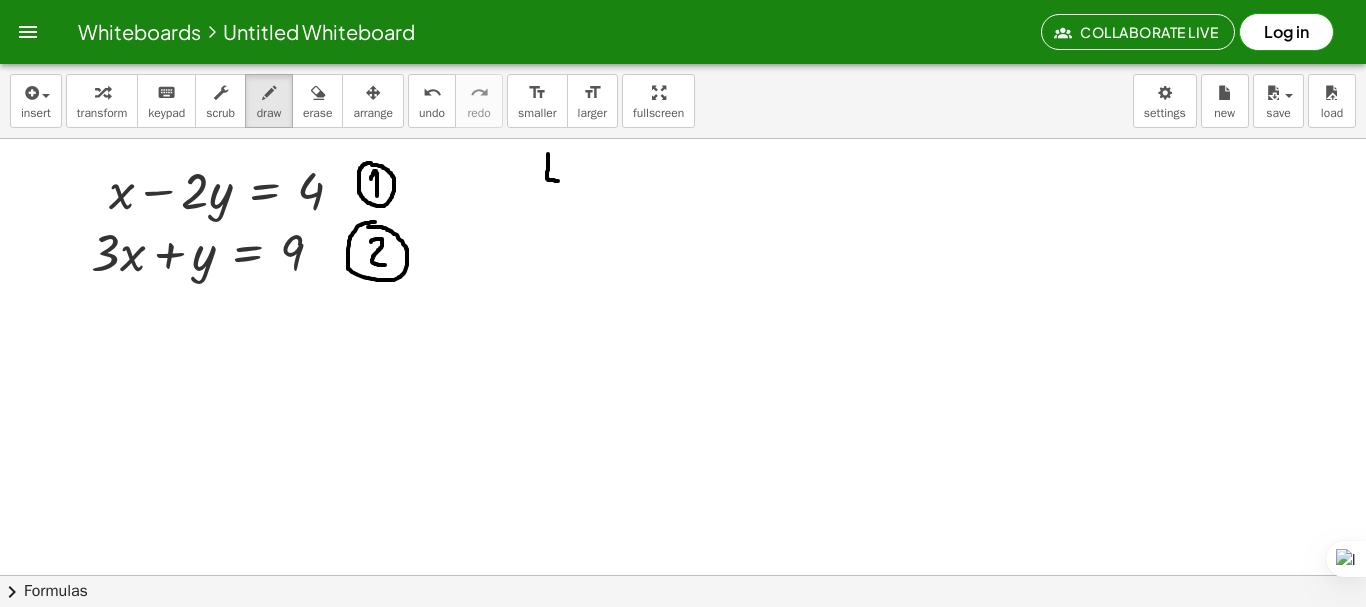 drag, startPoint x: 548, startPoint y: 154, endPoint x: 560, endPoint y: 181, distance: 29.546574 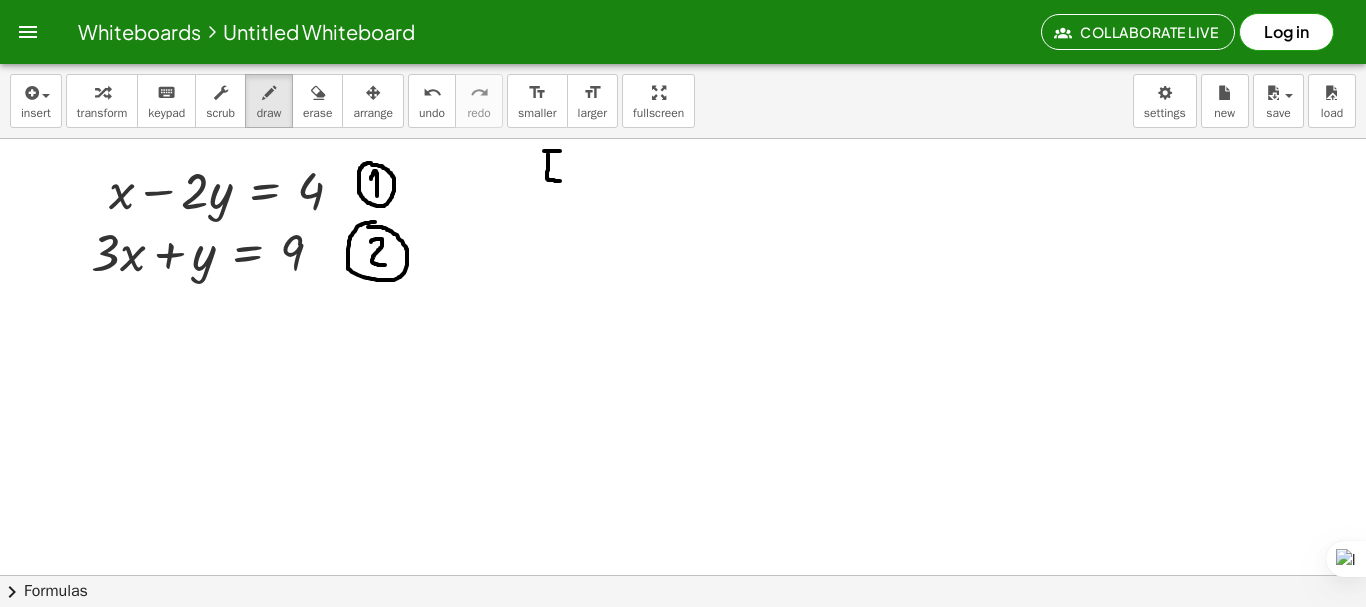 drag, startPoint x: 544, startPoint y: 151, endPoint x: 564, endPoint y: 151, distance: 20 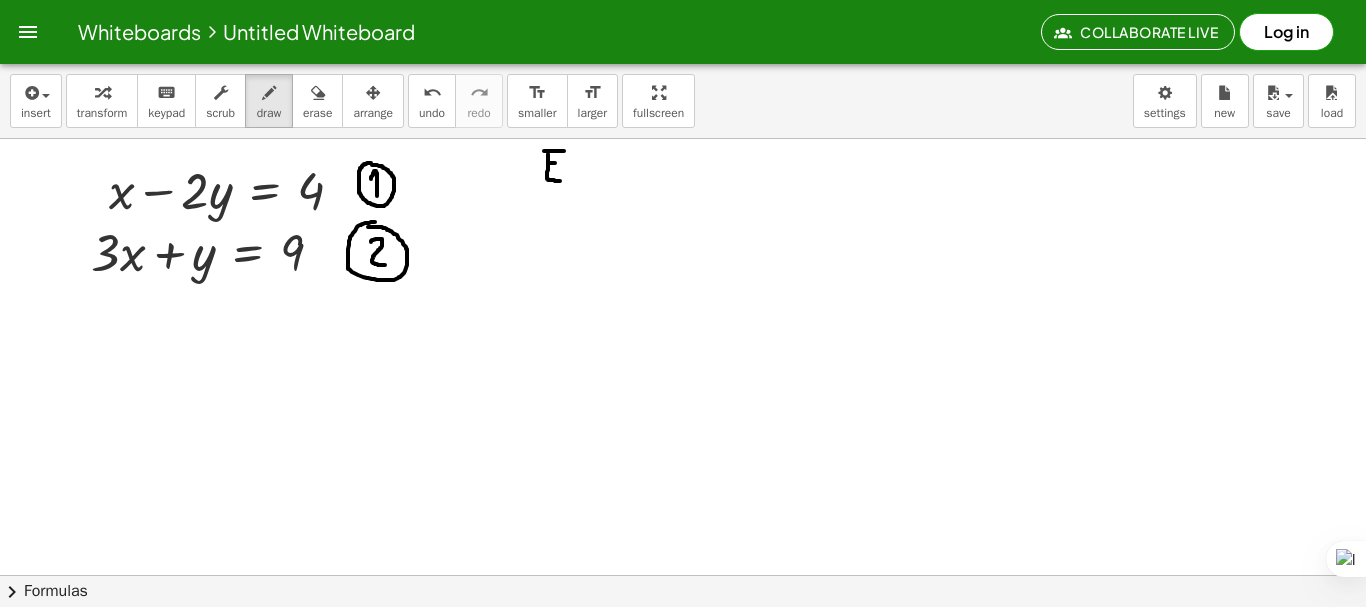 click at bounding box center [683, 639] 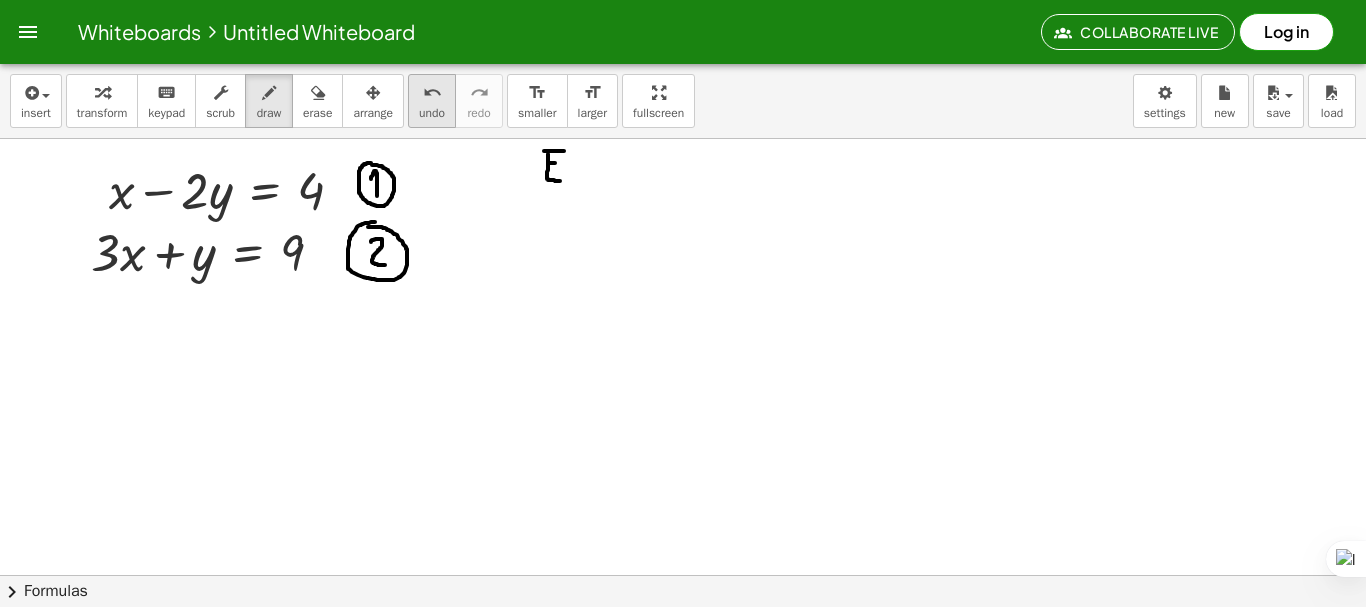 click on "undo" at bounding box center (432, 93) 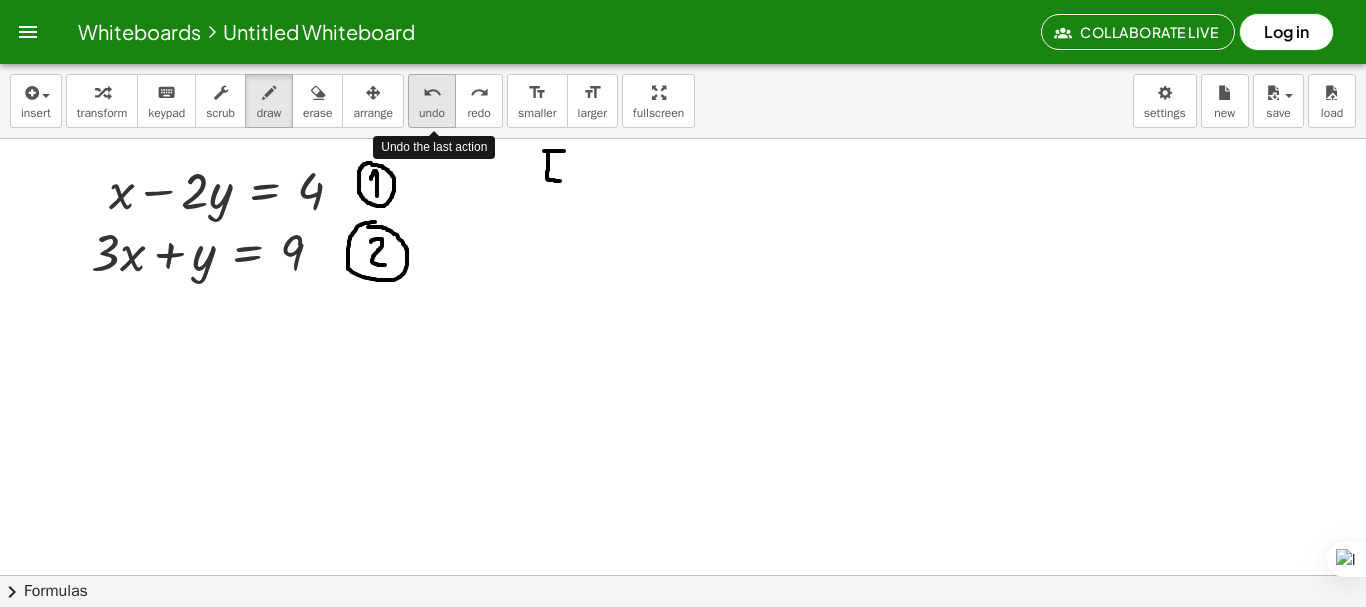 click on "undo" at bounding box center (432, 93) 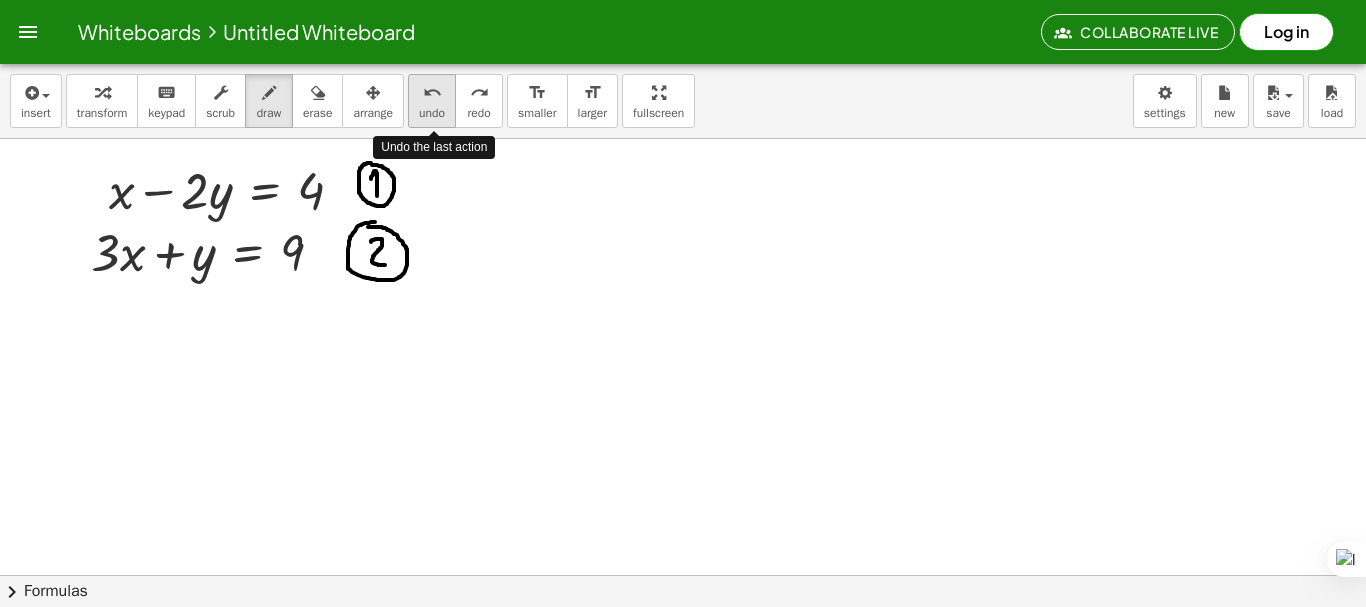 click on "undo" at bounding box center [432, 93] 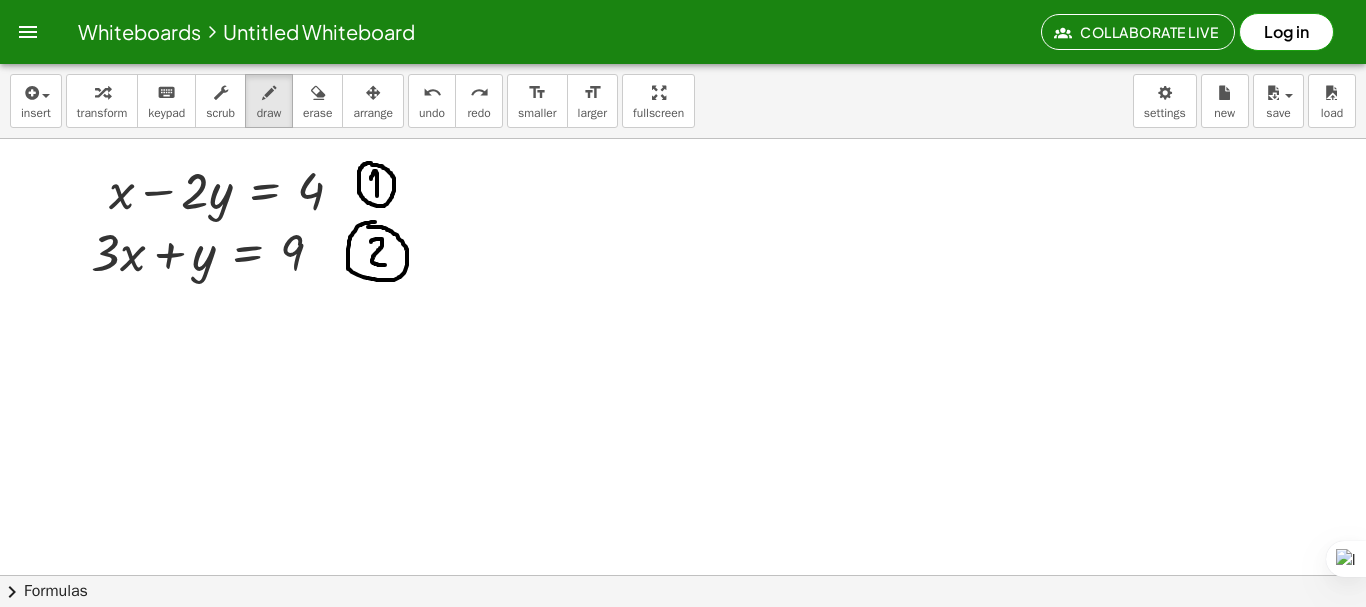 click at bounding box center (683, 639) 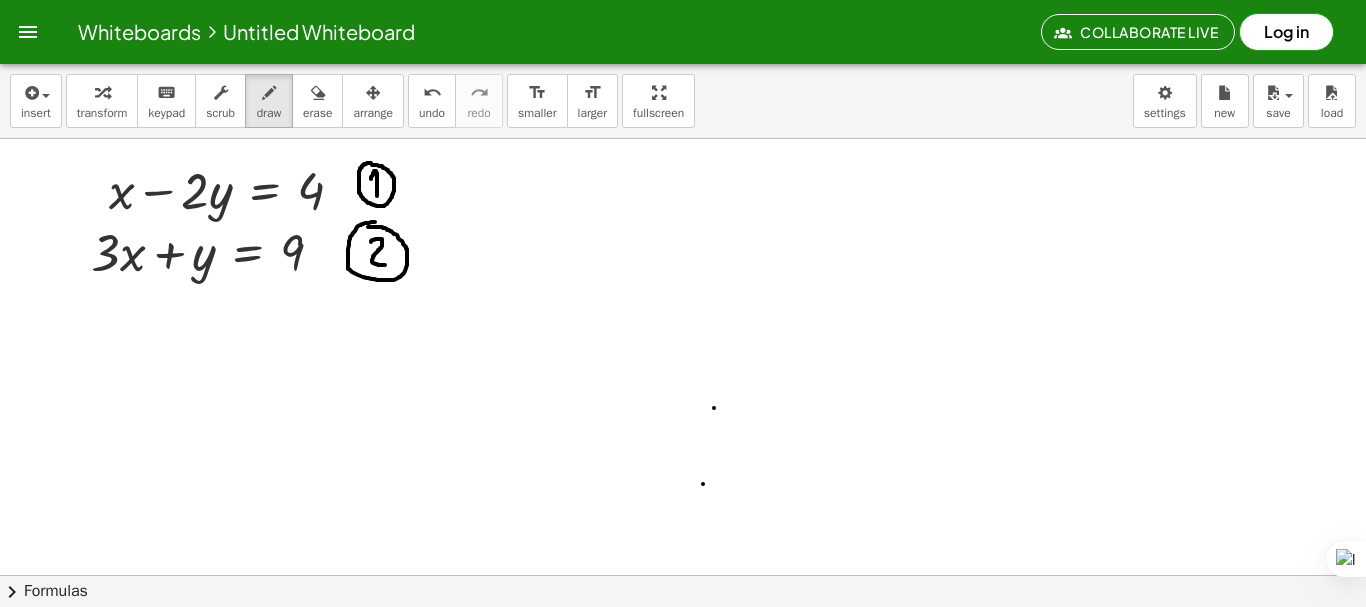 click at bounding box center (683, 639) 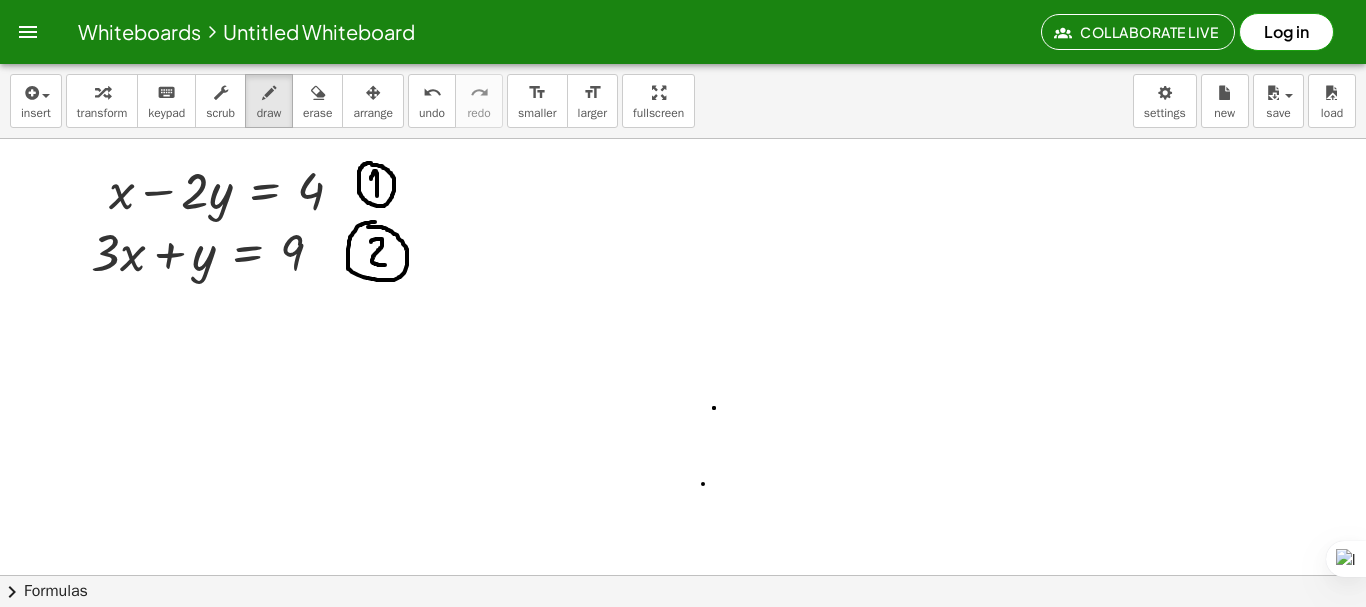 click at bounding box center (683, 639) 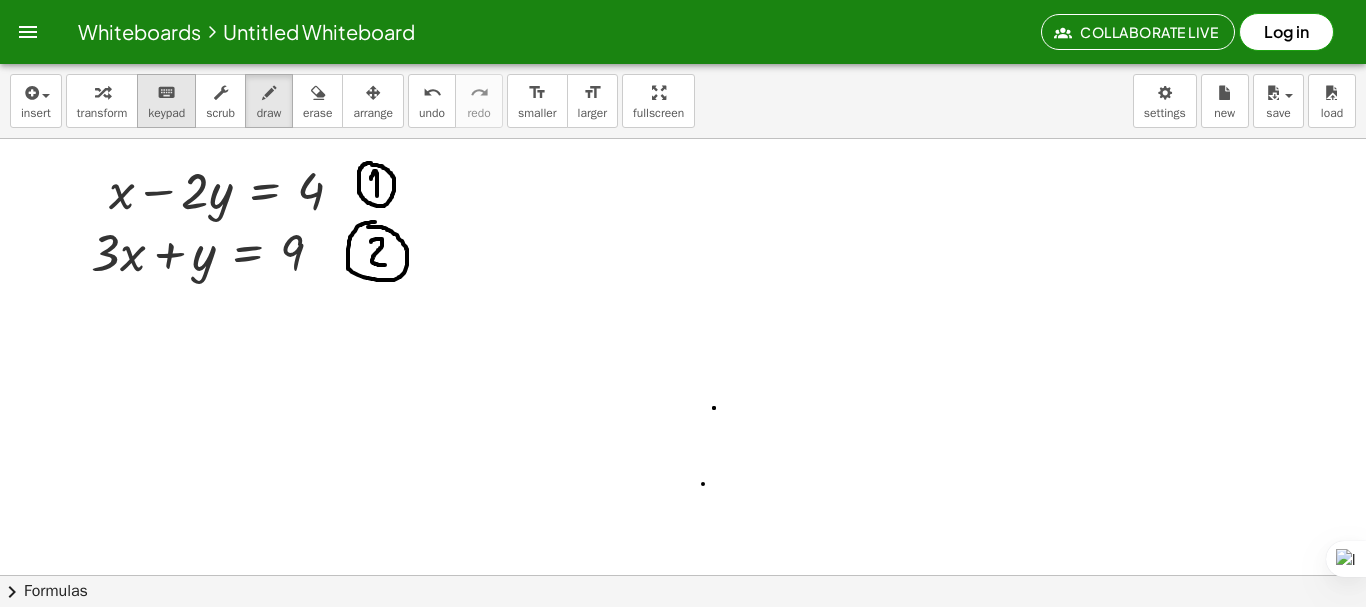 click on "keypad" at bounding box center (166, 113) 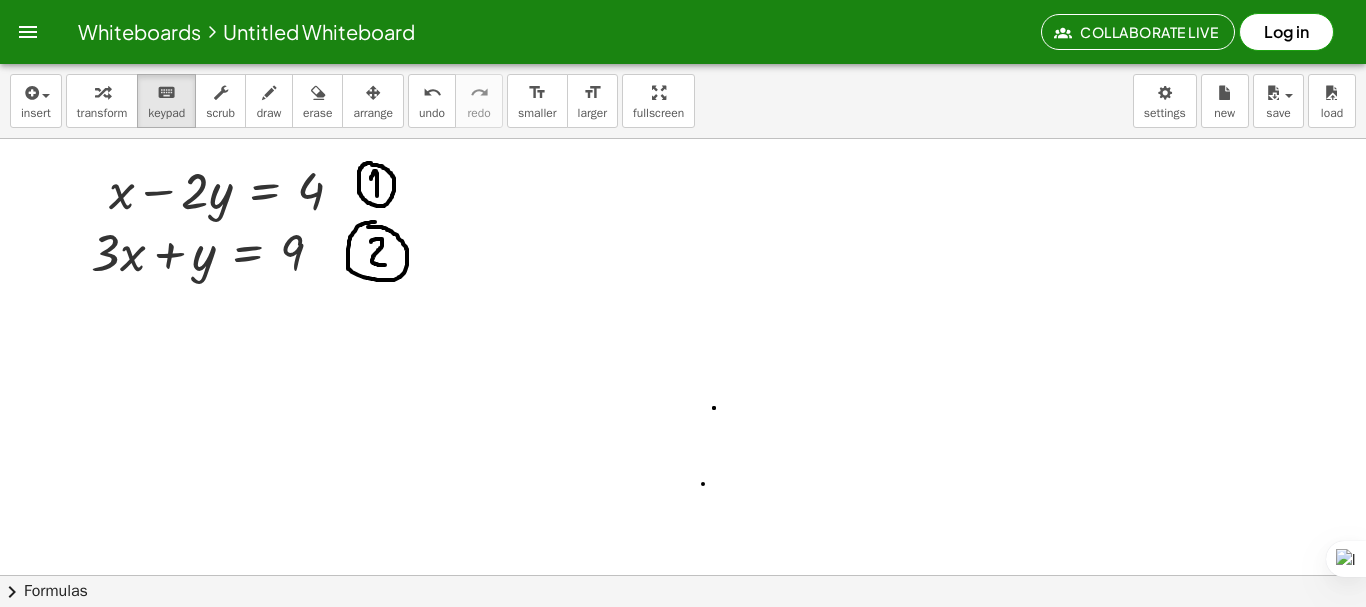 click at bounding box center [683, 639] 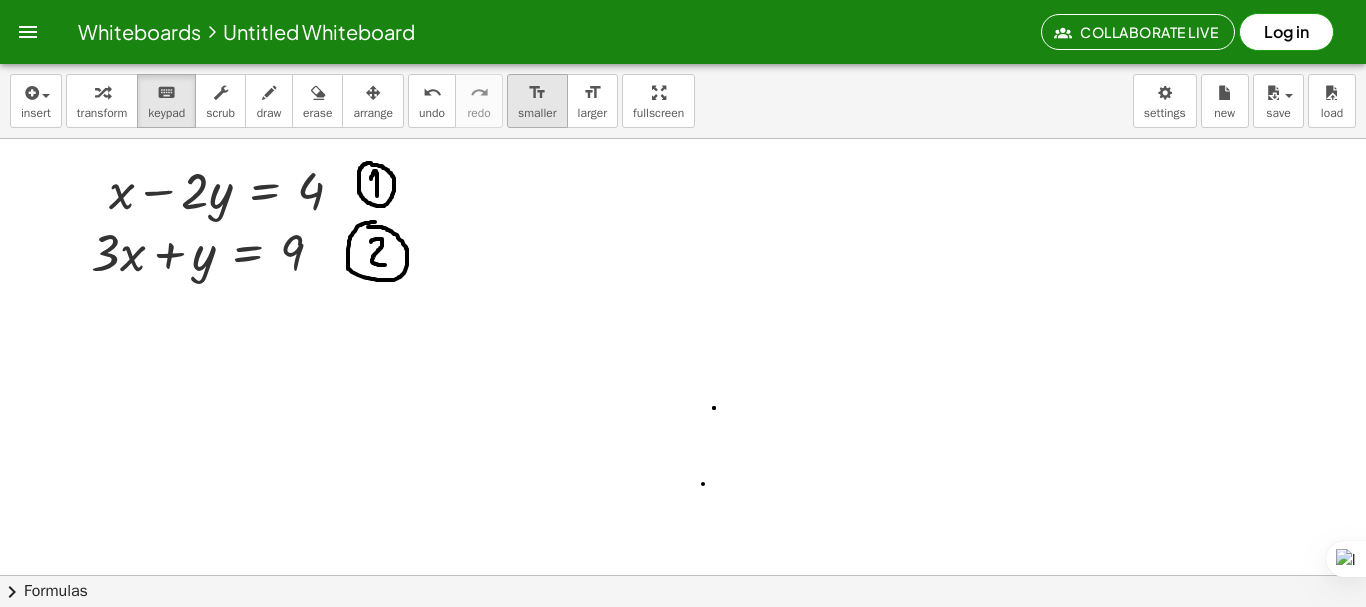 click on "smaller" at bounding box center (537, 113) 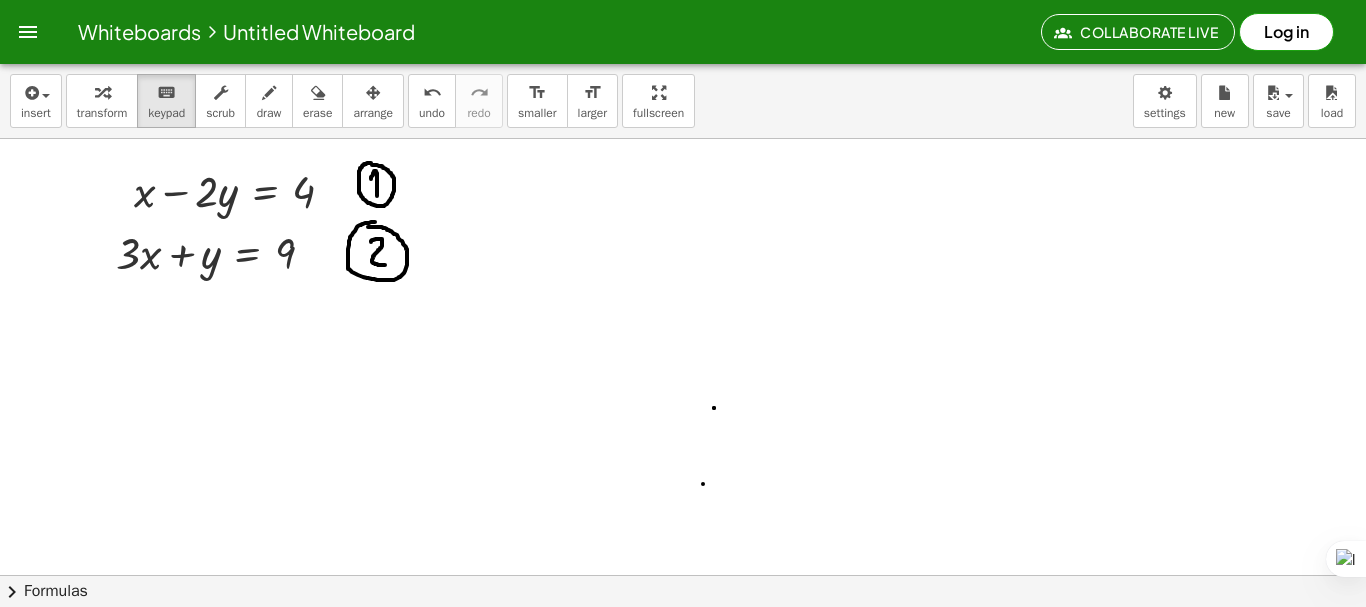 click at bounding box center (683, 639) 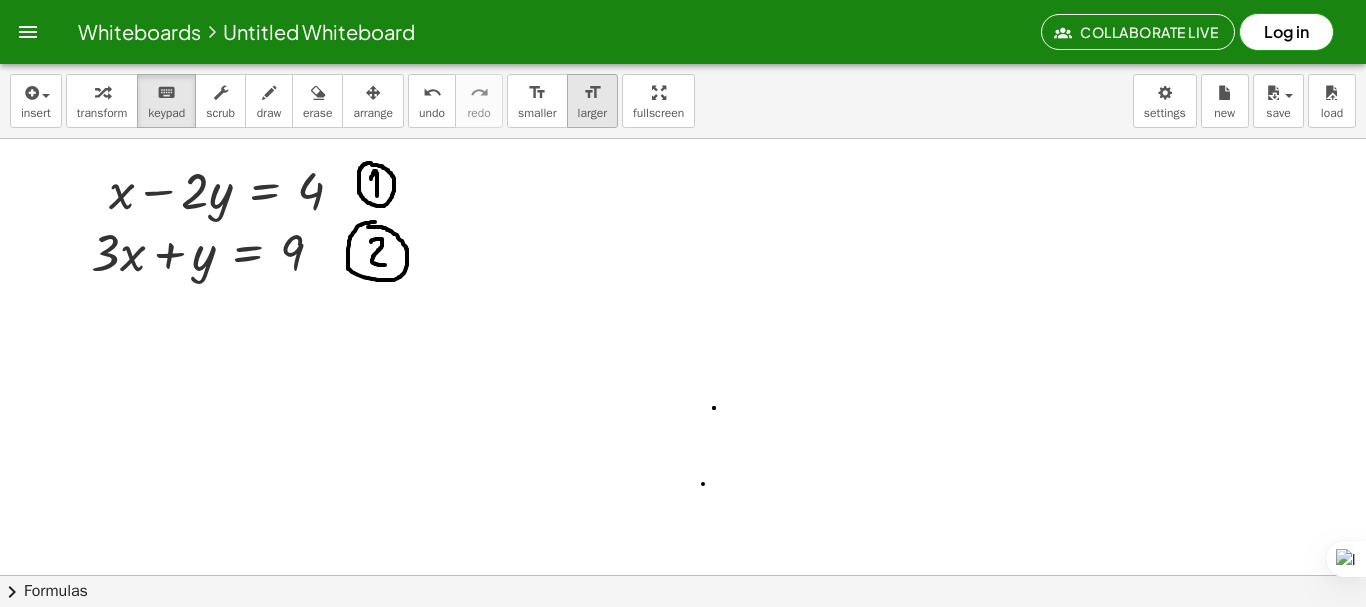 click on "larger" at bounding box center [592, 113] 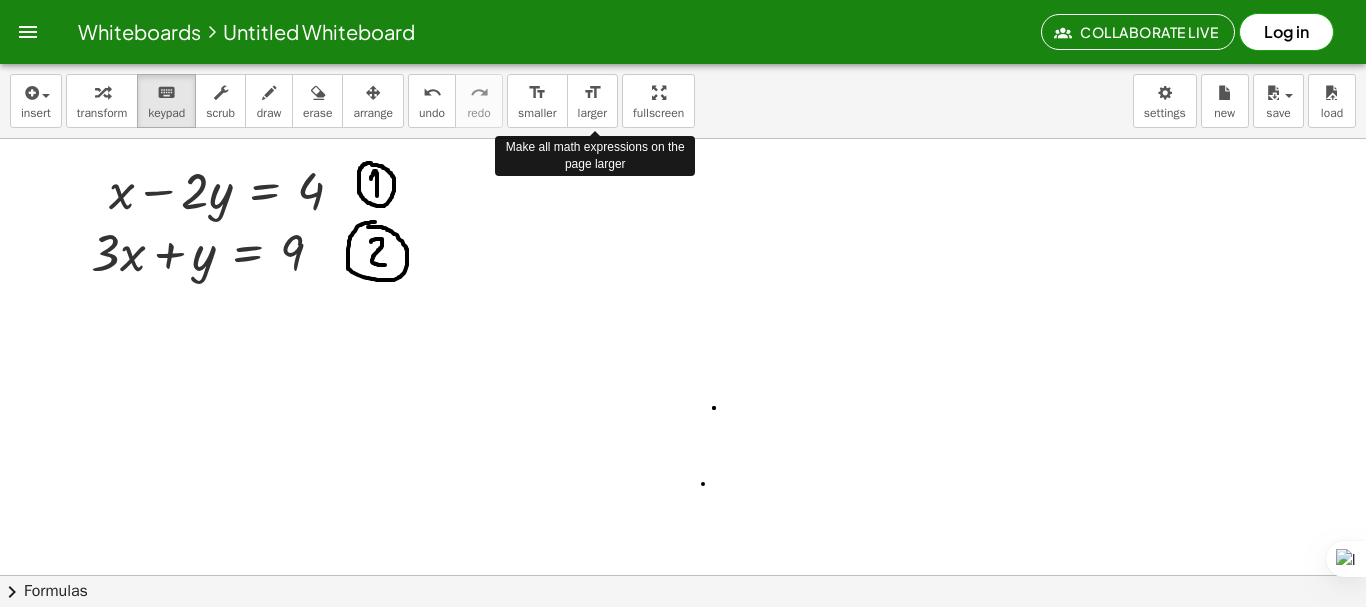 click on "insert select one: Math Expression Function Text Youtube Video Graphing Geometry Geometry 3D transform keyboard keypad scrub draw erase arrange undo undo redo redo format_size smaller format_size larger fullscreen load   save new settings Make all math expressions on the page larger + x − · 2 · y = 4 + · 3 · x + y = 9 × chevron_right  Formulas
Drag one side of a formula onto a highlighted expression on the canvas to apply it.
Quadratic Formula
+ · a · x 2 + · b · x + c = 0
⇔
x = · ( − b ± 2 √ ( + b 2 − · 4 · a · c ) ) · 2 · a
+ x 2 + · p · x + q = 0
⇔
x = − · p · 2 ± 2 √ ( + ( · p · 2 ) 2 − q )
Manually Factoring a Quadratic" at bounding box center (683, 335) 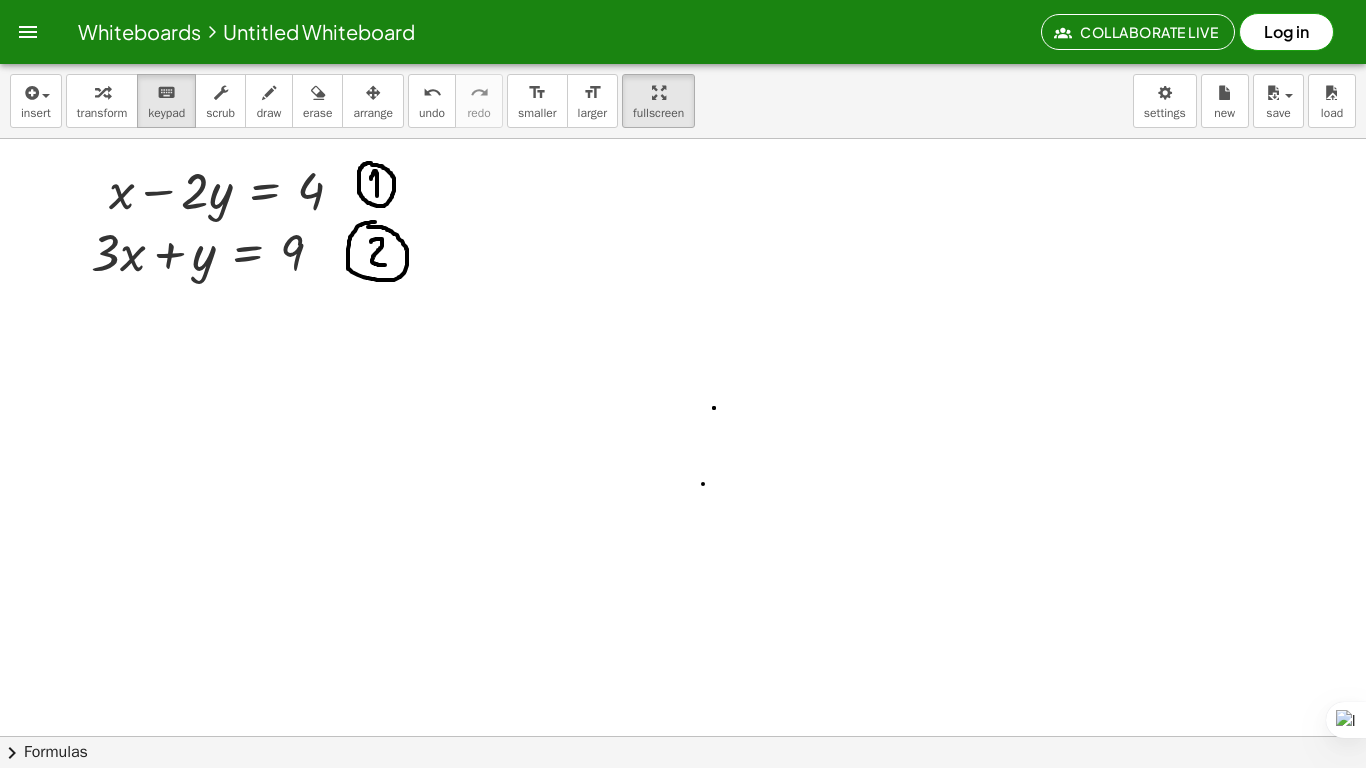 drag, startPoint x: 656, startPoint y: 24, endPoint x: 656, endPoint y: -97, distance: 121 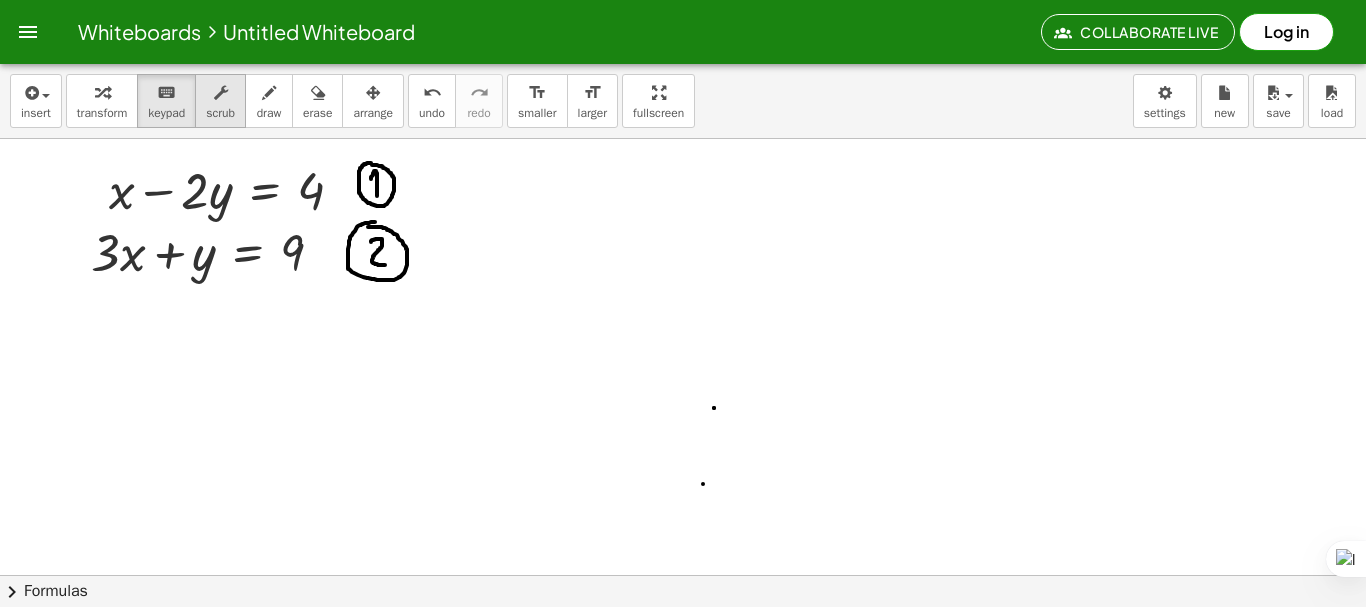 click on "scrub" at bounding box center (220, 113) 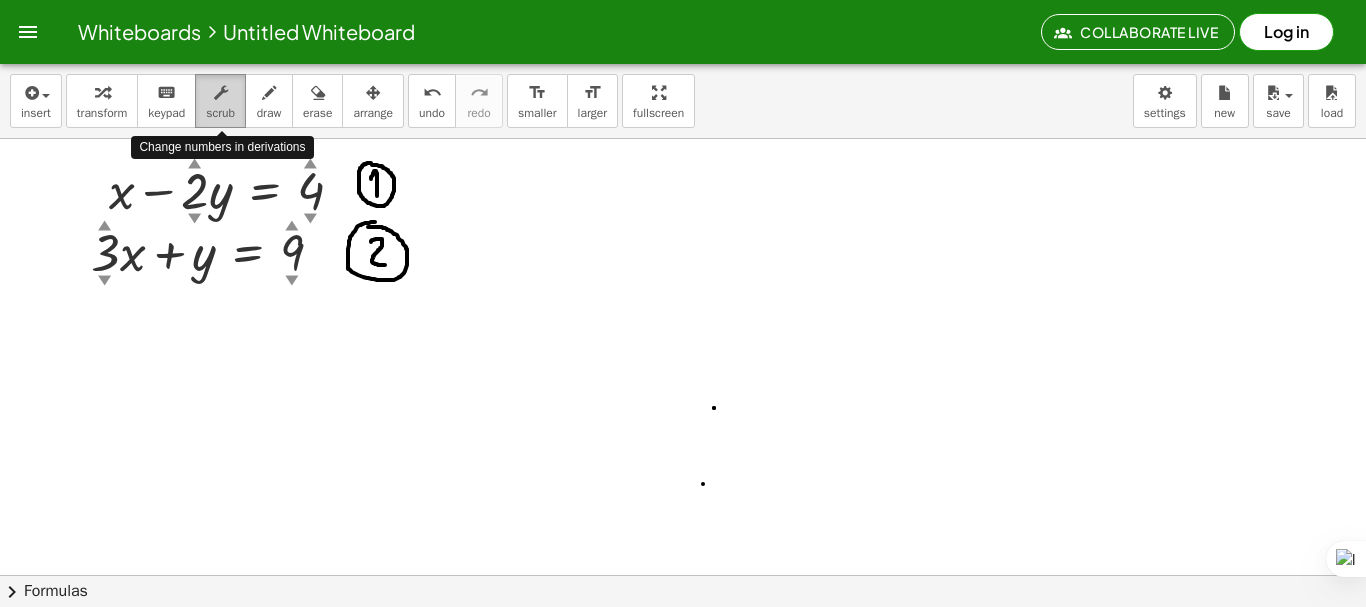 click on "scrub" at bounding box center (220, 113) 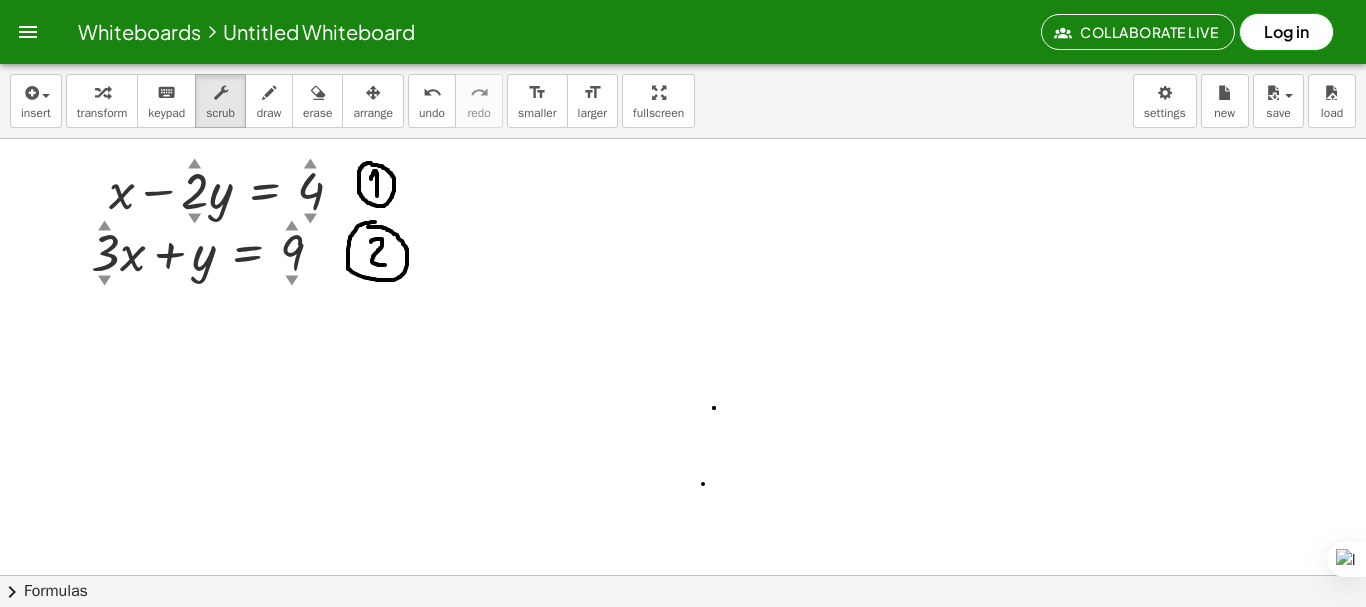 click at bounding box center (683, 639) 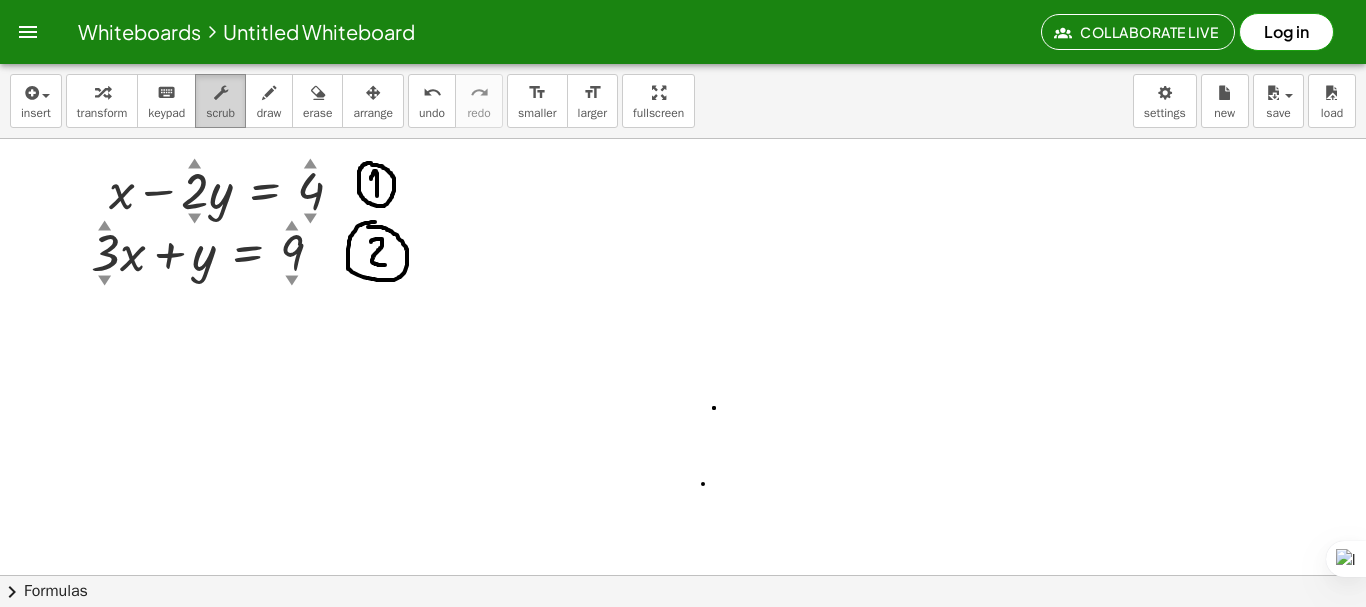 click on "scrub" at bounding box center (220, 113) 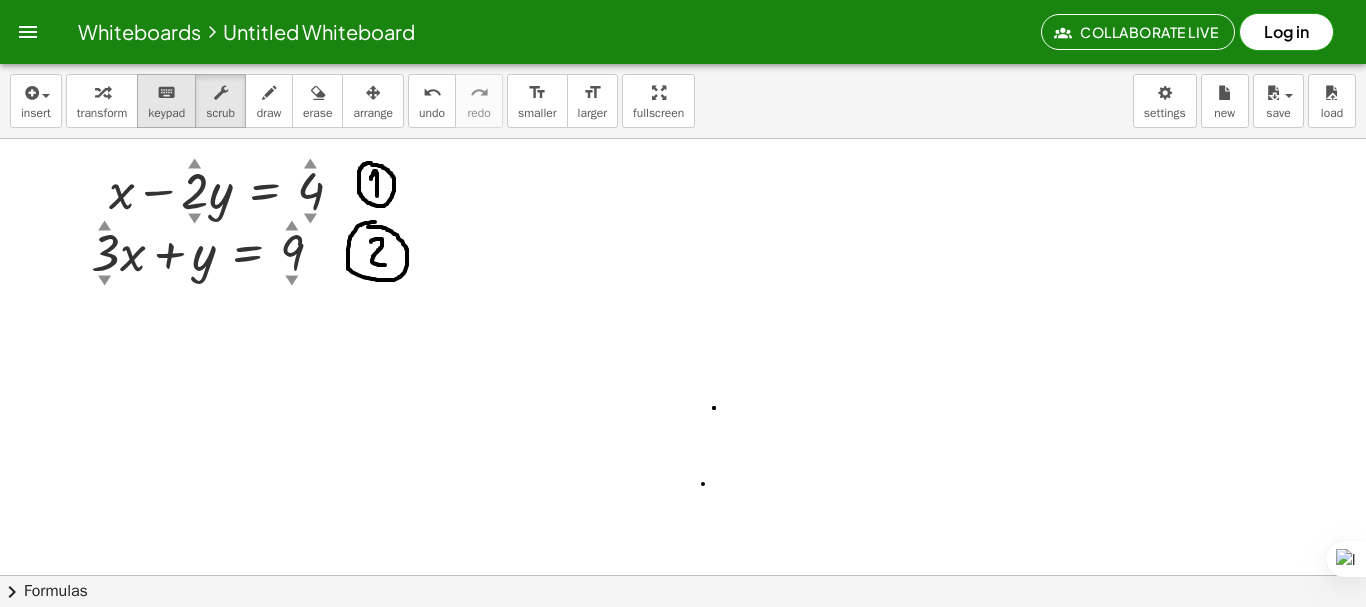 click on "keypad" at bounding box center (166, 113) 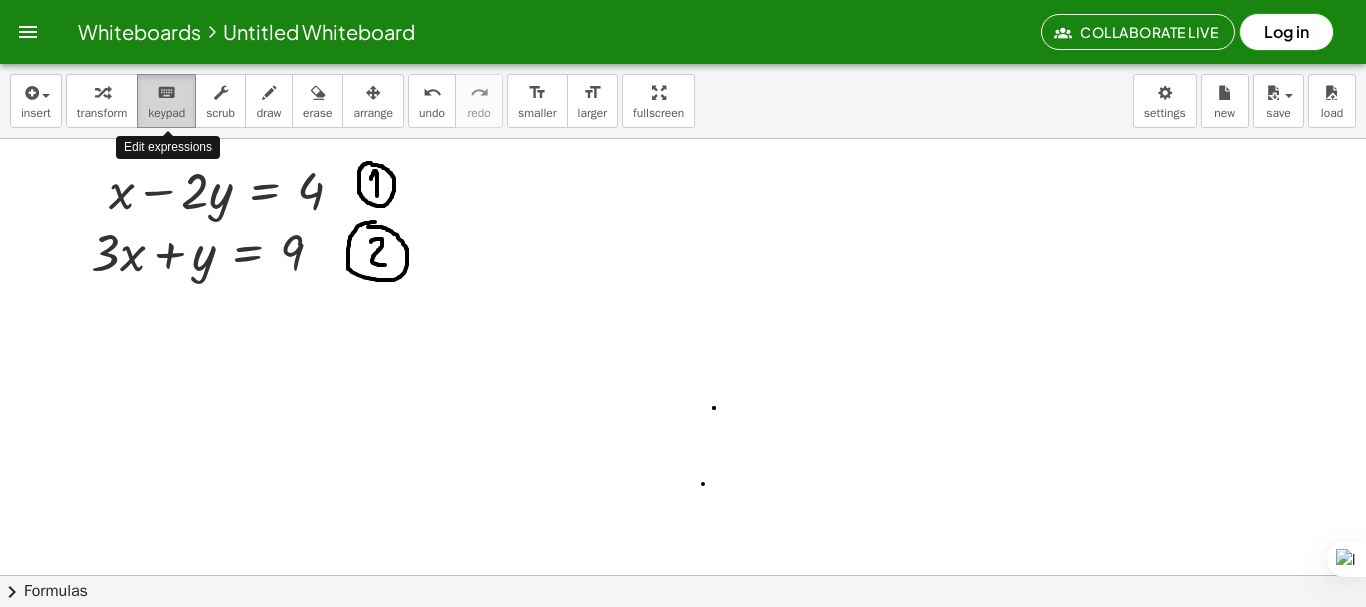 click on "keypad" at bounding box center [166, 113] 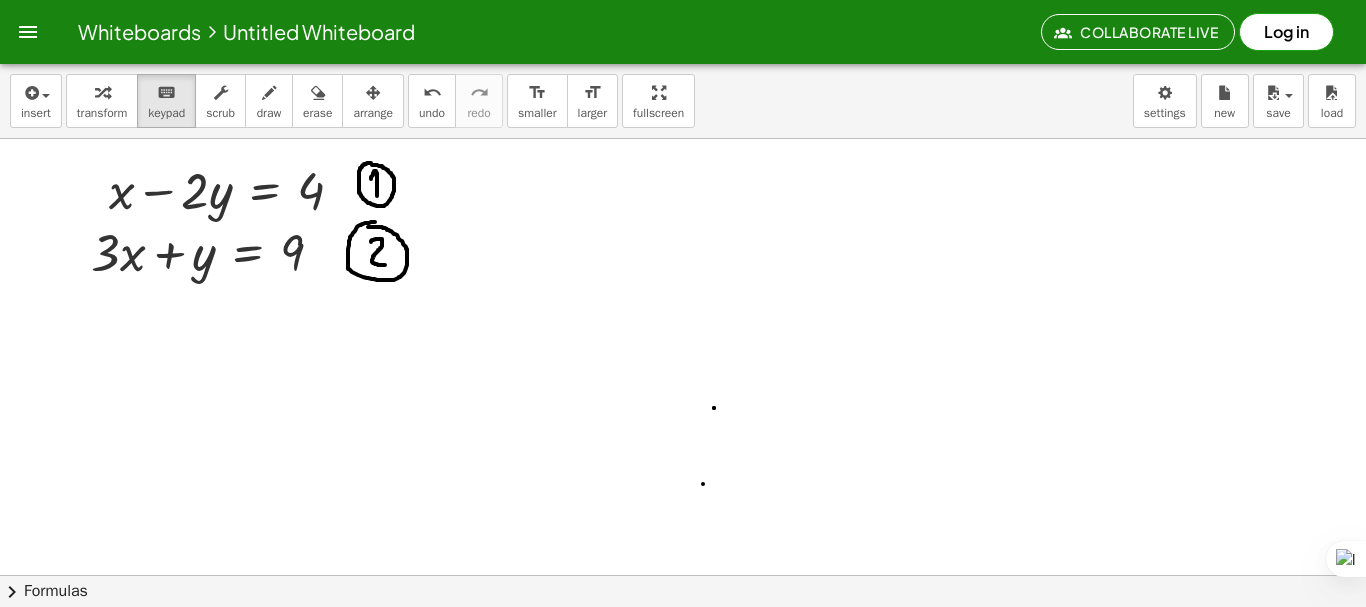 drag, startPoint x: 559, startPoint y: 337, endPoint x: 570, endPoint y: 339, distance: 11.18034 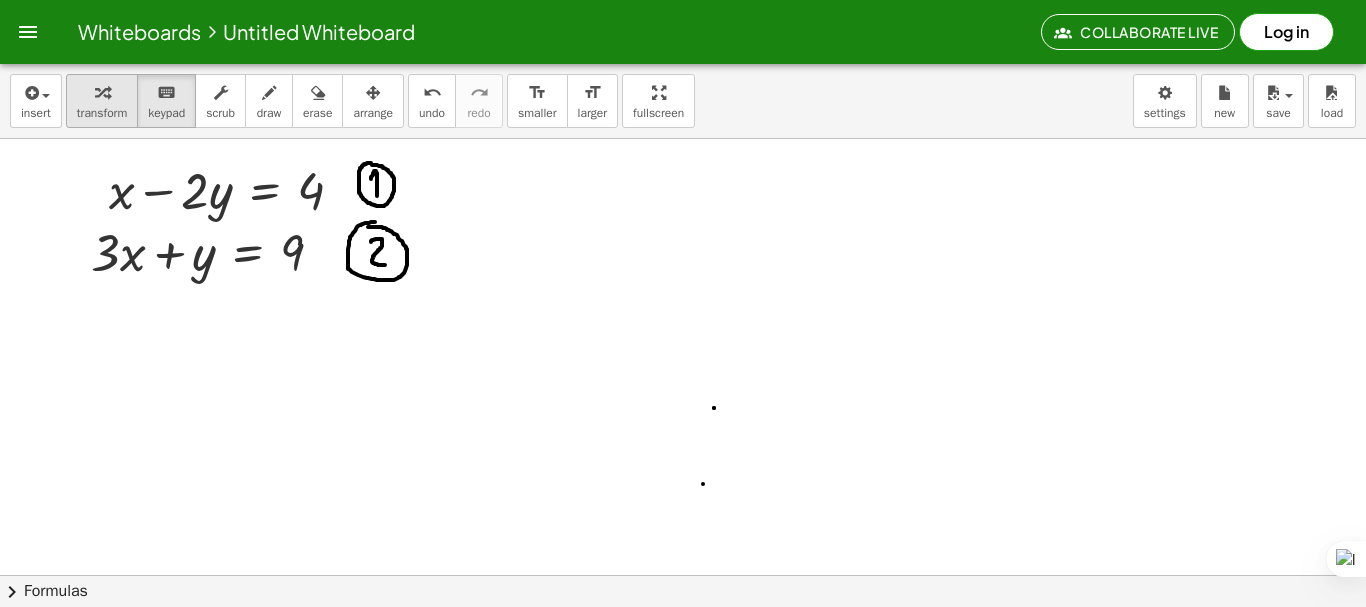 click on "transform" at bounding box center [102, 113] 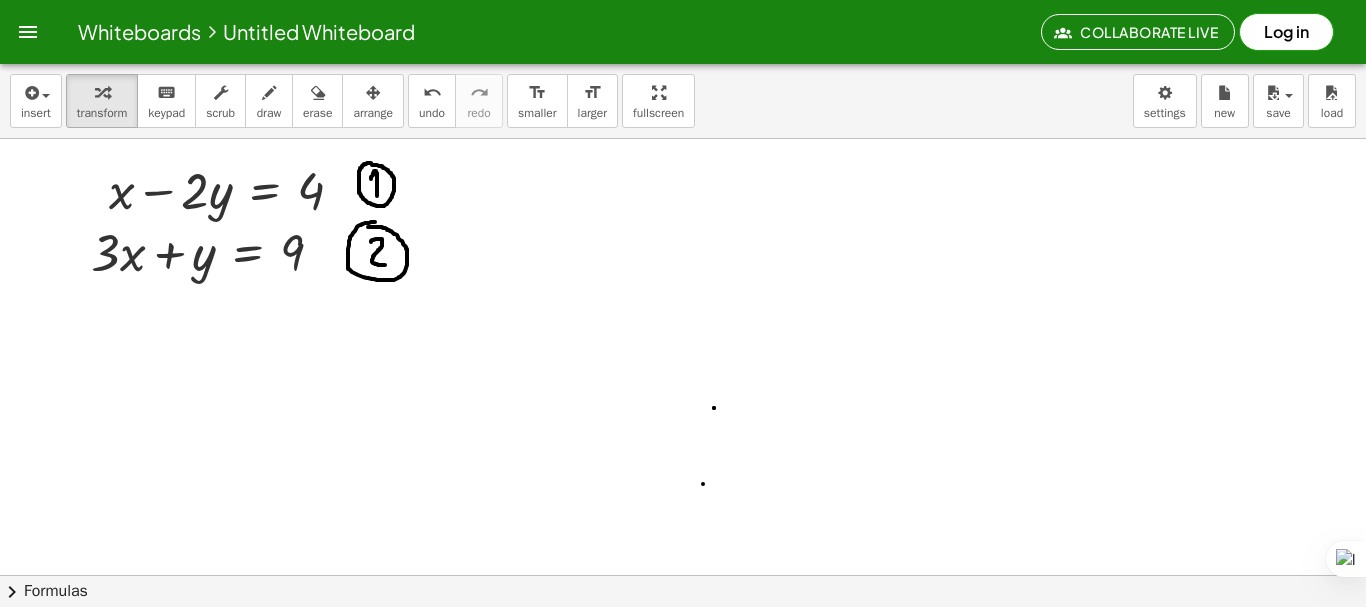 drag, startPoint x: 665, startPoint y: 387, endPoint x: 675, endPoint y: 389, distance: 10.198039 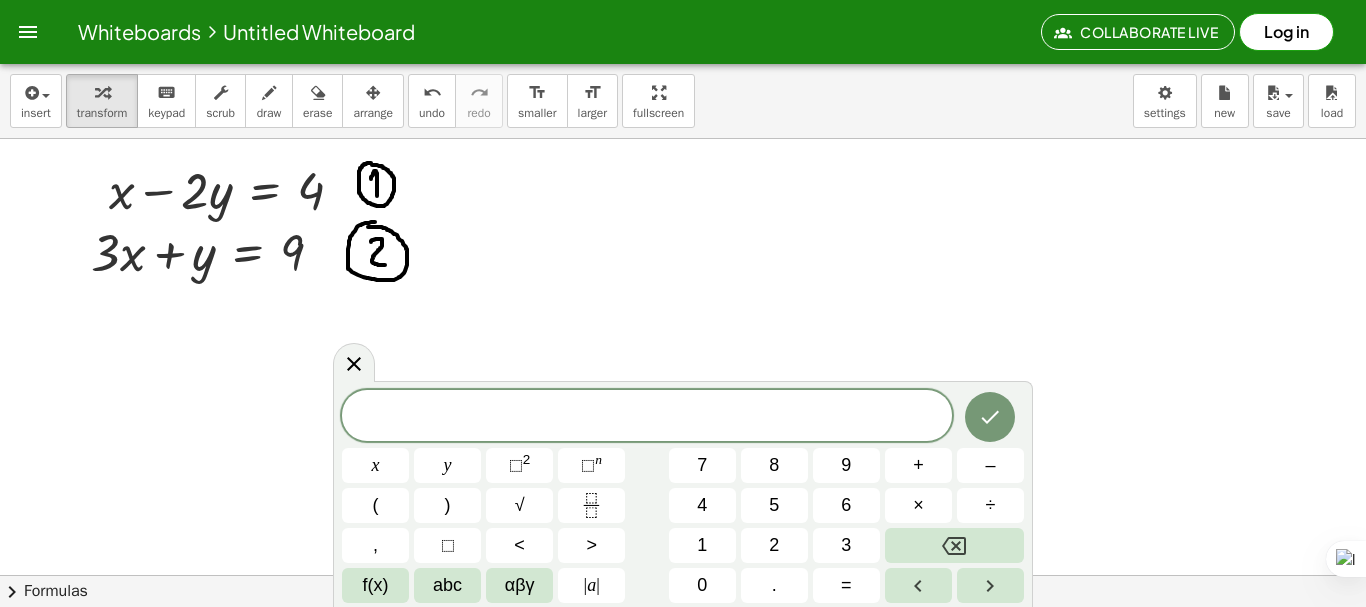 click at bounding box center (647, 417) 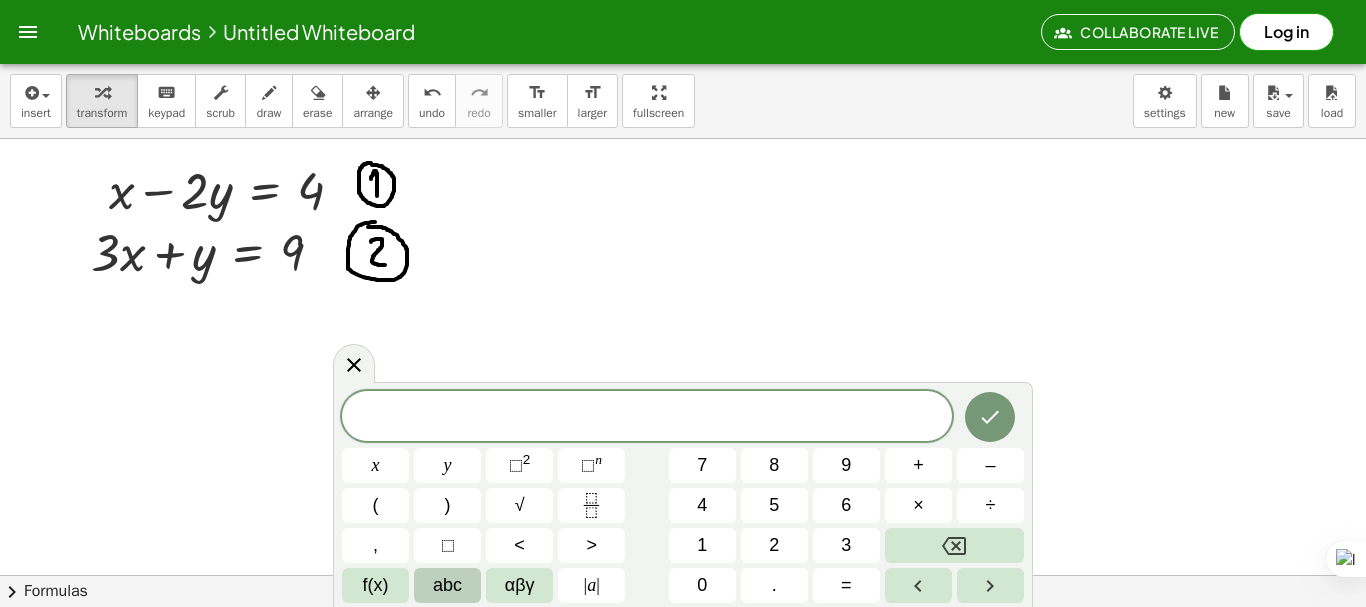 click on "abc" at bounding box center (447, 585) 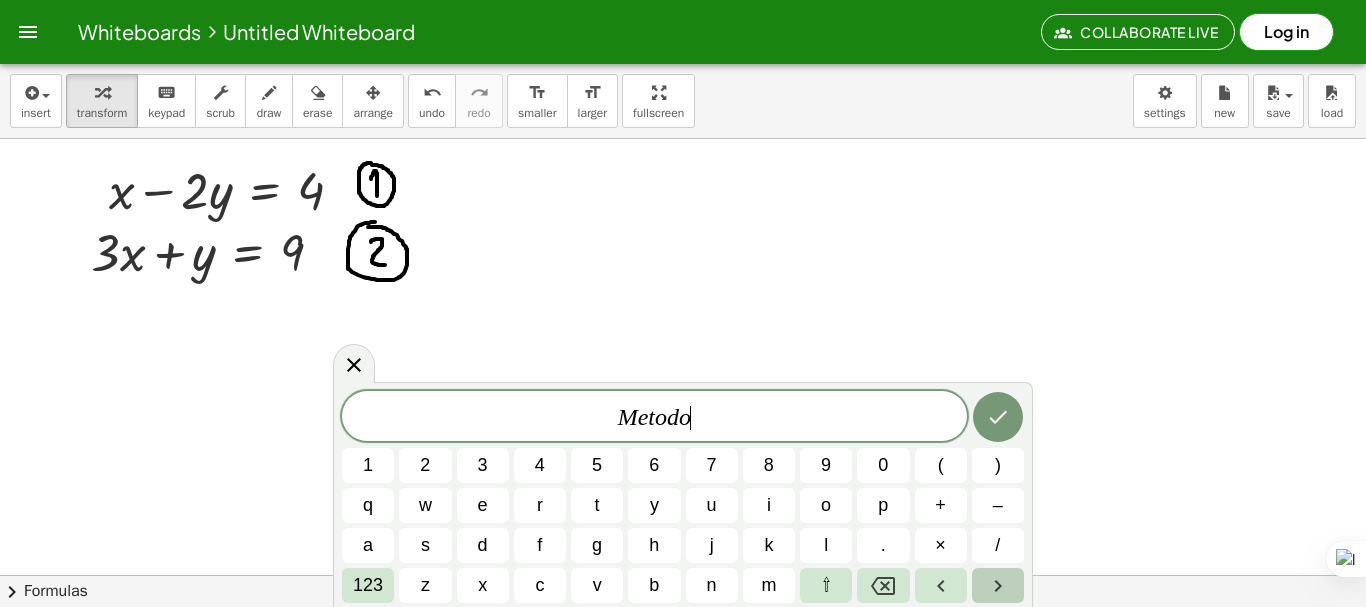 click 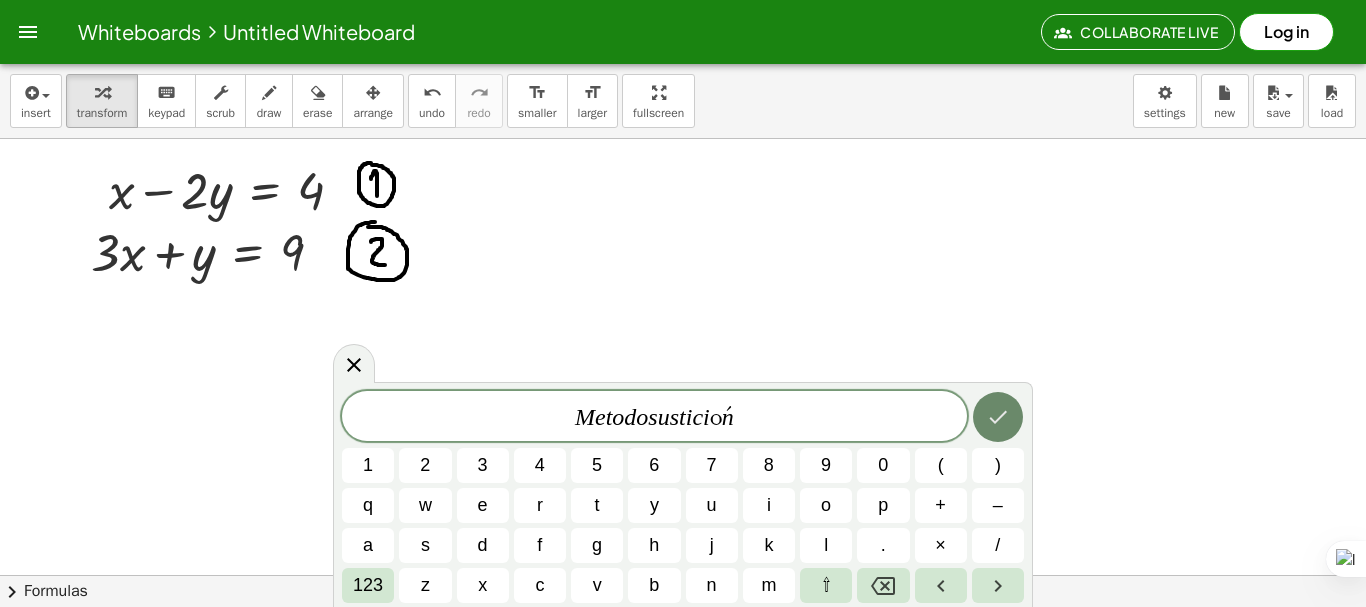 click 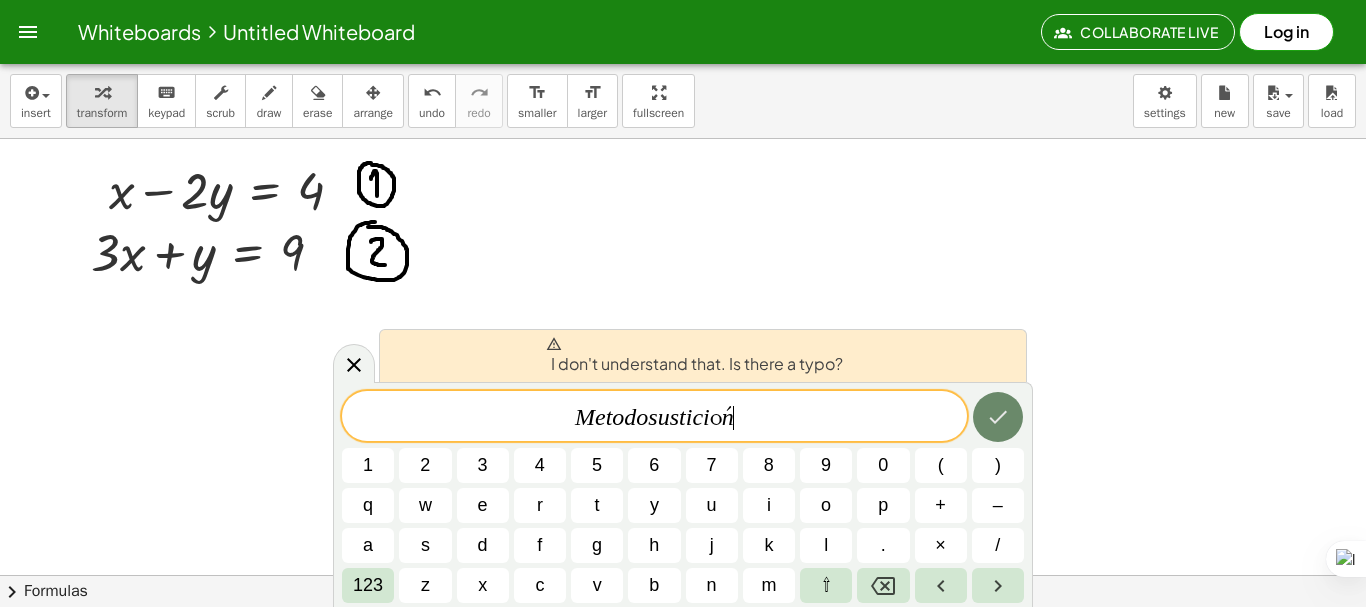 click 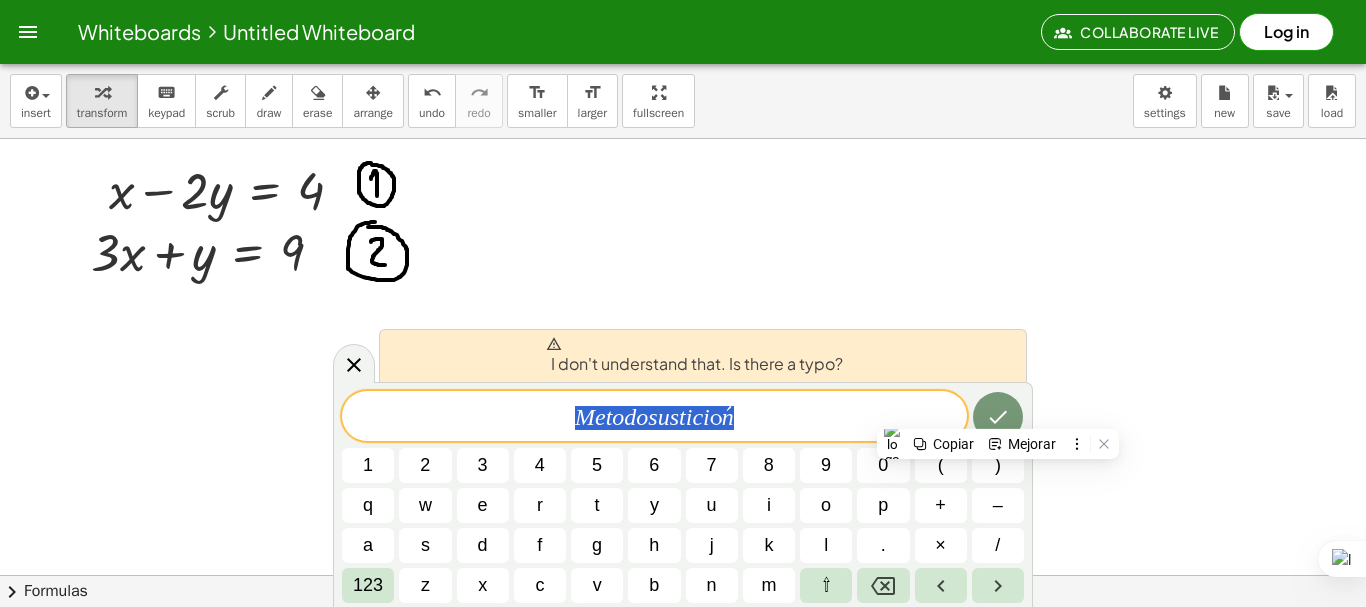 drag, startPoint x: 788, startPoint y: 438, endPoint x: 499, endPoint y: 428, distance: 289.17297 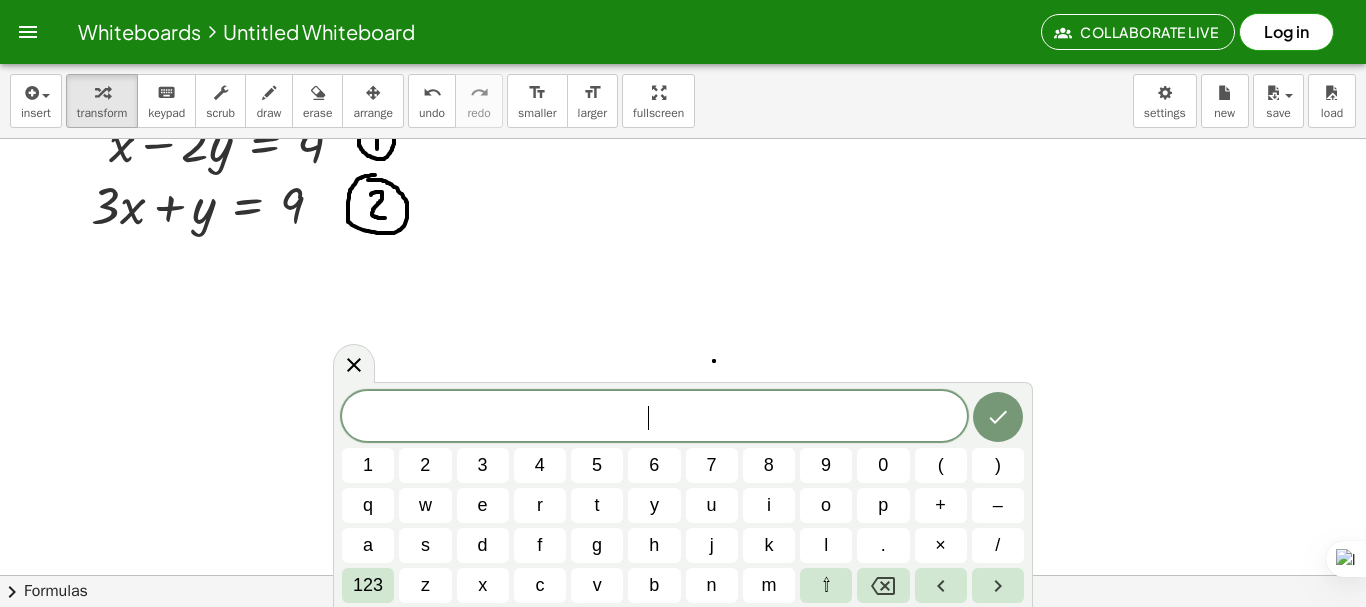 scroll, scrollTop: 0, scrollLeft: 0, axis: both 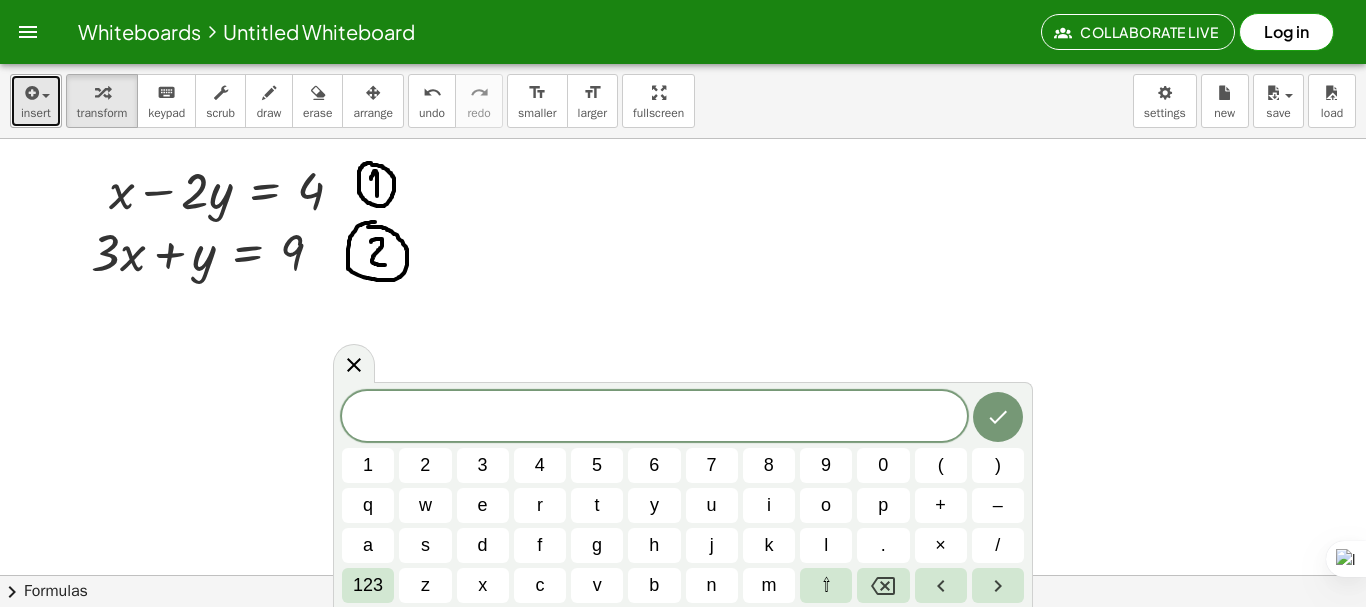 click on "insert" at bounding box center (36, 113) 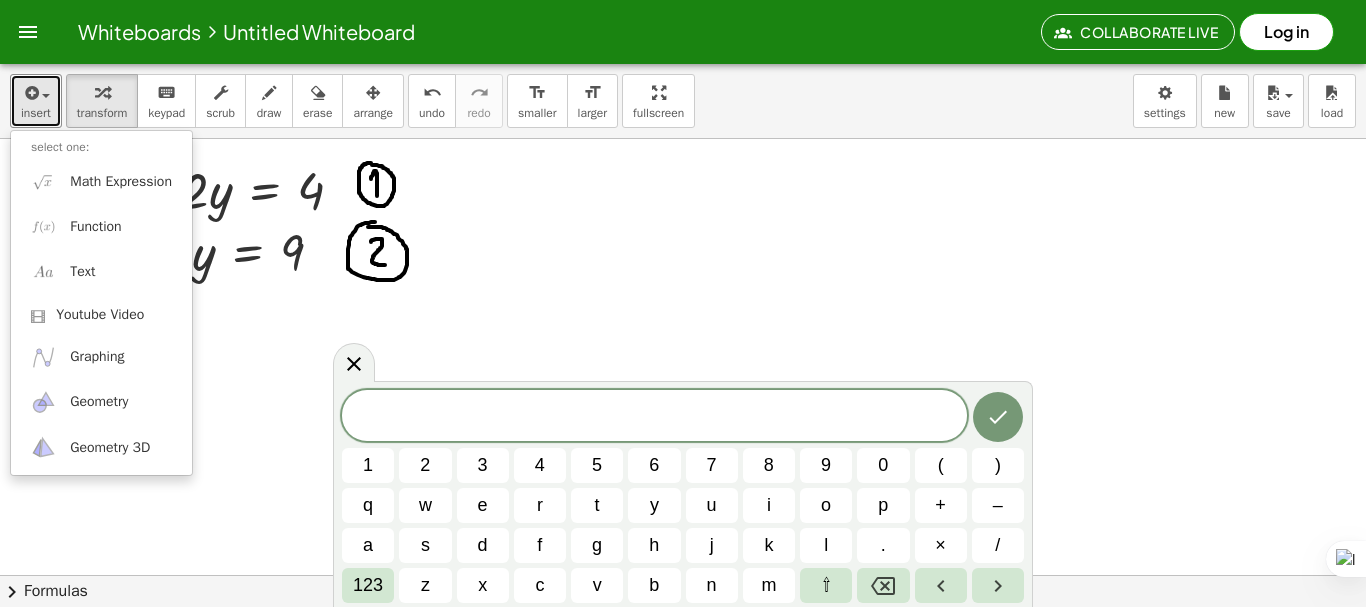 click at bounding box center [683, 639] 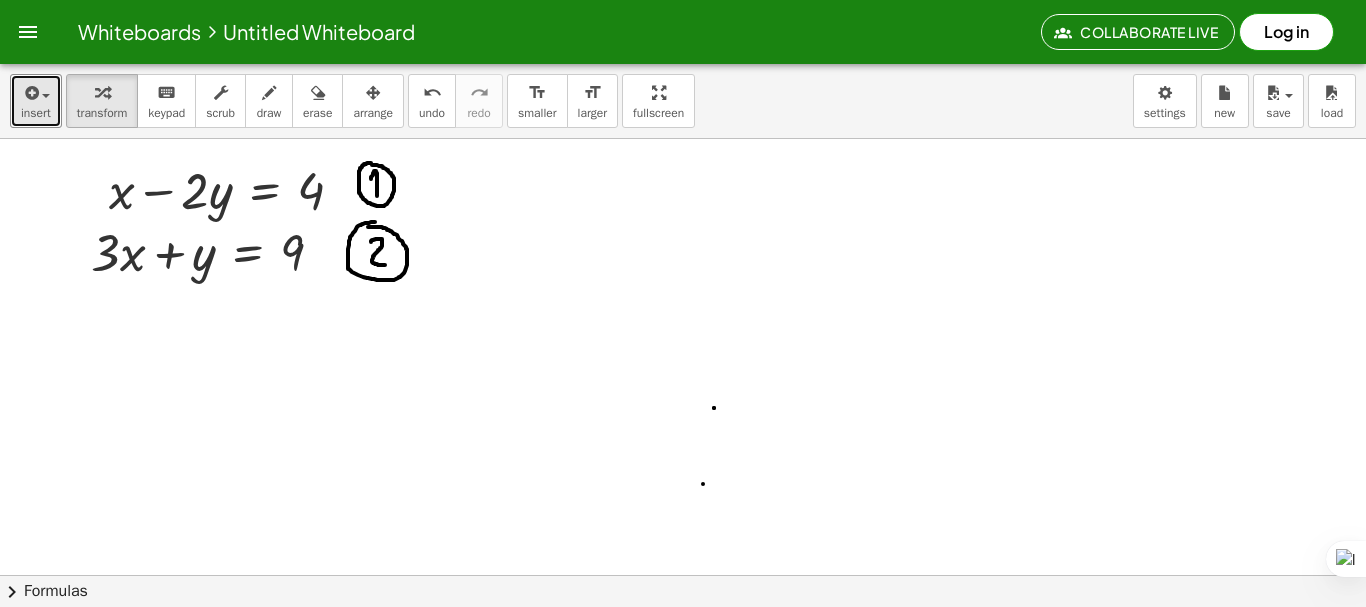 click at bounding box center (683, 639) 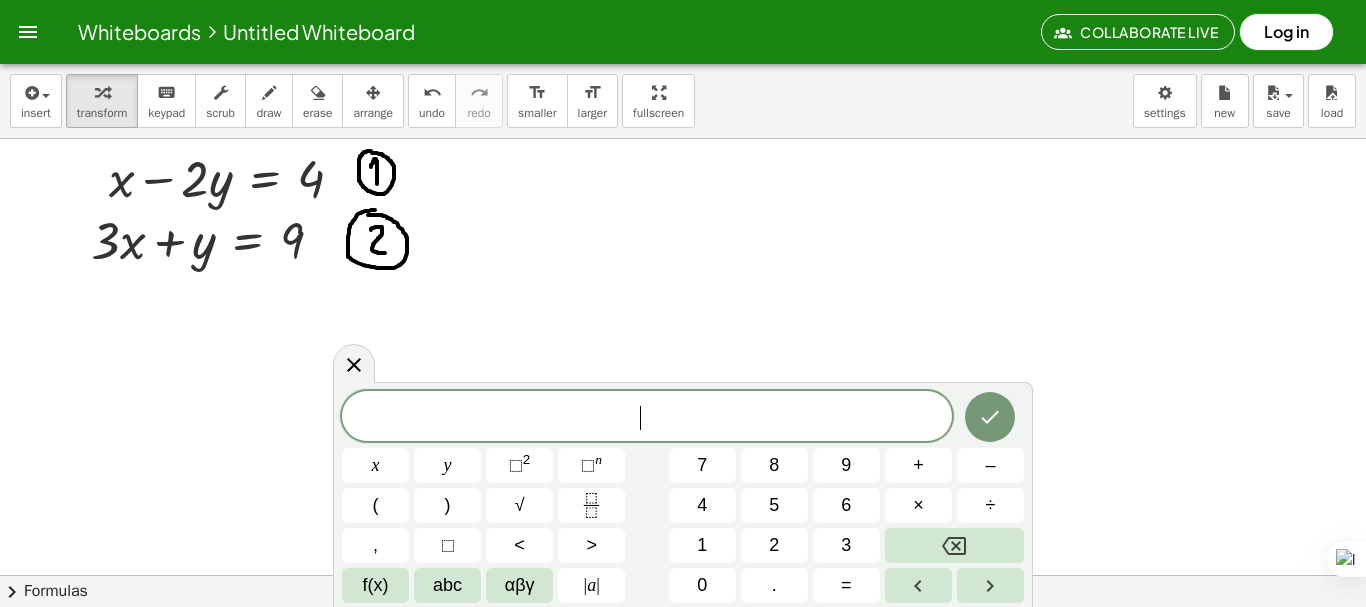 scroll, scrollTop: 0, scrollLeft: 0, axis: both 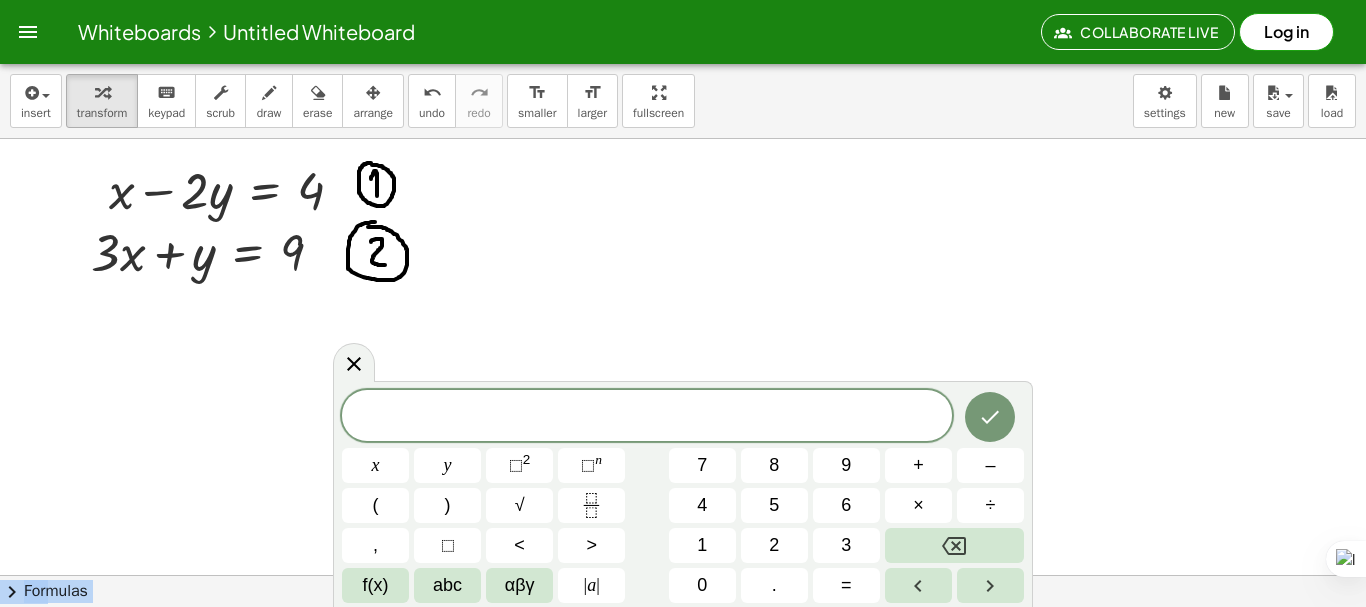 drag, startPoint x: 353, startPoint y: 373, endPoint x: 351, endPoint y: 338, distance: 35.057095 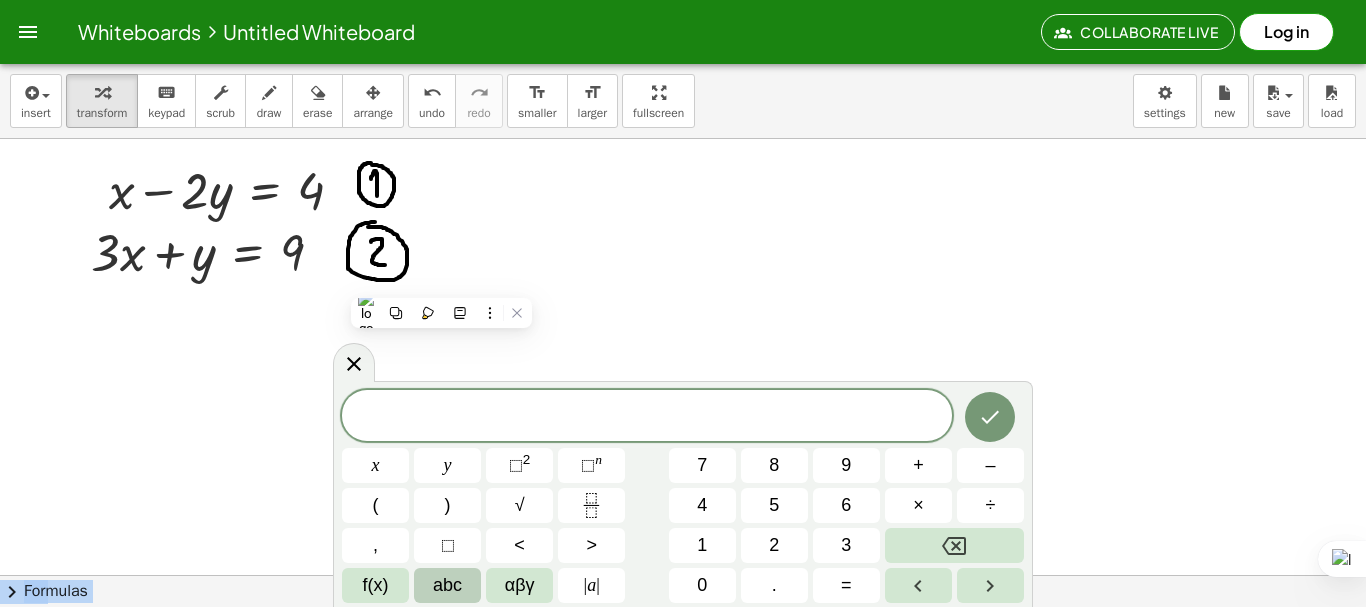 click on "abc" at bounding box center (447, 585) 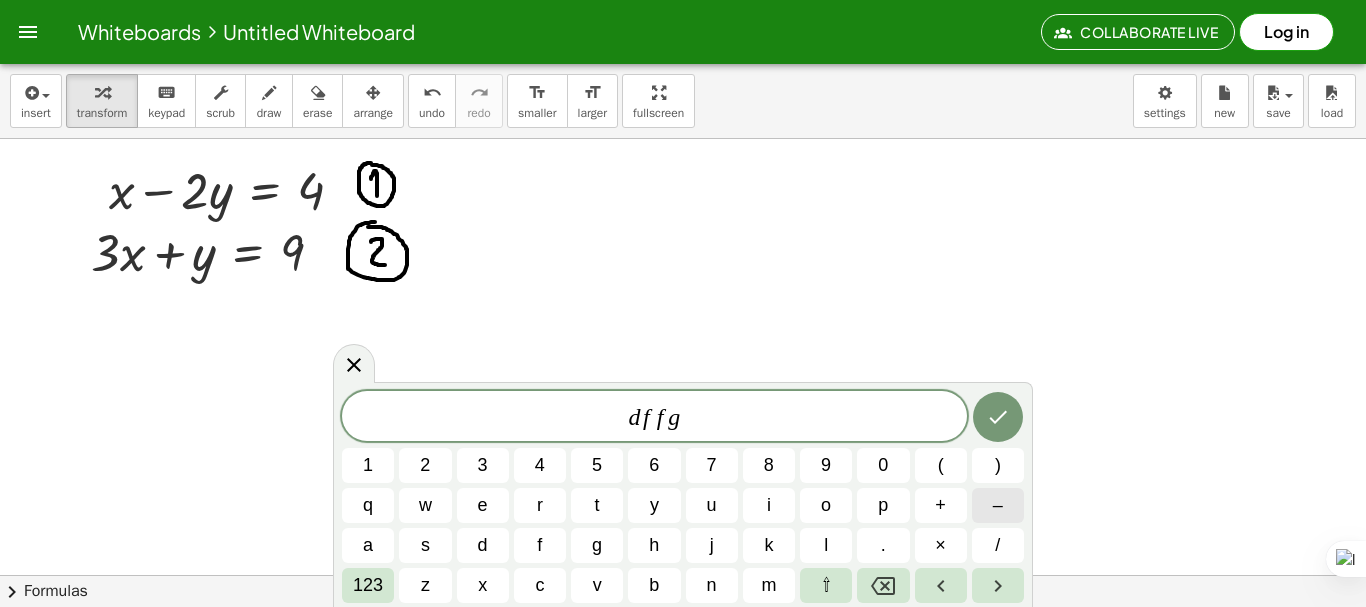 click on "–" at bounding box center (998, 505) 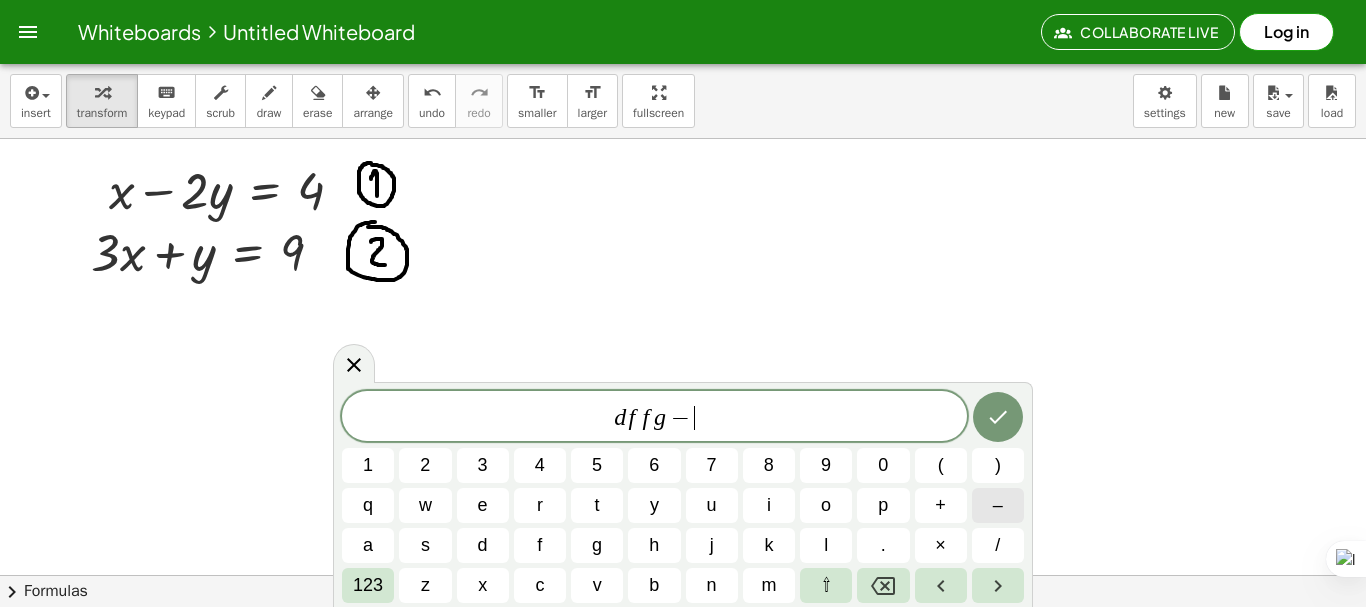 click on "–" at bounding box center [998, 505] 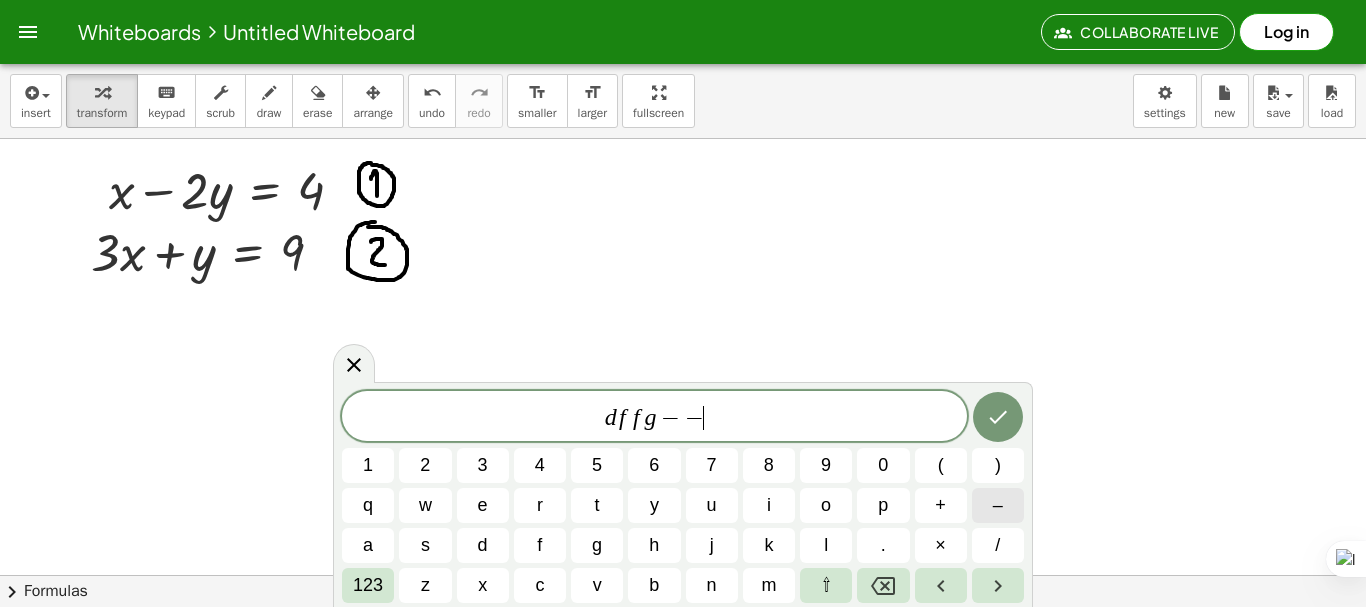 click on "–" at bounding box center [998, 505] 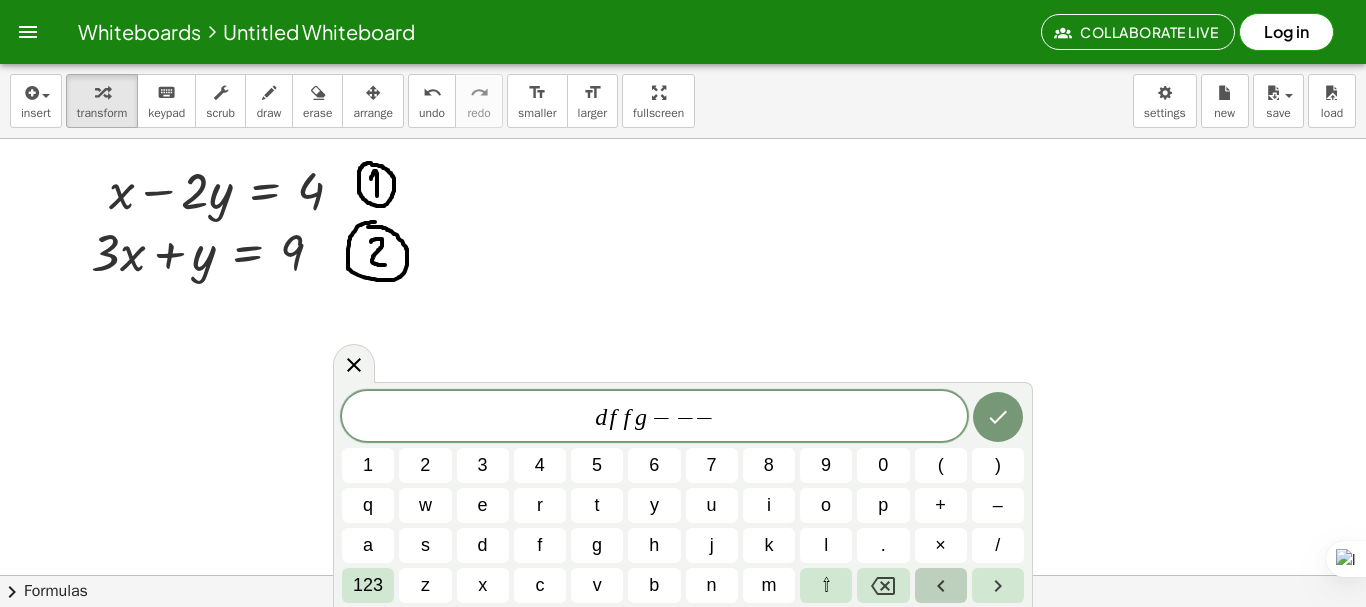 click 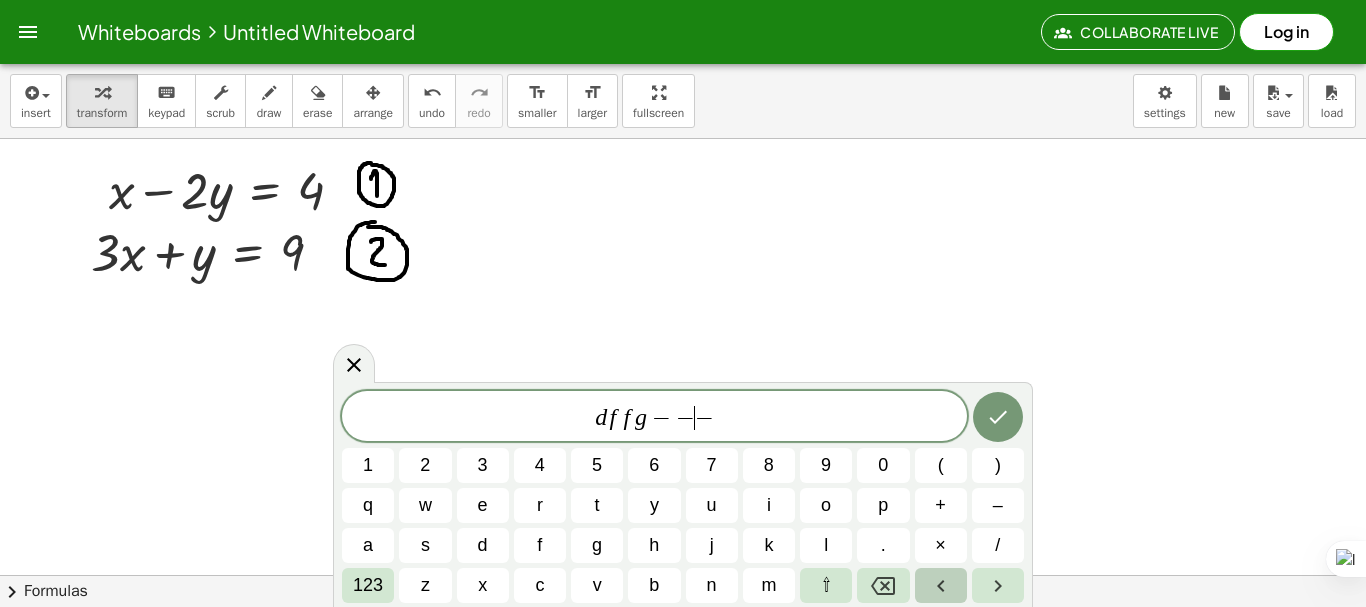 click 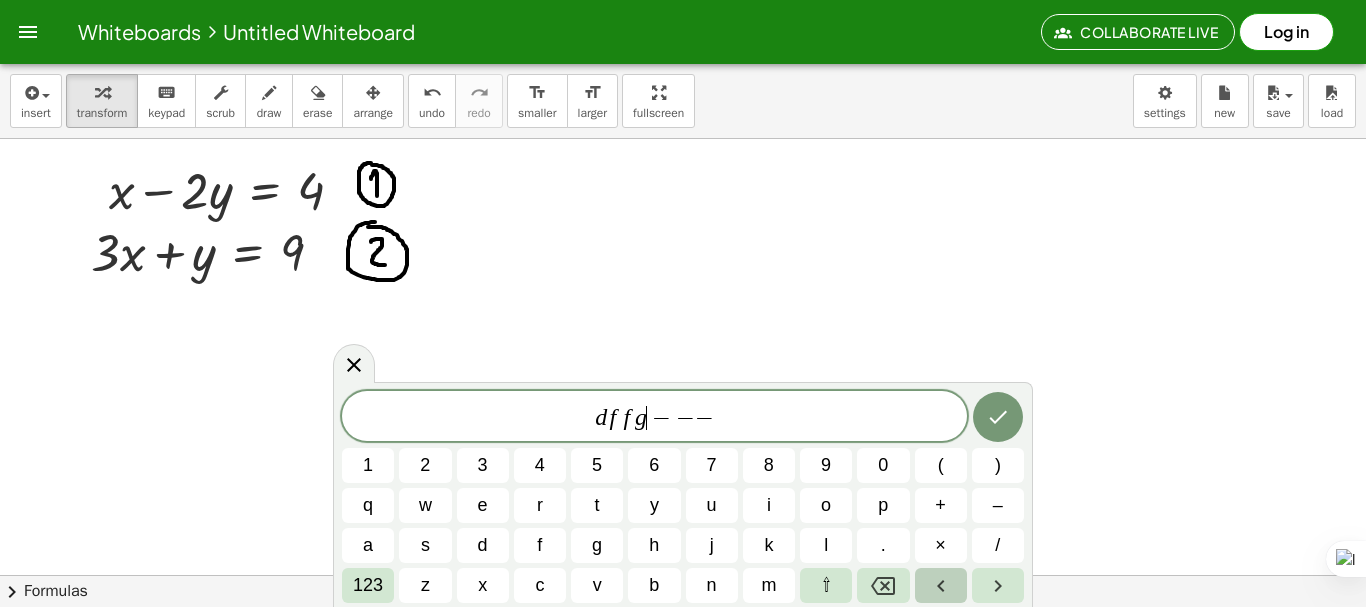 click 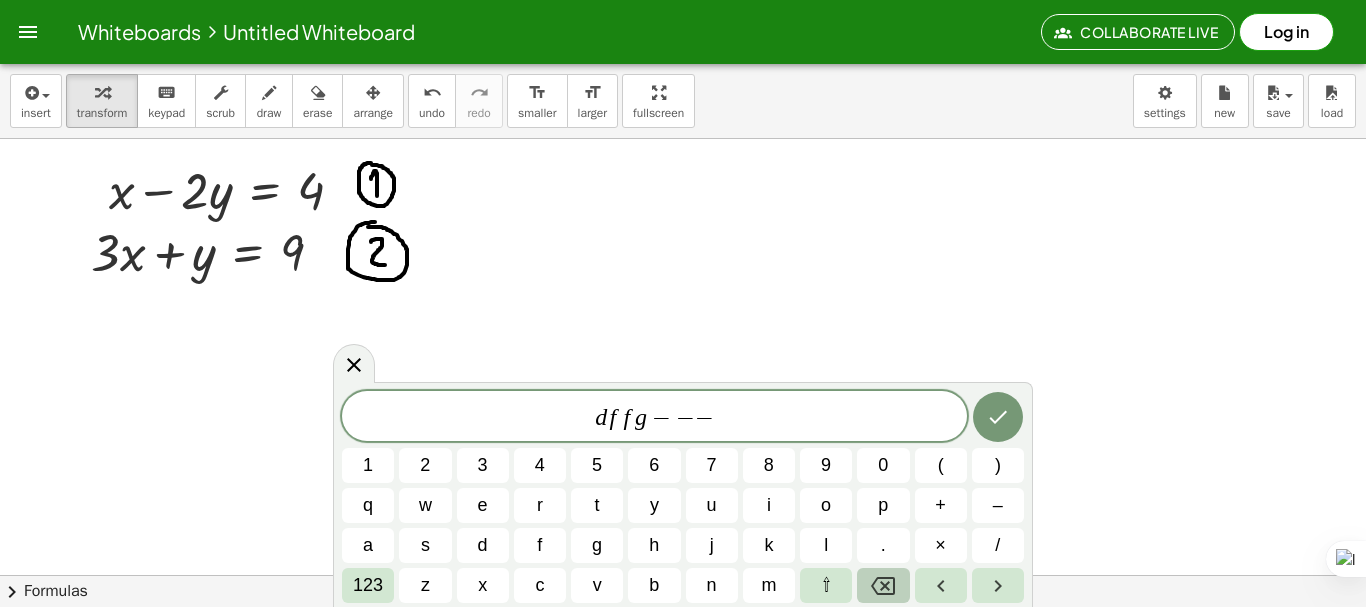 click 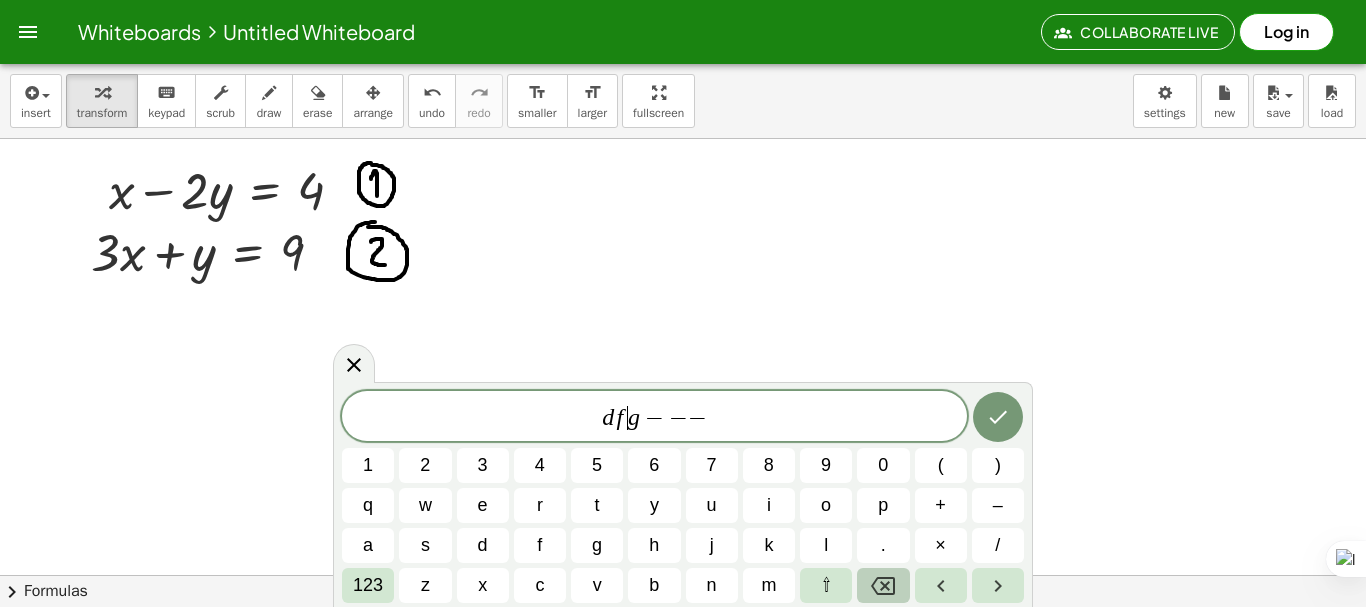 click 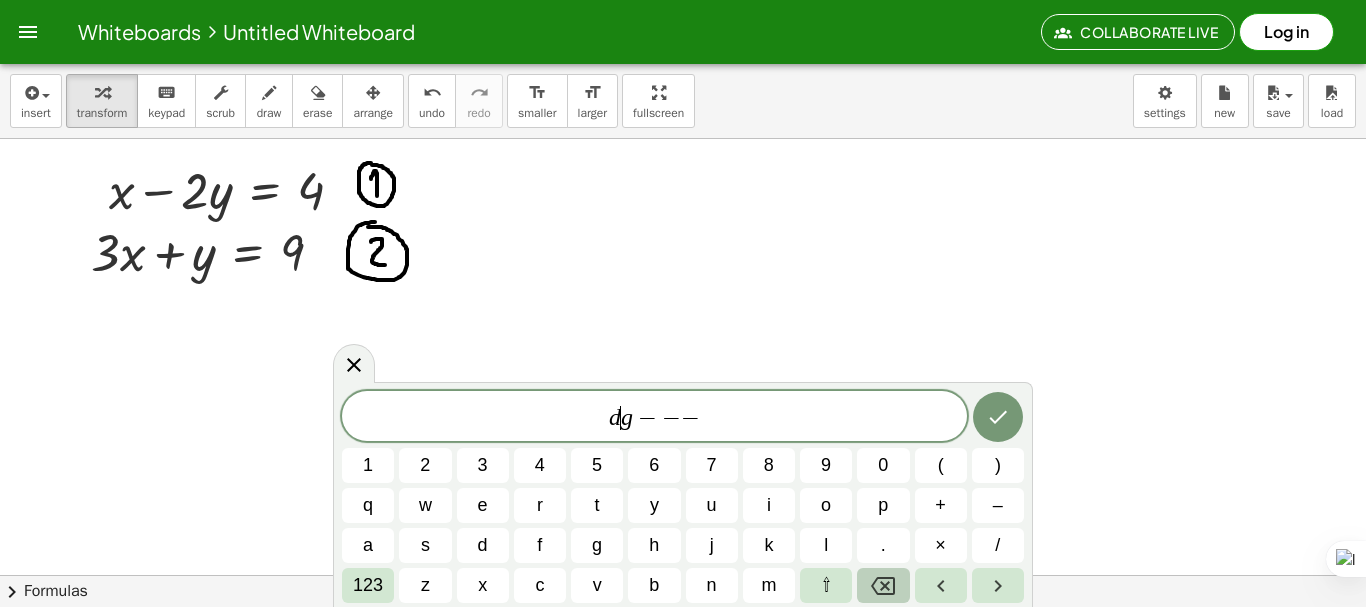 click 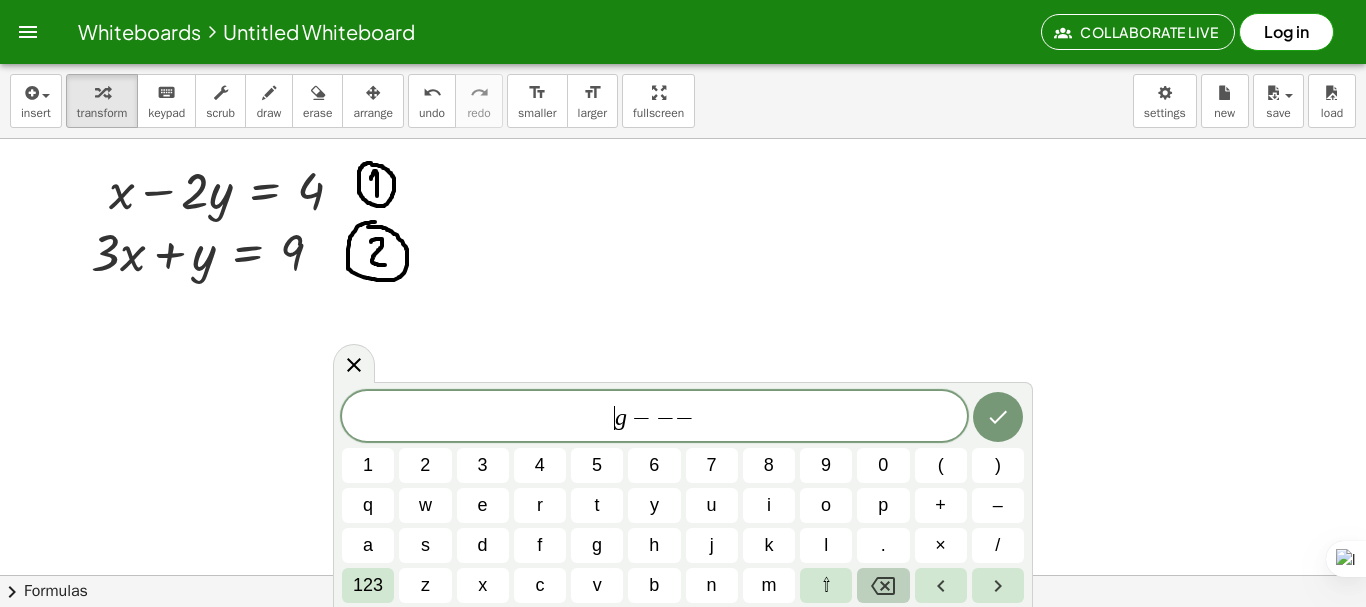 click 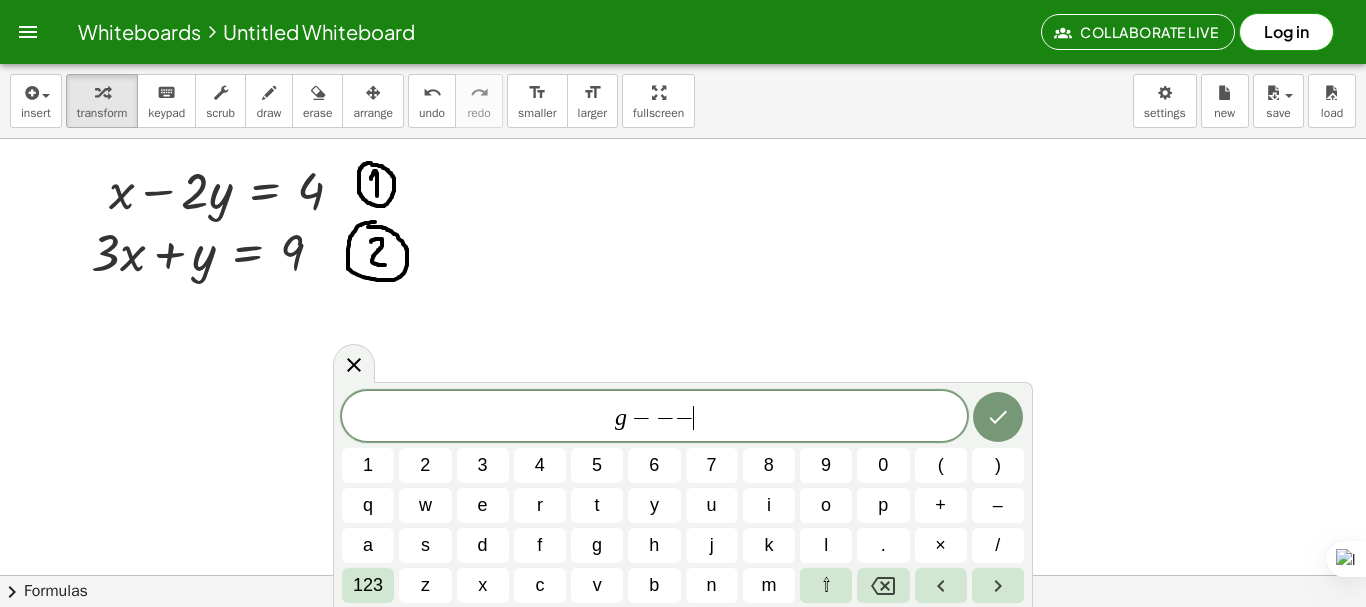 click on "g − − − ​" at bounding box center [654, 418] 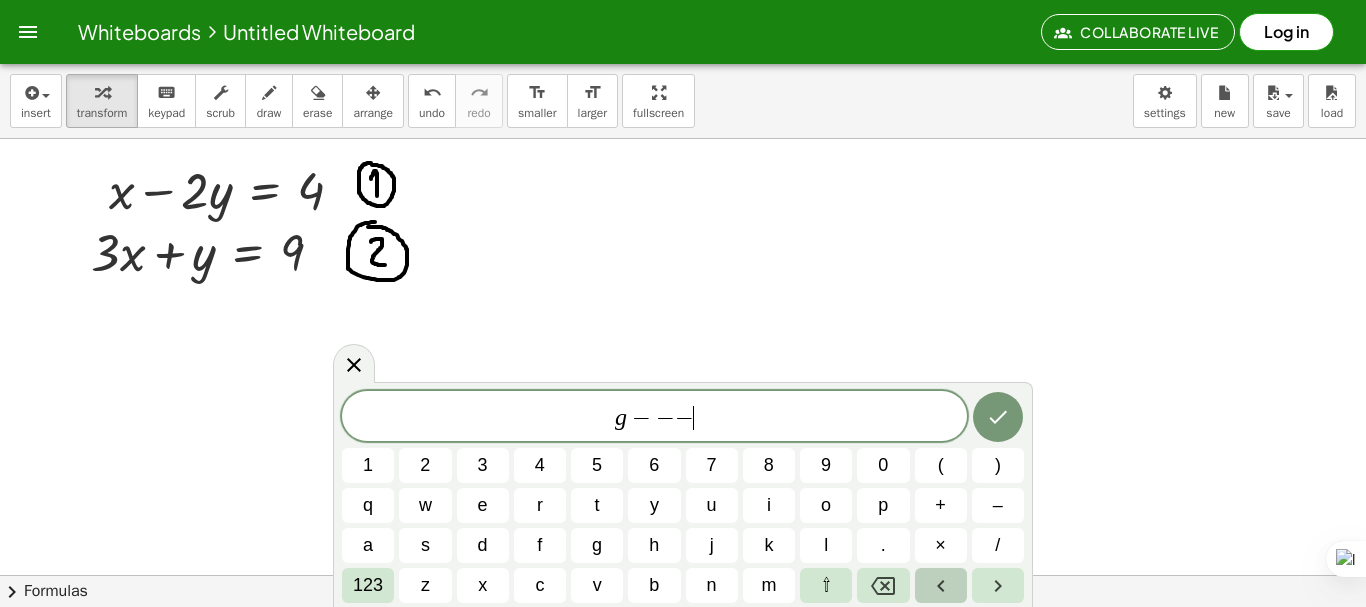 click 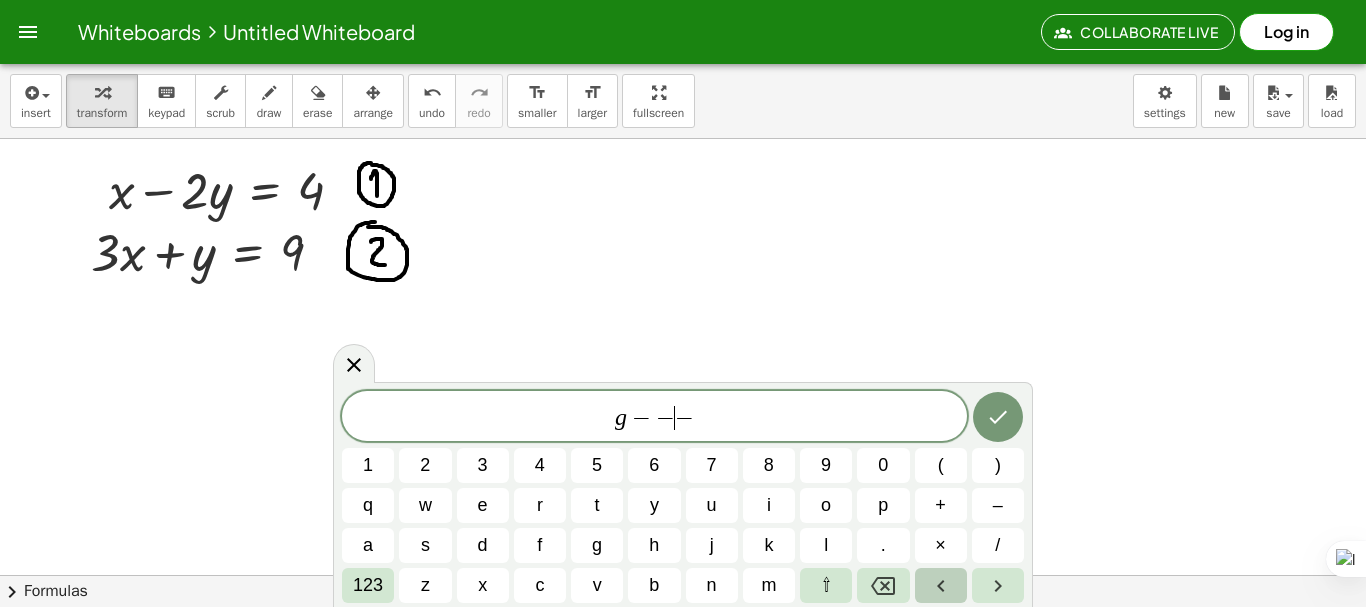 click 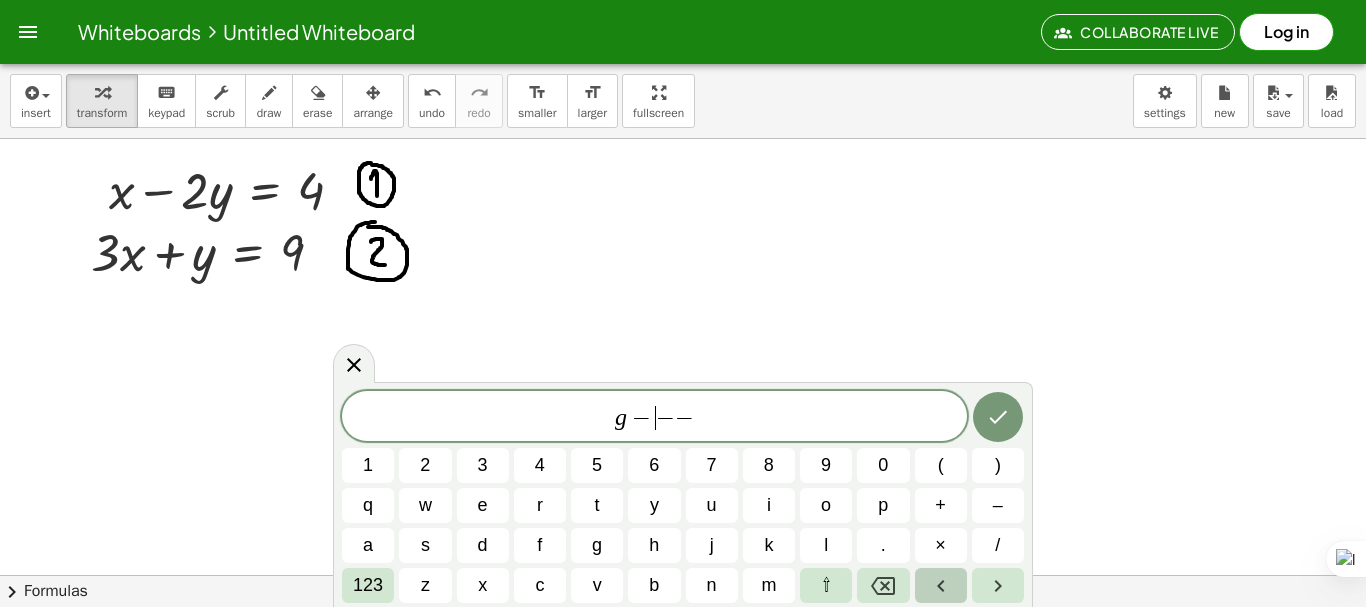 click 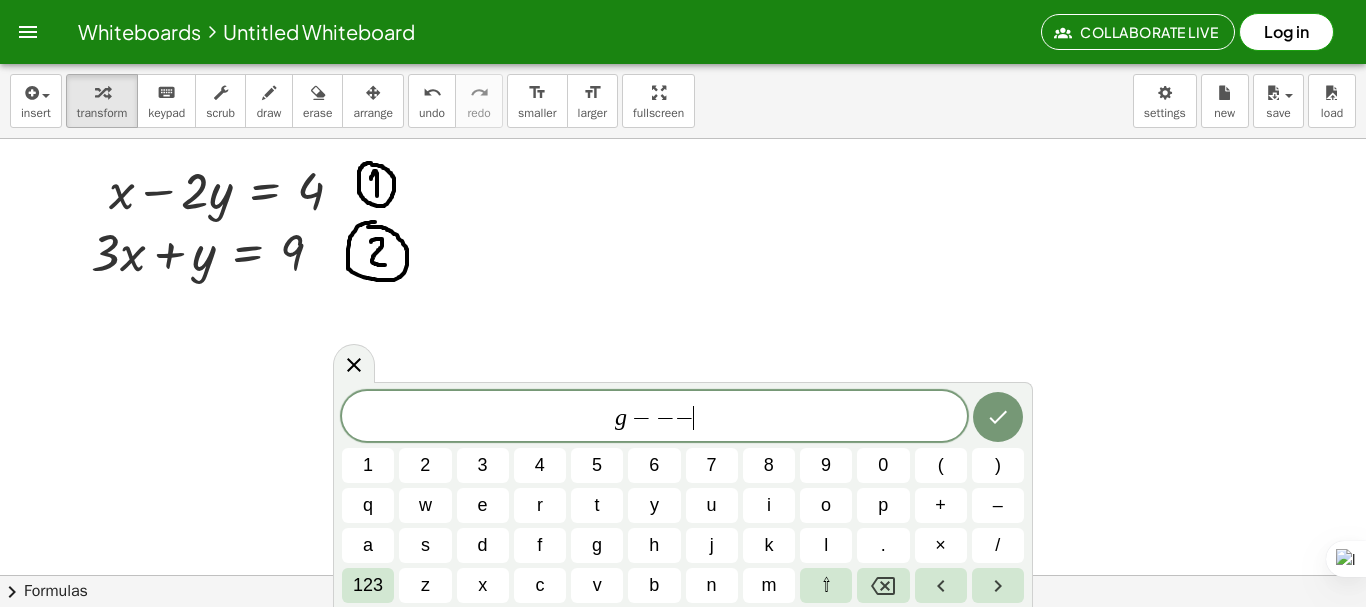 click on "g − − − ​" at bounding box center (654, 418) 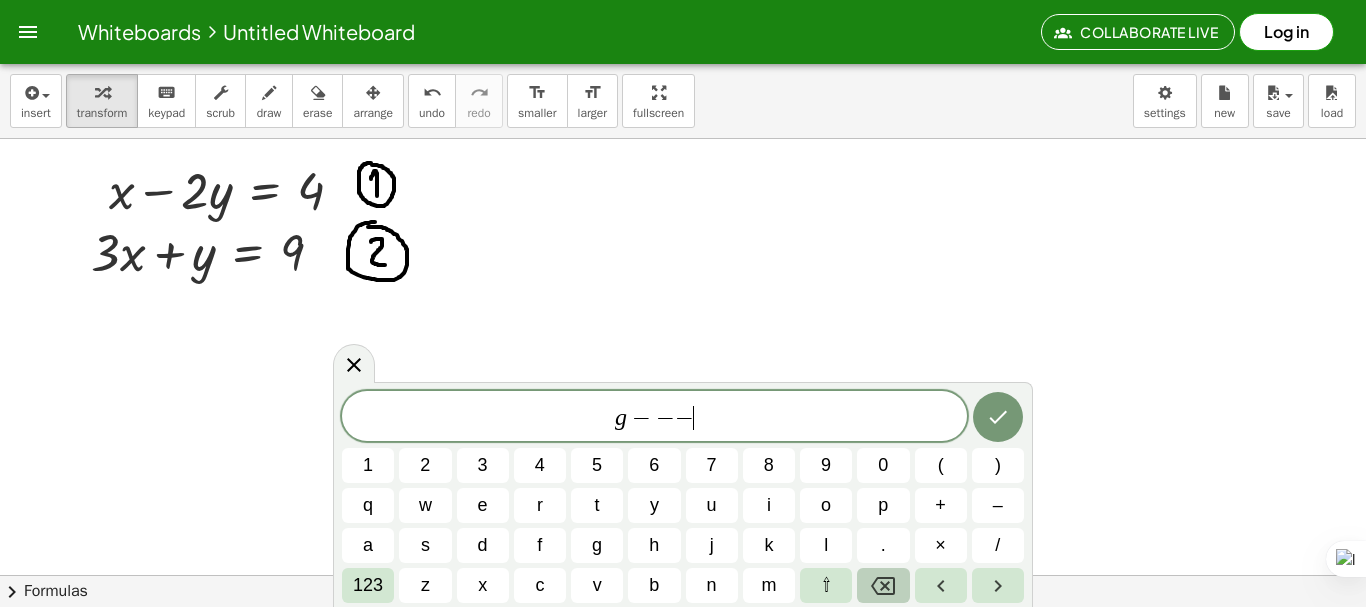 click 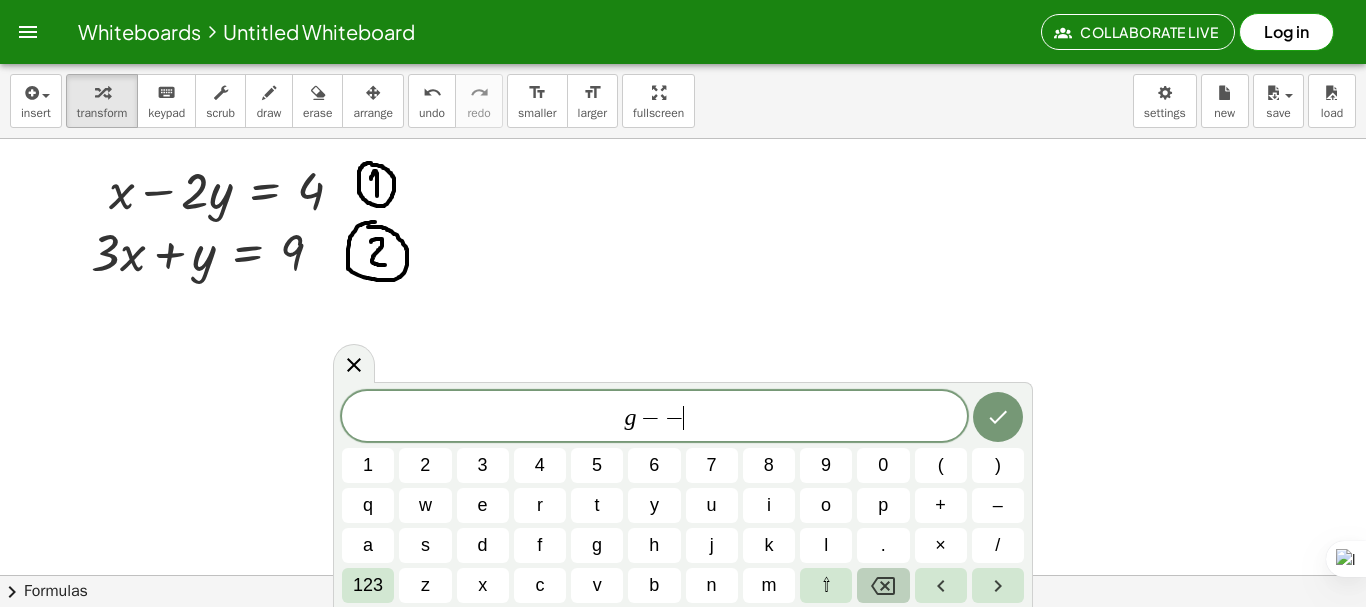 click 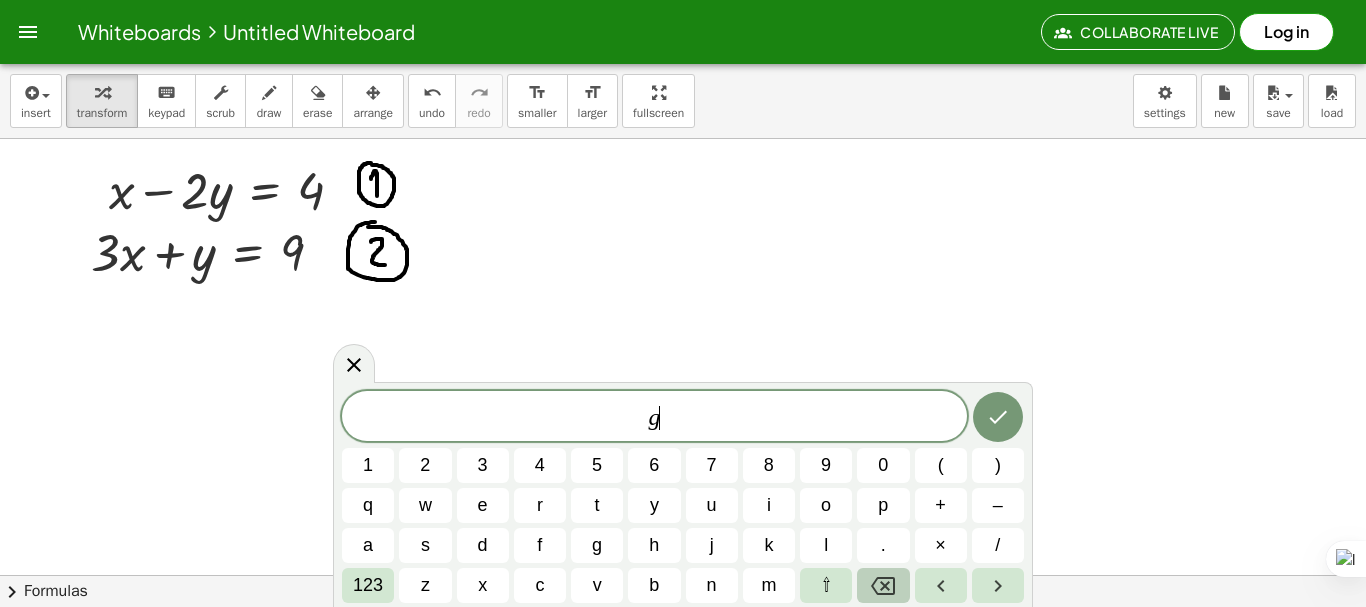click 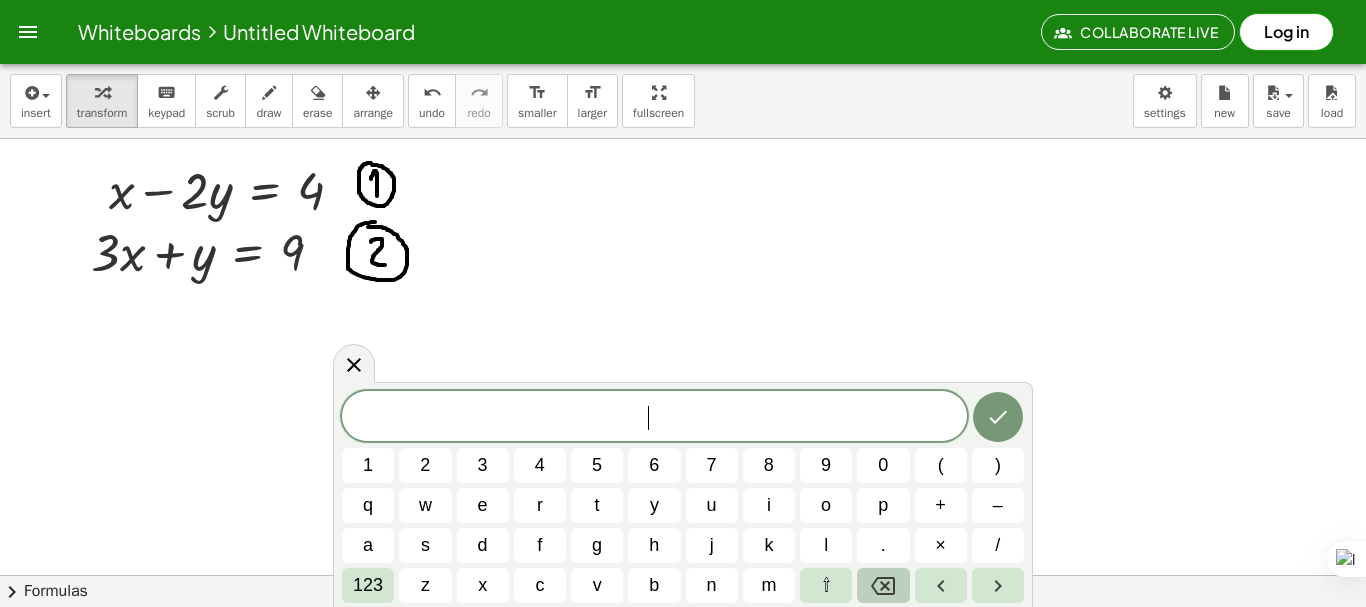 click 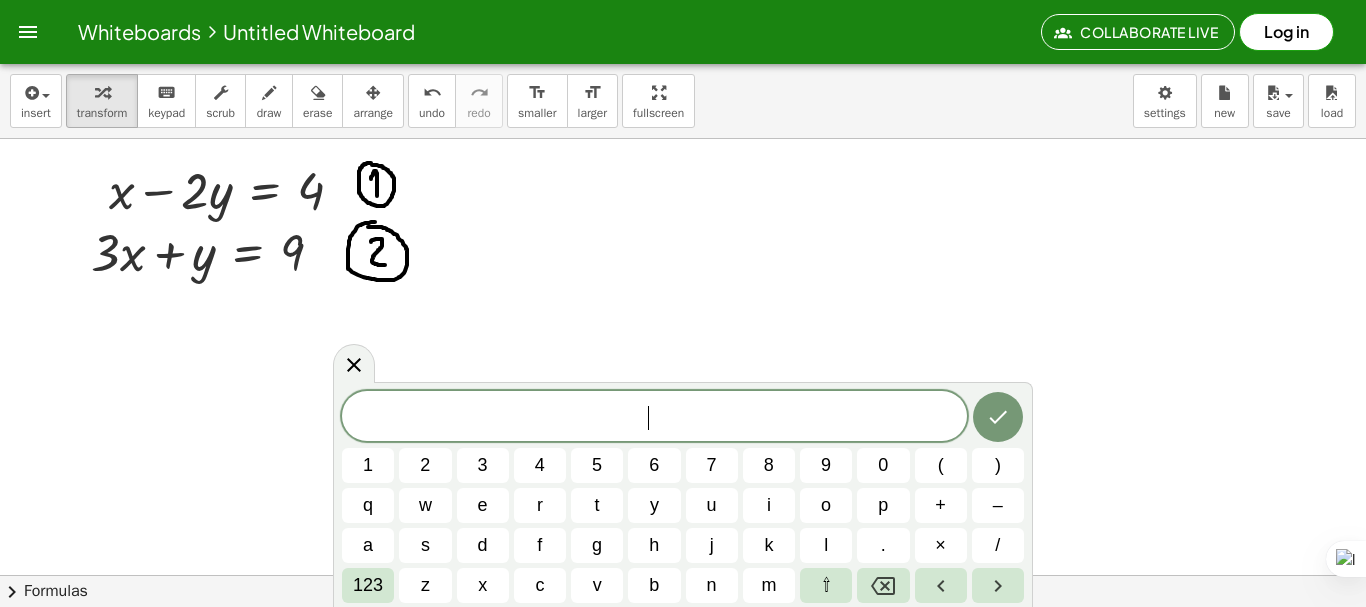 click at bounding box center (683, 639) 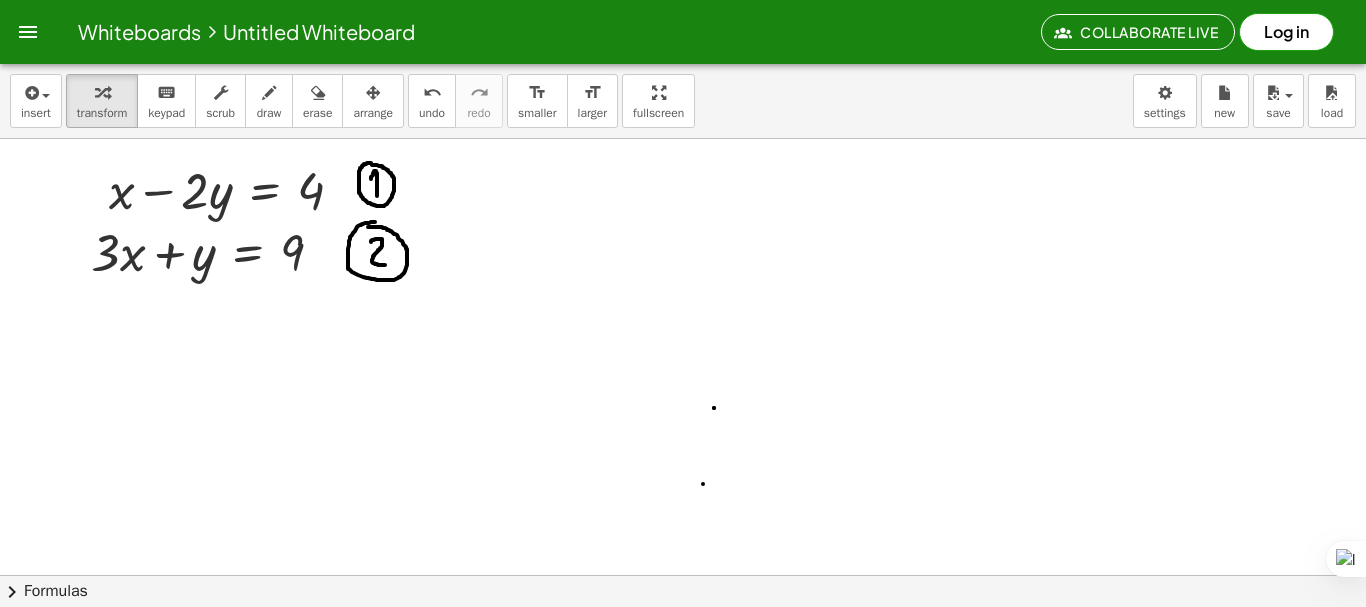 click at bounding box center [683, 639] 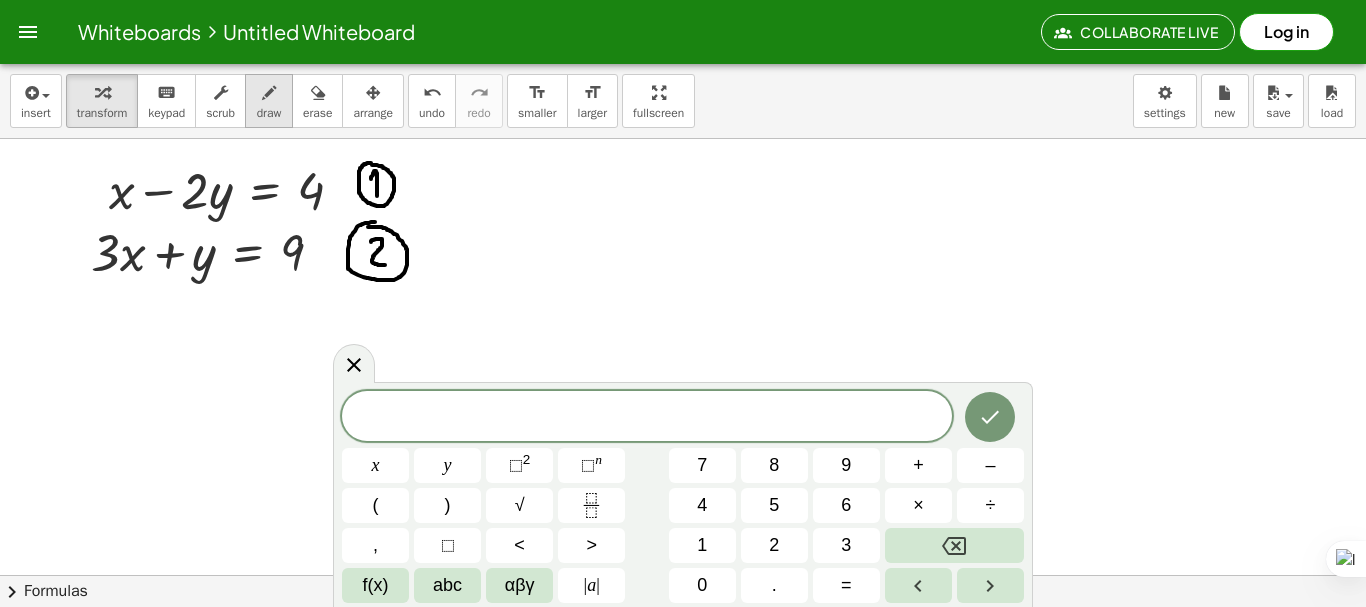 click at bounding box center (269, 92) 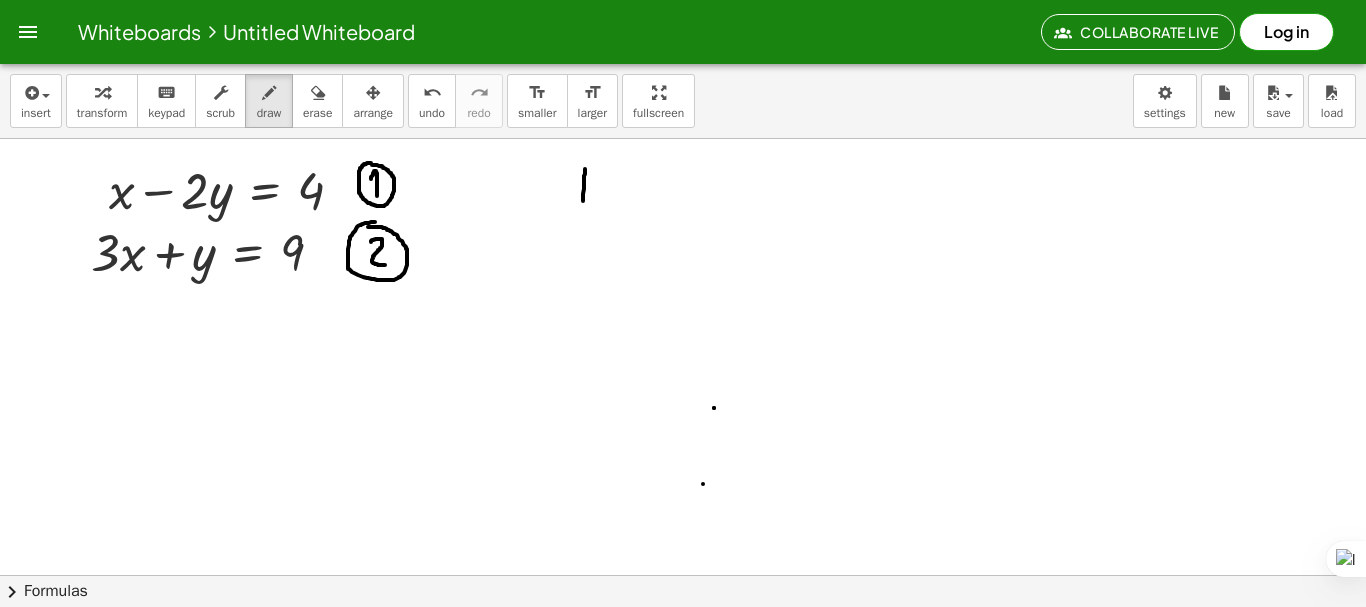 drag, startPoint x: 842, startPoint y: 264, endPoint x: 583, endPoint y: 202, distance: 266.31747 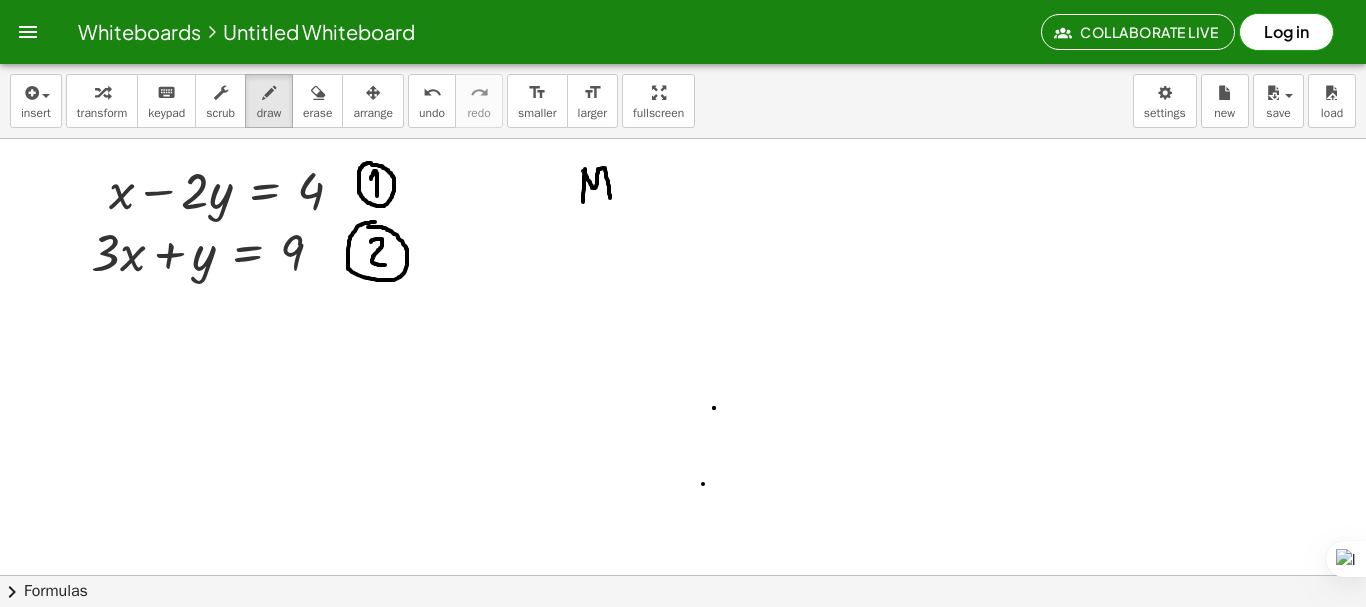 drag, startPoint x: 583, startPoint y: 171, endPoint x: 610, endPoint y: 199, distance: 38.8973 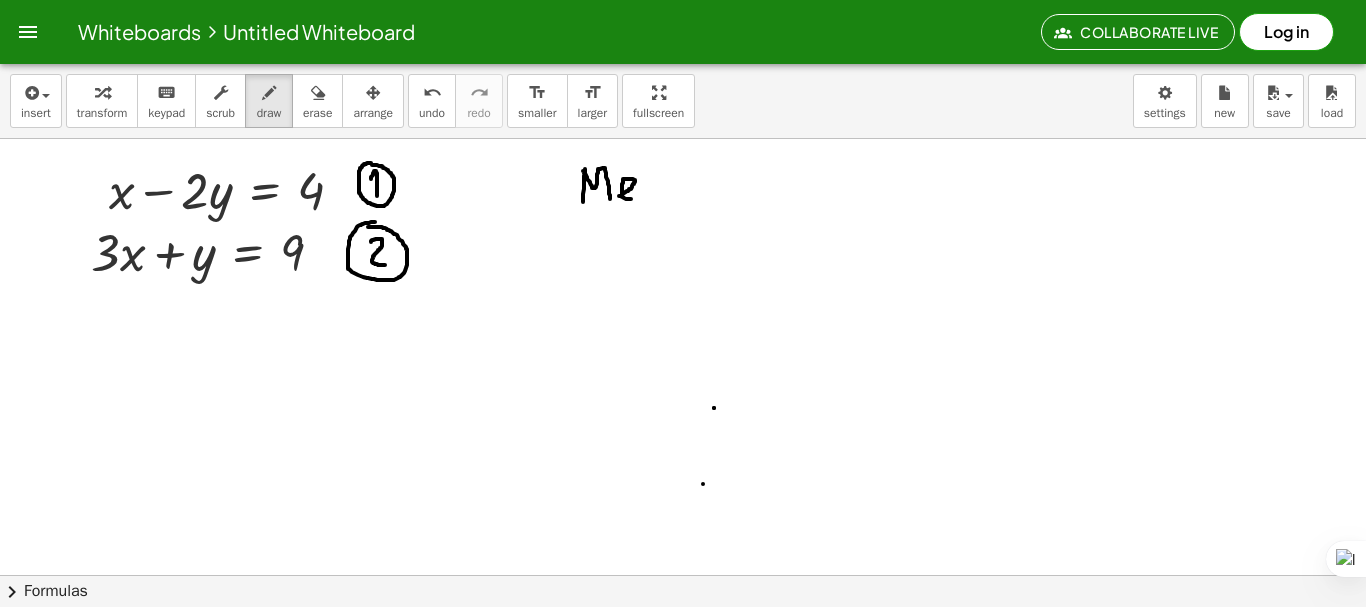 drag, startPoint x: 619, startPoint y: 196, endPoint x: 635, endPoint y: 199, distance: 16.27882 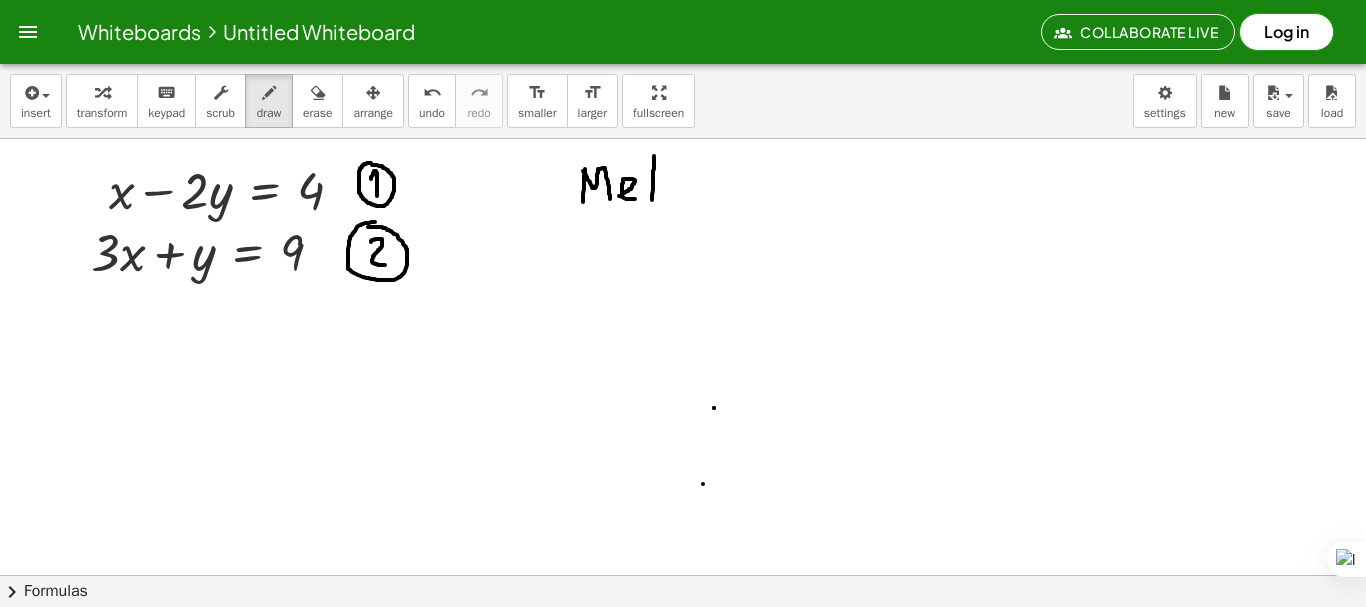 drag, startPoint x: 654, startPoint y: 156, endPoint x: 652, endPoint y: 201, distance: 45.044422 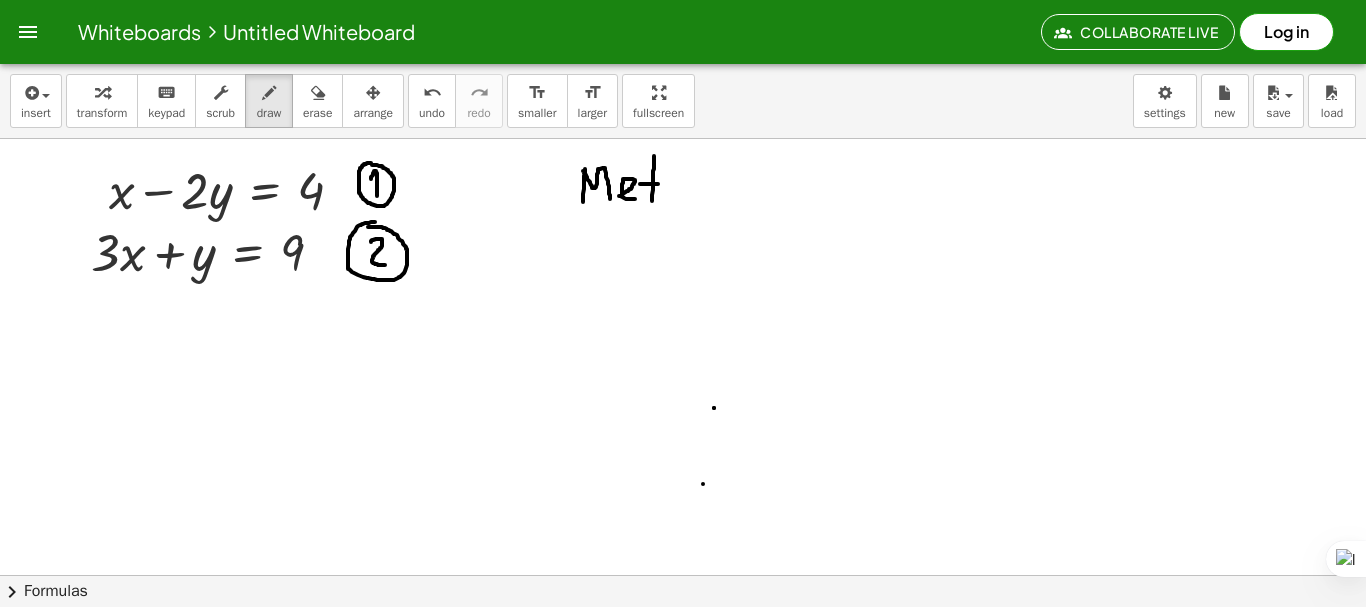 drag, startPoint x: 648, startPoint y: 184, endPoint x: 660, endPoint y: 184, distance: 12 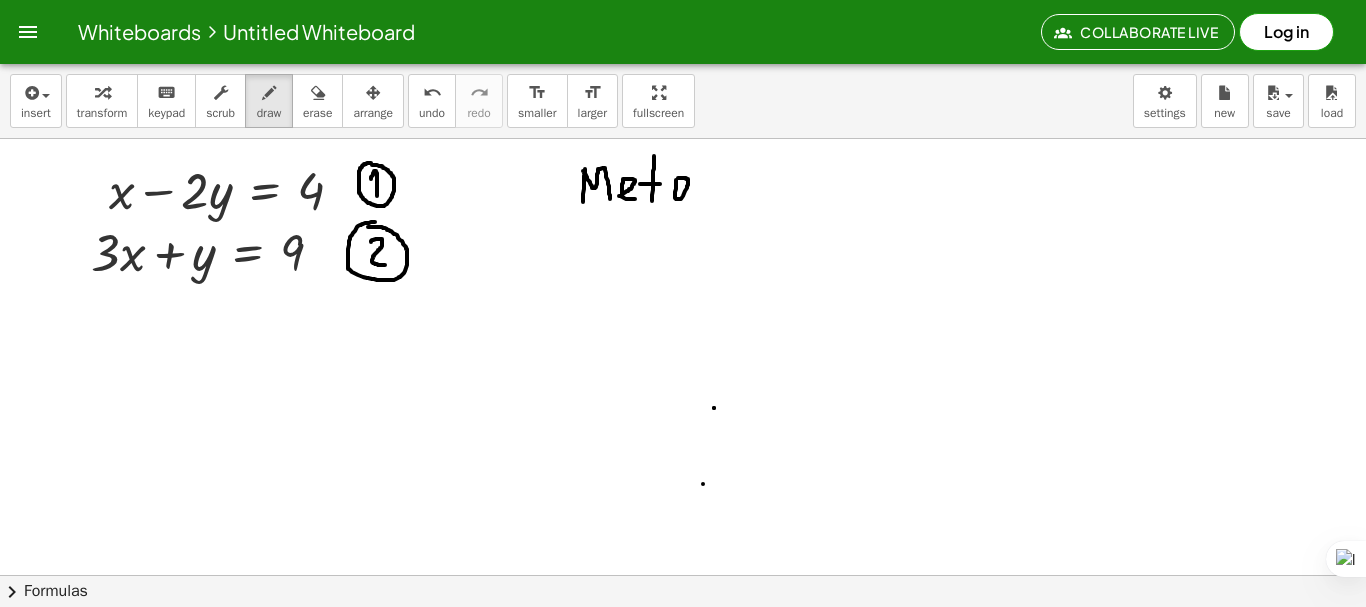click at bounding box center [683, 639] 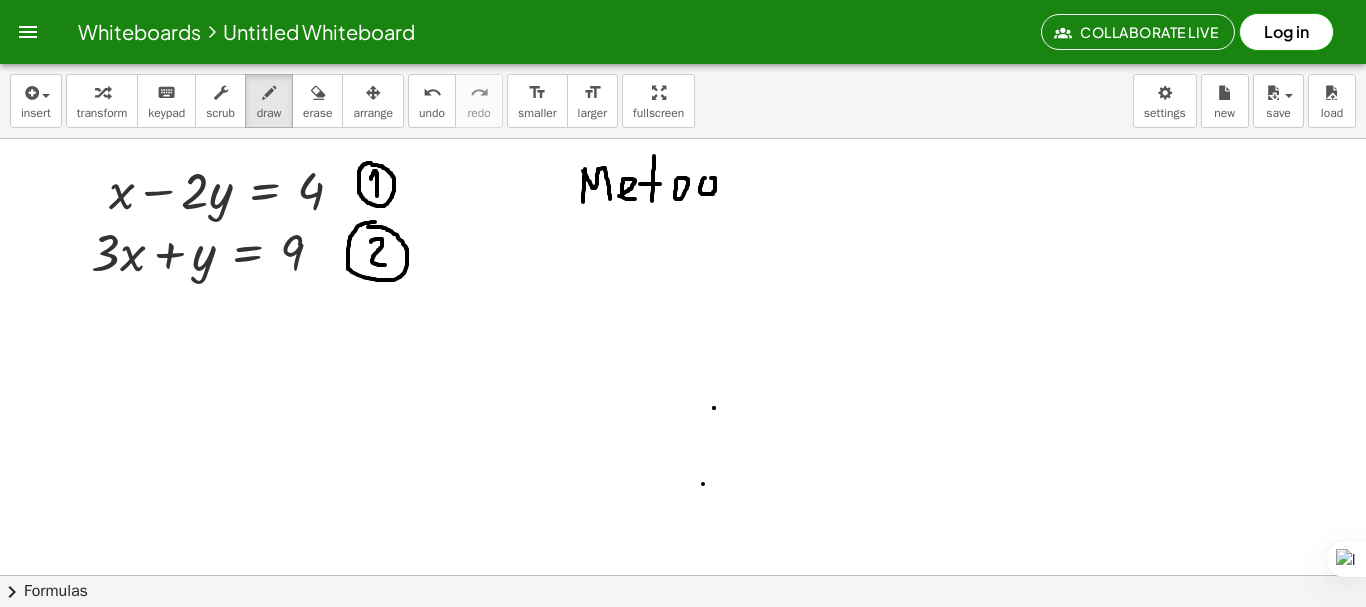 click at bounding box center [683, 639] 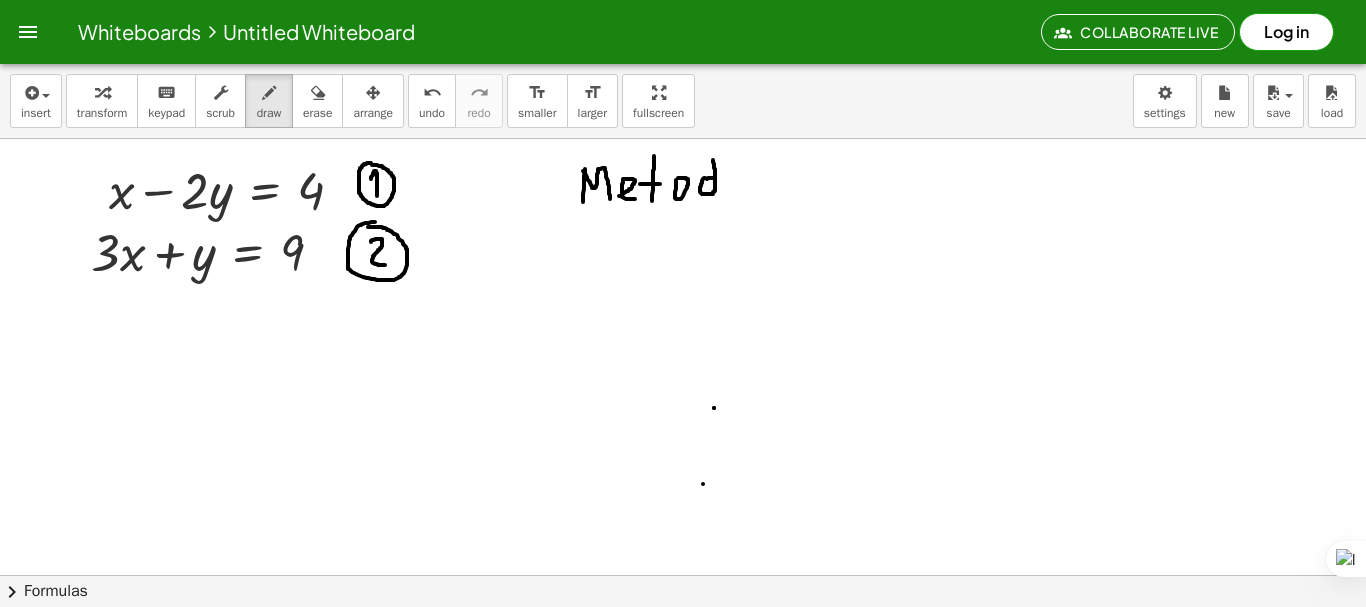 drag, startPoint x: 713, startPoint y: 160, endPoint x: 715, endPoint y: 194, distance: 34.058773 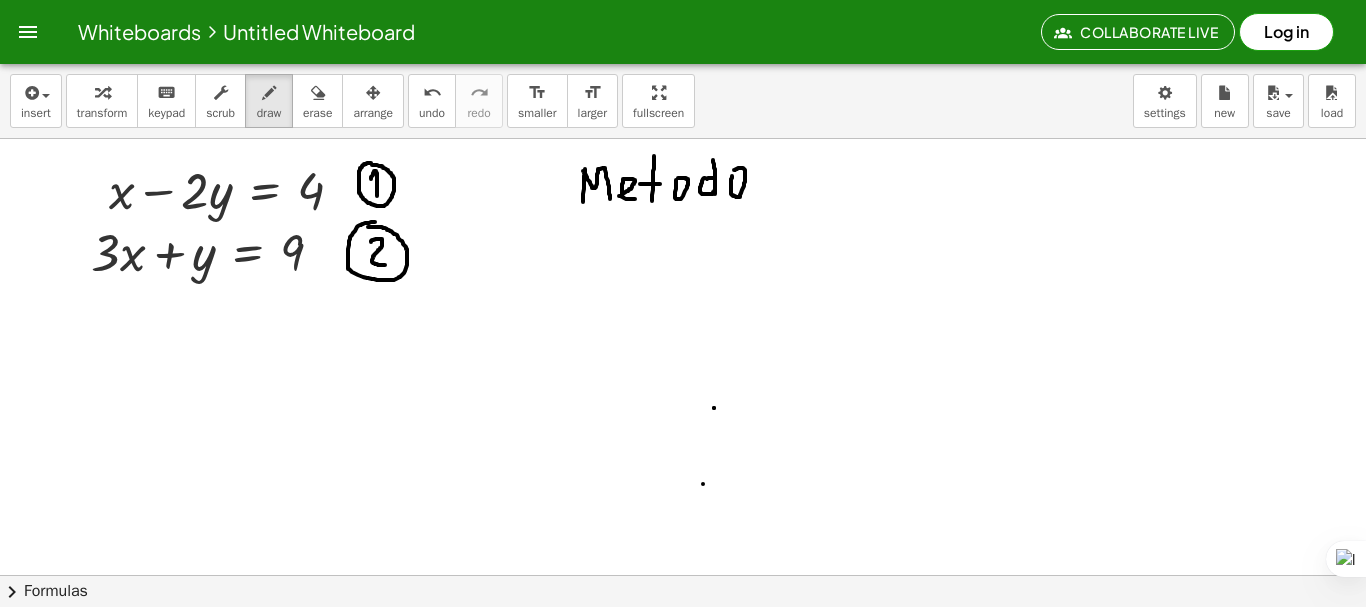 drag, startPoint x: 732, startPoint y: 176, endPoint x: 718, endPoint y: 189, distance: 19.104973 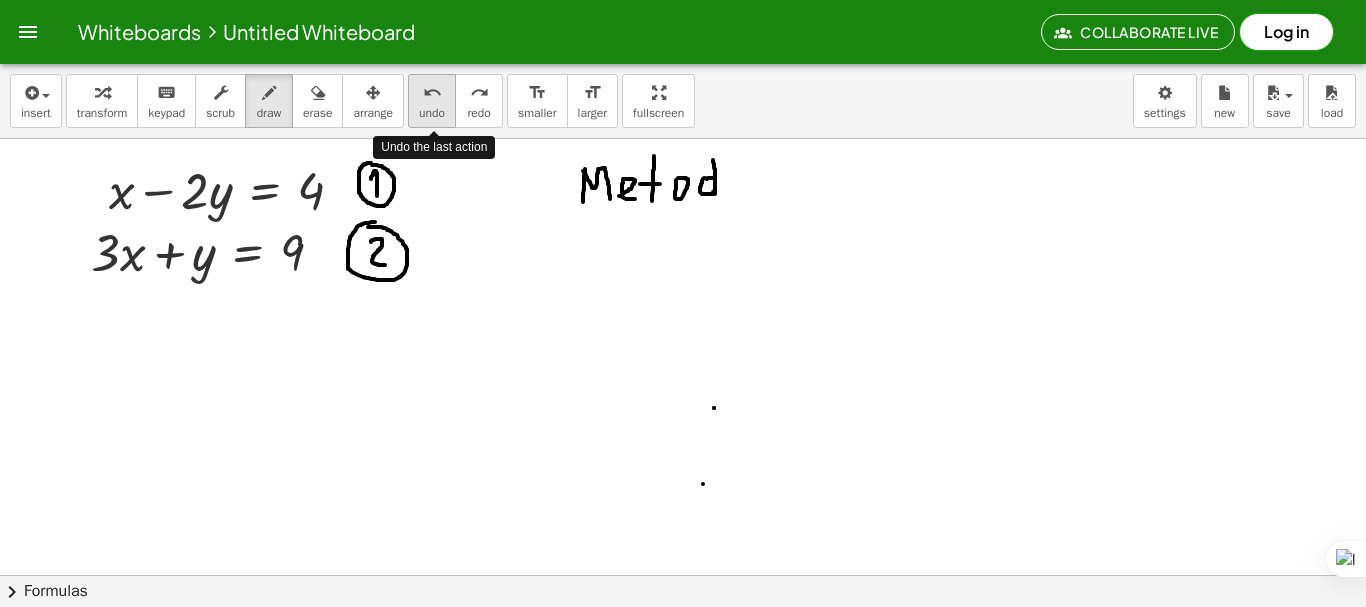 click on "undo" at bounding box center (432, 93) 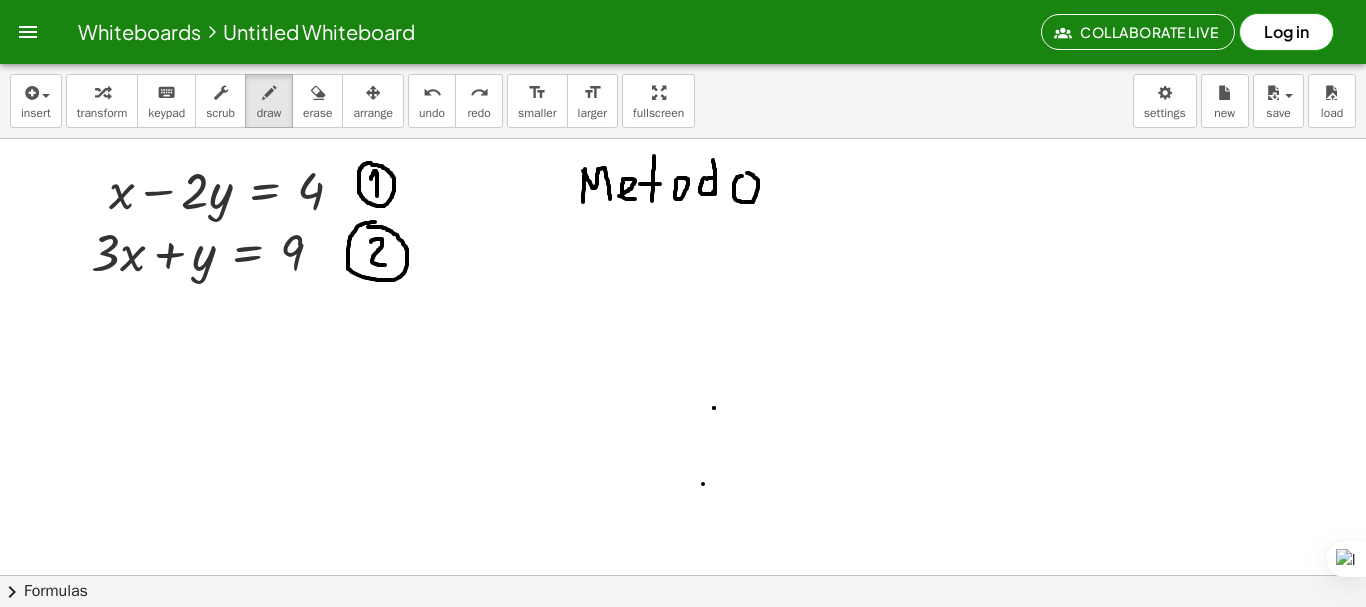 click at bounding box center [683, 639] 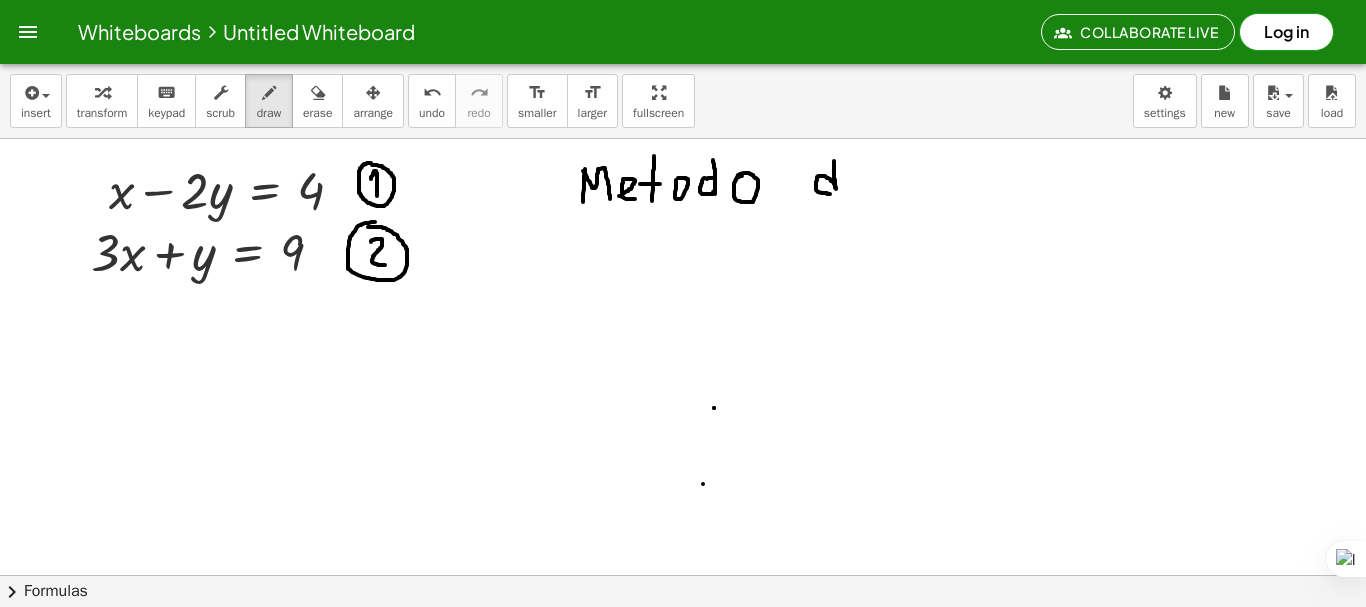 drag, startPoint x: 834, startPoint y: 161, endPoint x: 832, endPoint y: 191, distance: 30.066593 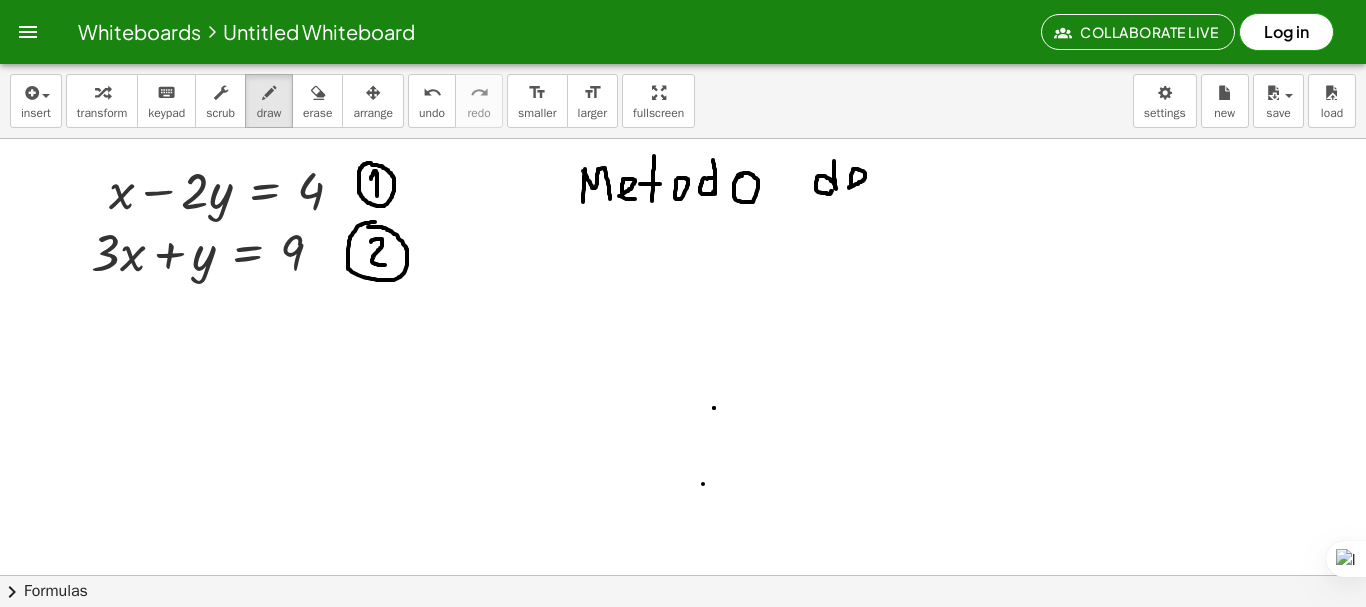 drag, startPoint x: 849, startPoint y: 188, endPoint x: 863, endPoint y: 191, distance: 14.3178215 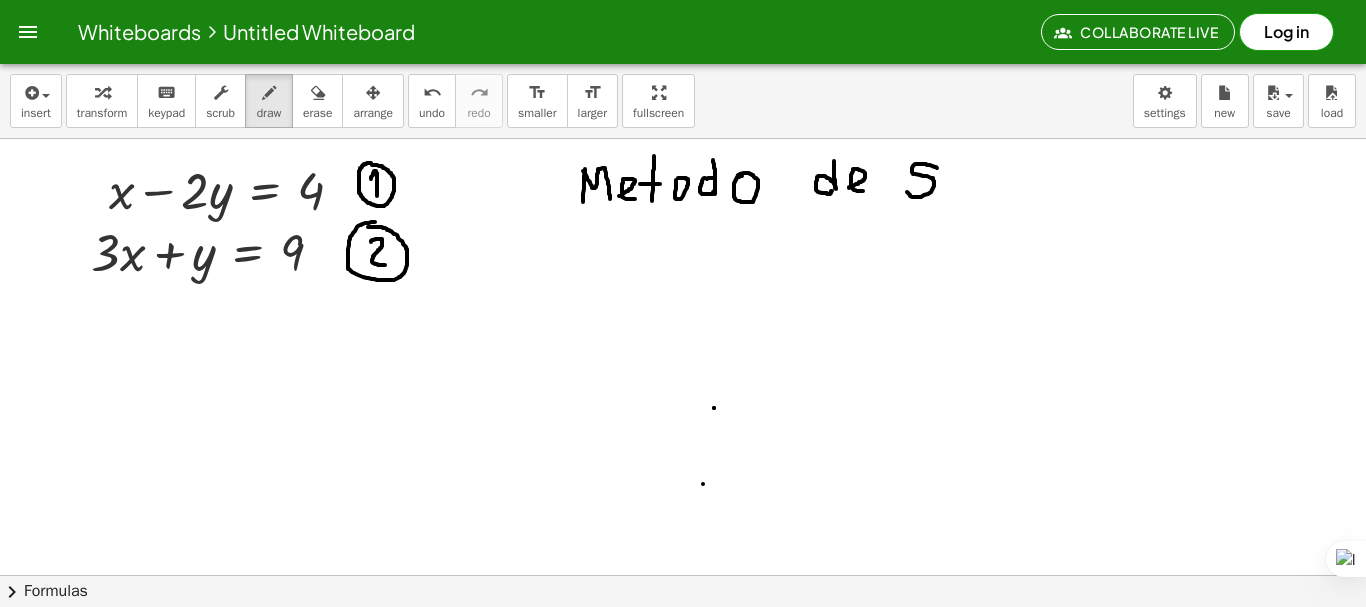 drag, startPoint x: 937, startPoint y: 168, endPoint x: 907, endPoint y: 191, distance: 37.802116 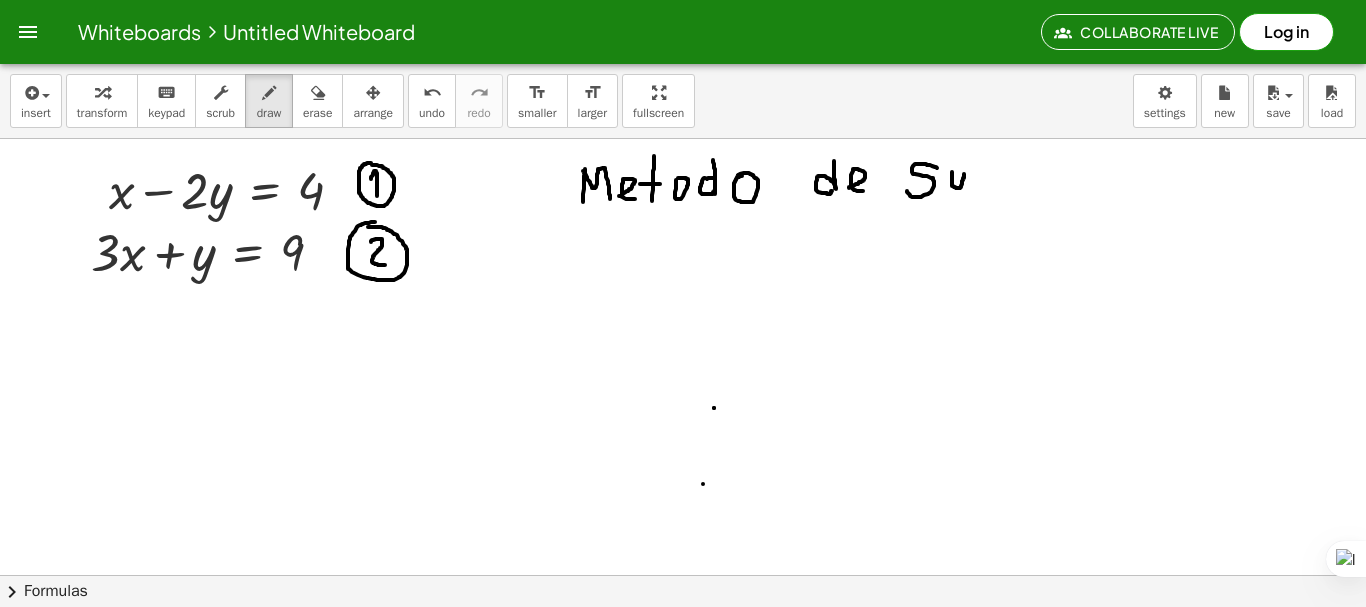 drag, startPoint x: 952, startPoint y: 172, endPoint x: 964, endPoint y: 169, distance: 12.369317 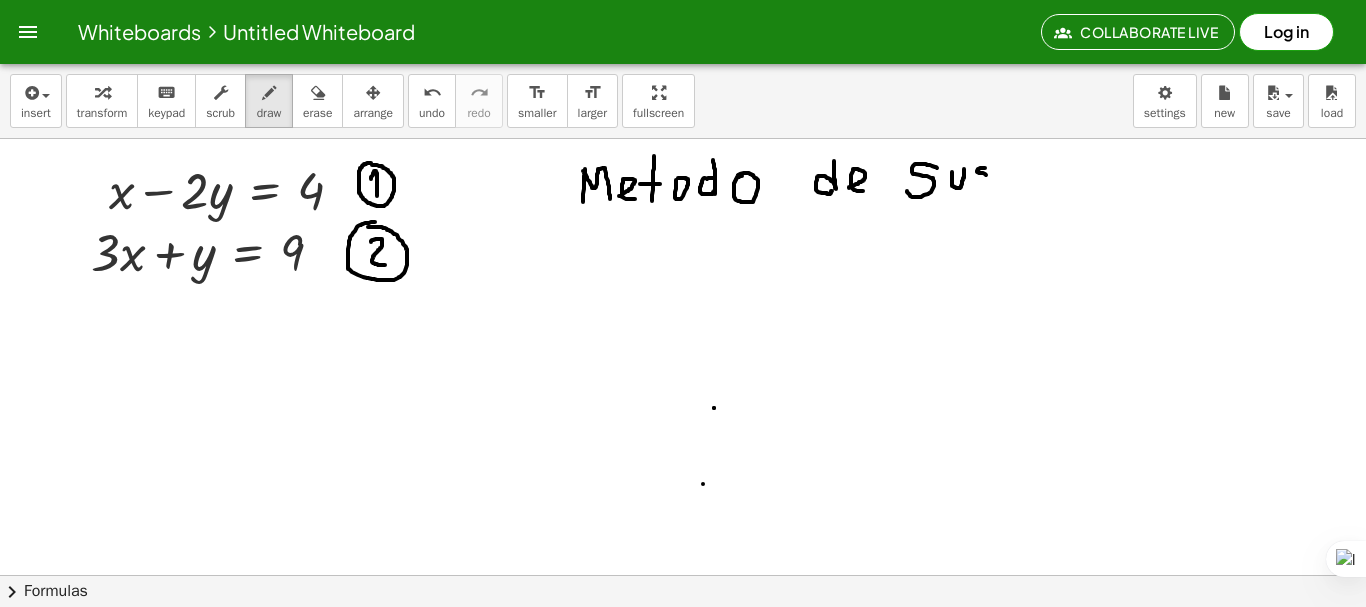 drag, startPoint x: 985, startPoint y: 168, endPoint x: 976, endPoint y: 190, distance: 23.769728 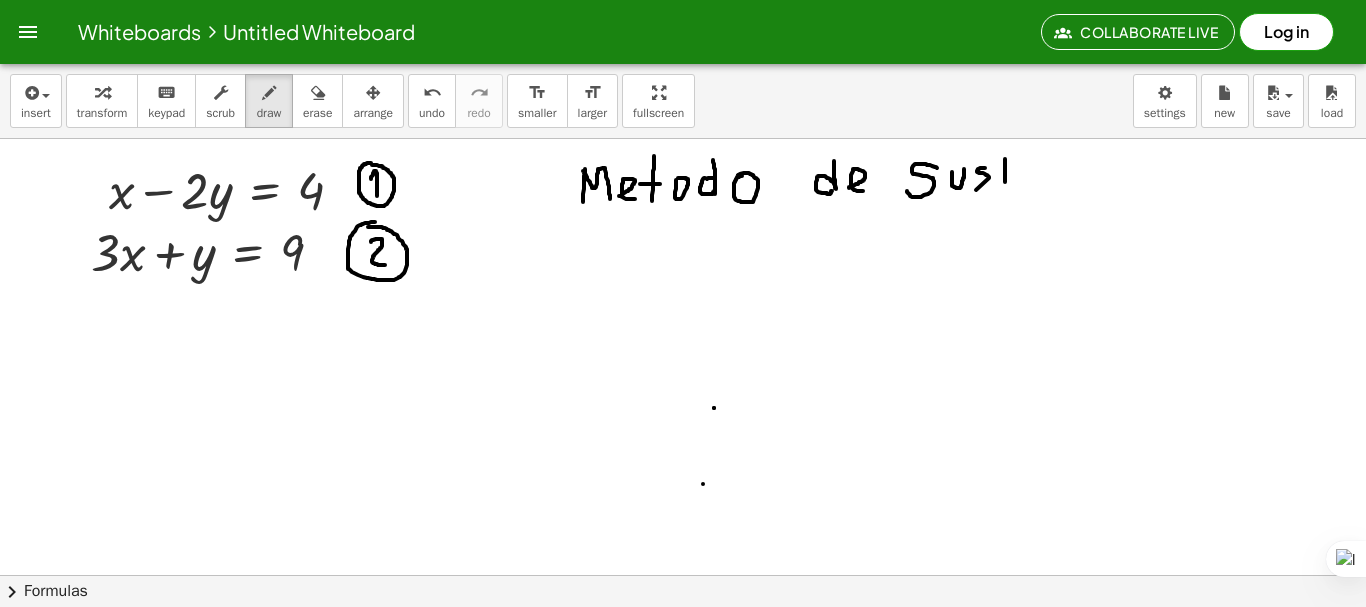 drag, startPoint x: 1005, startPoint y: 159, endPoint x: 1005, endPoint y: 188, distance: 29 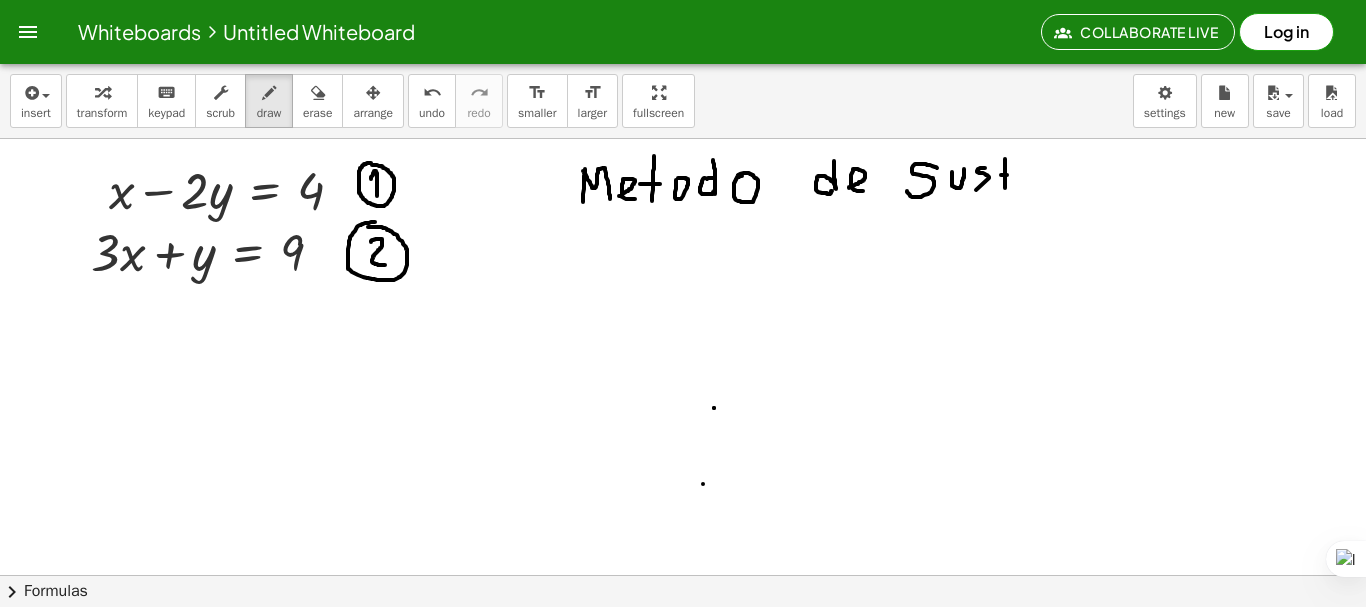 click at bounding box center [683, 639] 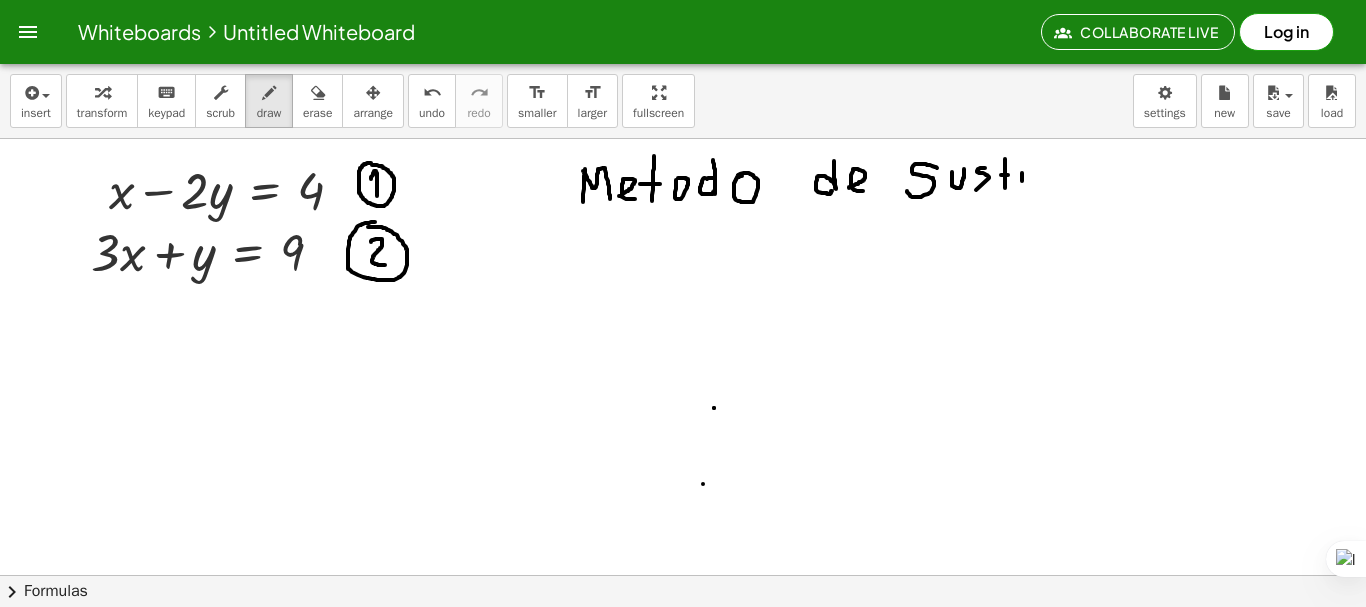 click at bounding box center (683, 639) 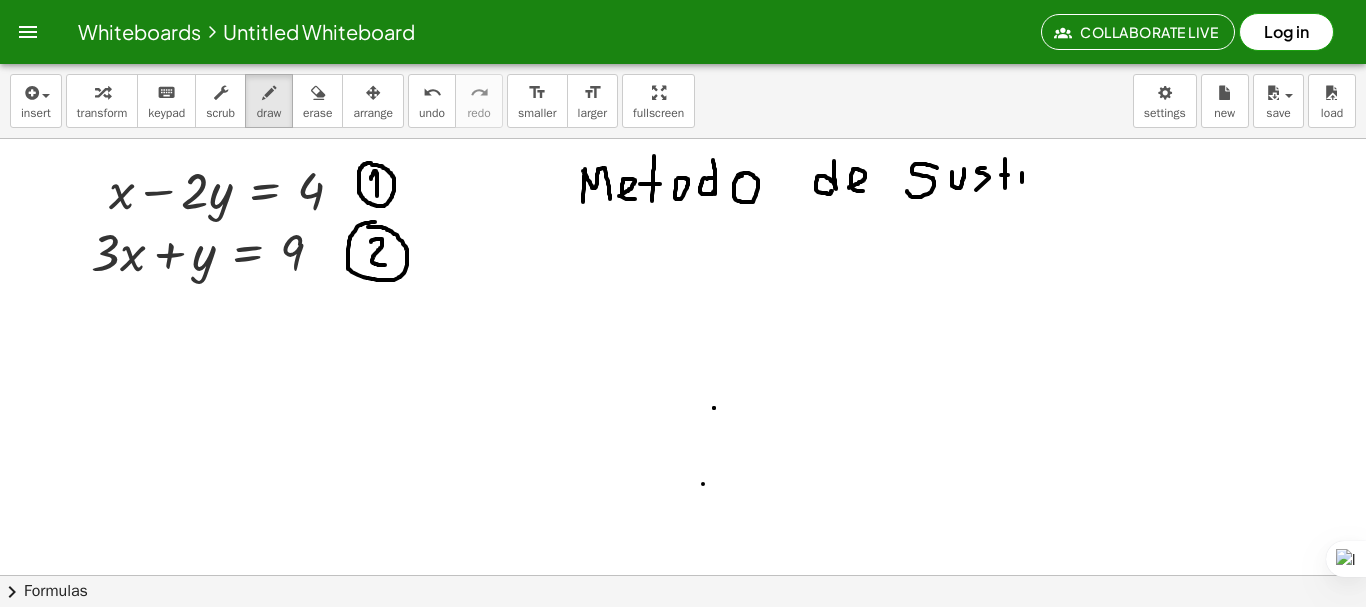 click at bounding box center [683, 639] 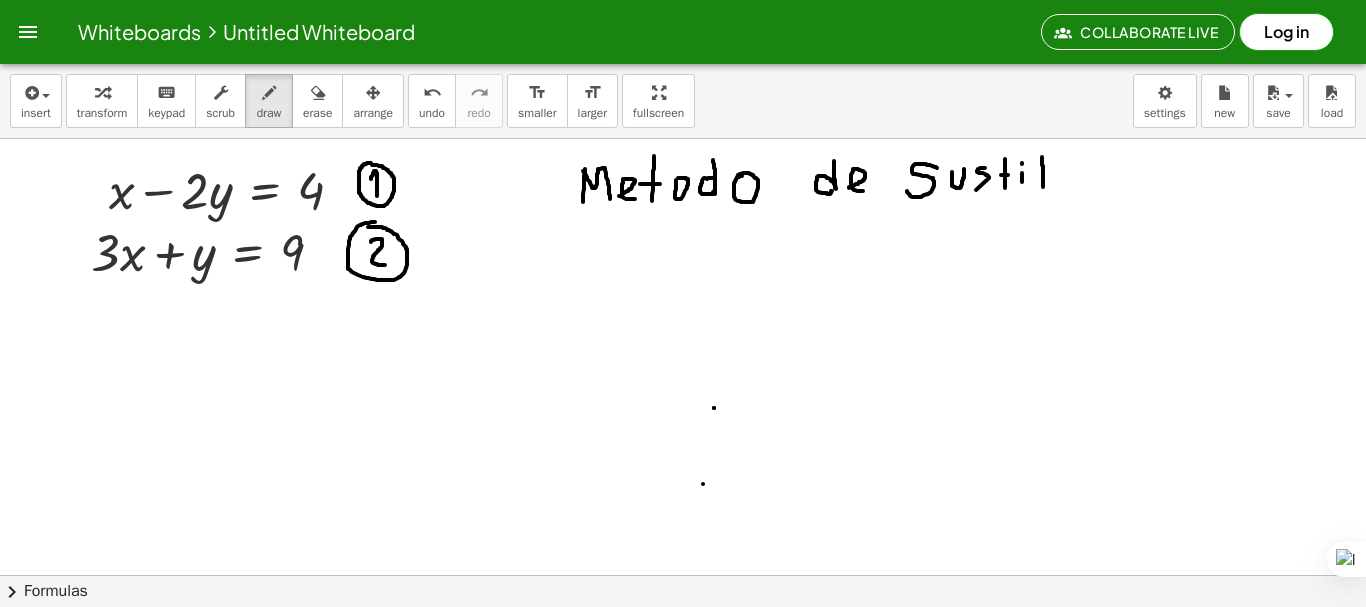 drag, startPoint x: 1042, startPoint y: 157, endPoint x: 1043, endPoint y: 187, distance: 30.016663 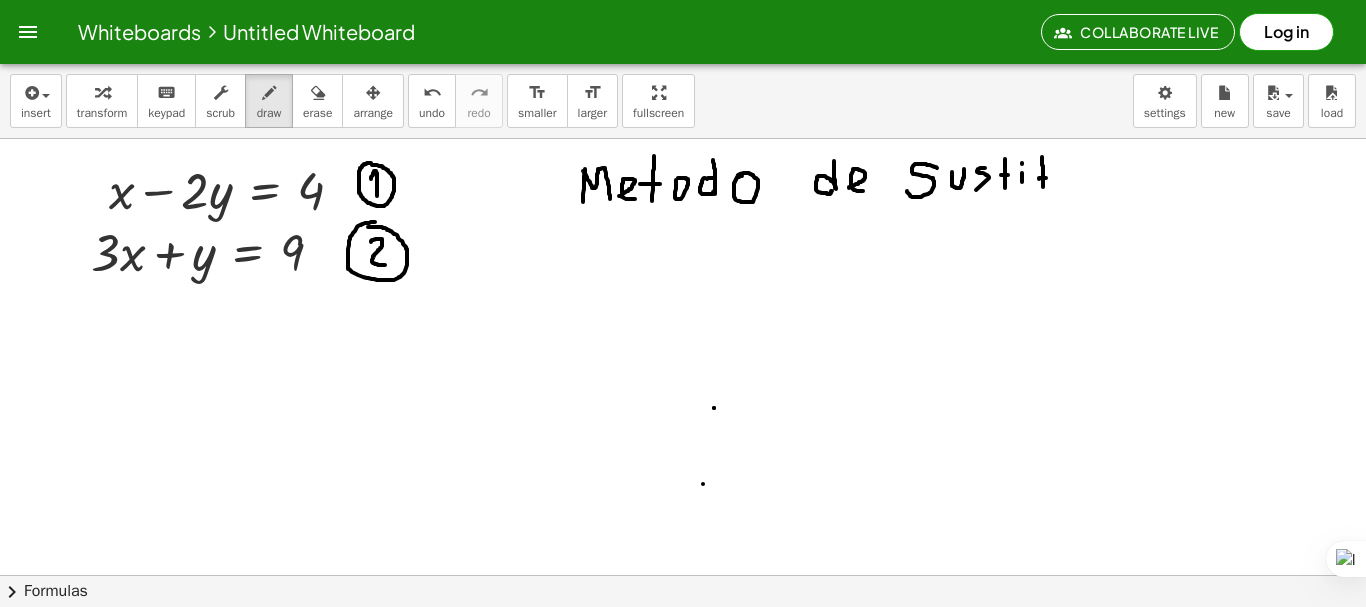 drag, startPoint x: 1039, startPoint y: 179, endPoint x: 1051, endPoint y: 178, distance: 12.0415945 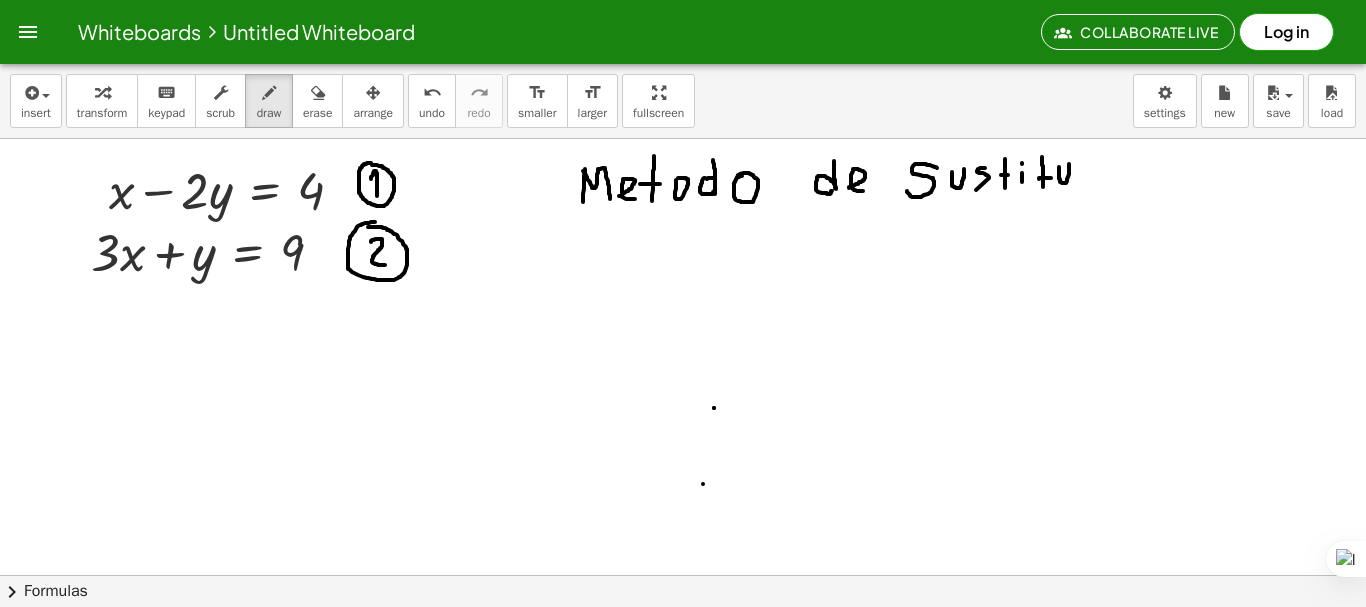 drag, startPoint x: 1059, startPoint y: 167, endPoint x: 1069, endPoint y: 164, distance: 10.440307 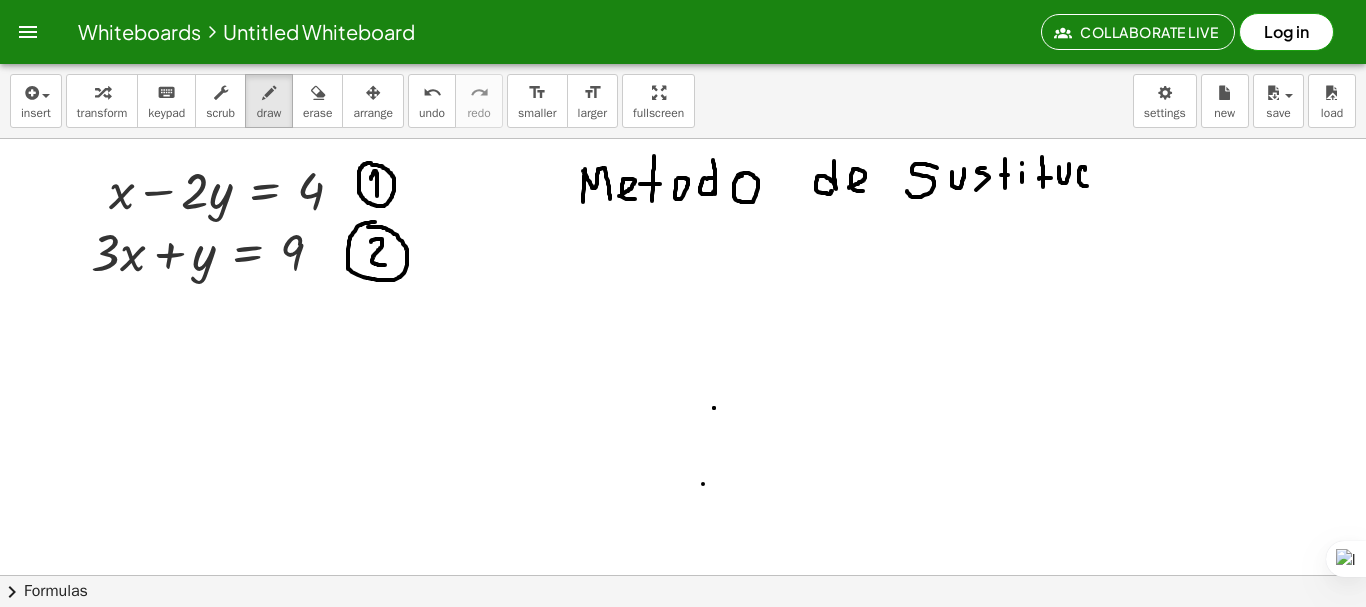drag, startPoint x: 1085, startPoint y: 170, endPoint x: 1090, endPoint y: 186, distance: 16.763054 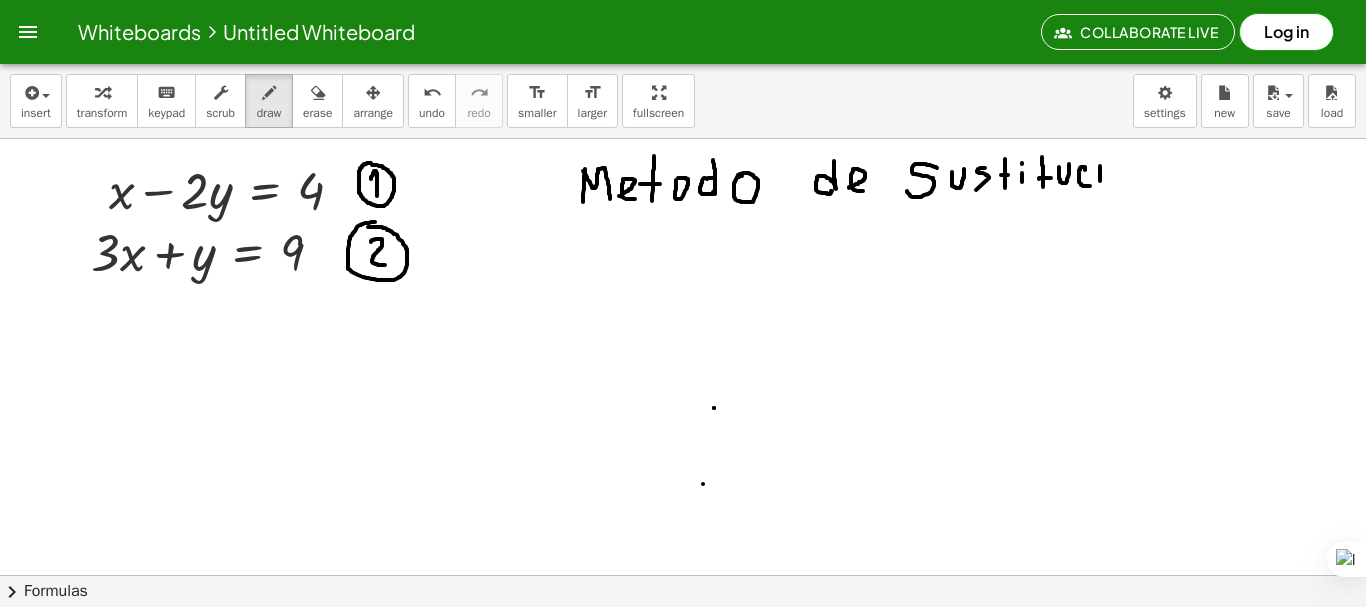 drag, startPoint x: 1100, startPoint y: 166, endPoint x: 1100, endPoint y: 186, distance: 20 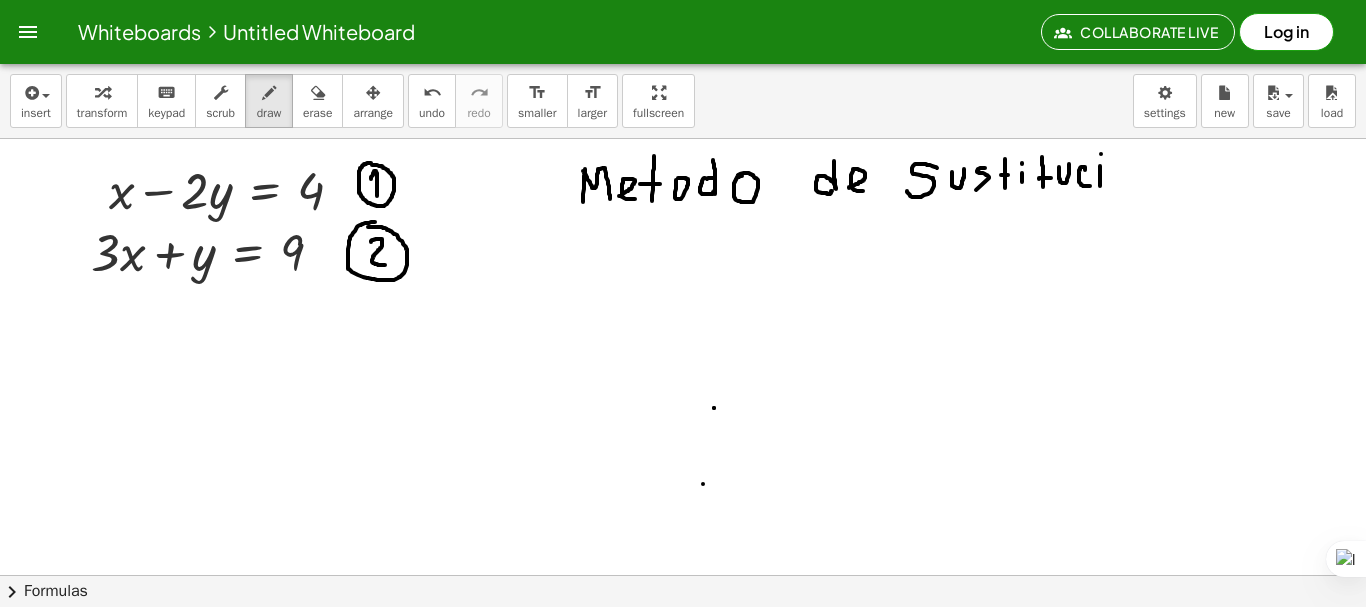click at bounding box center (683, 639) 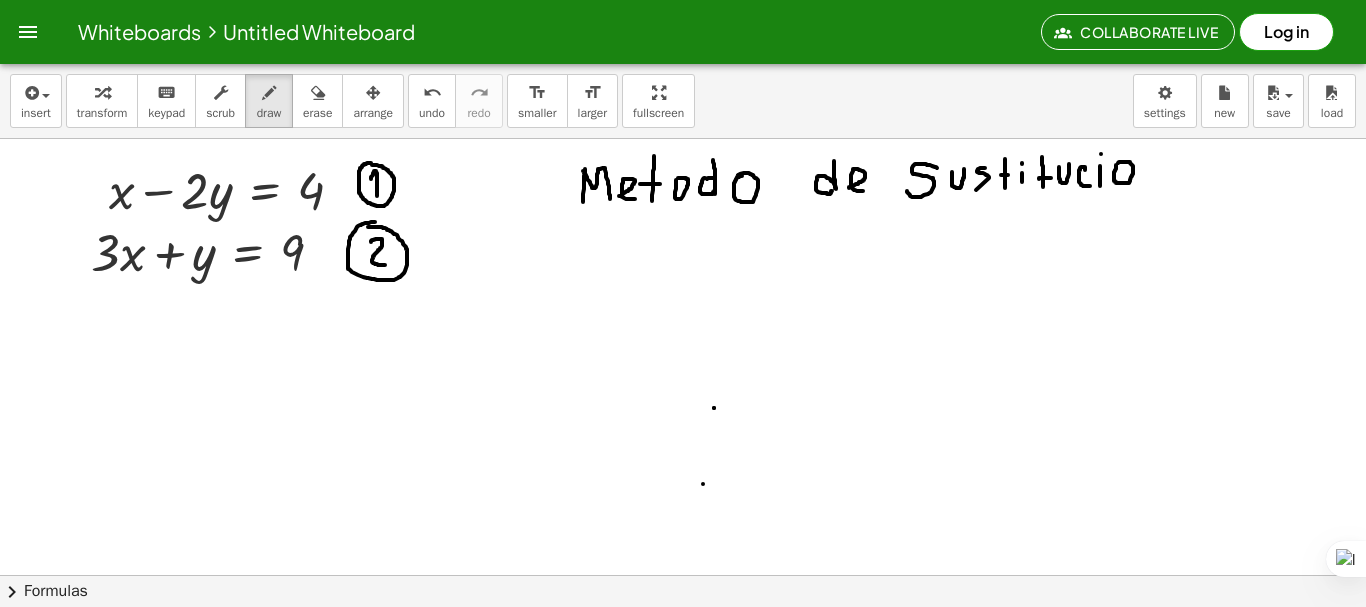 click at bounding box center [683, 639] 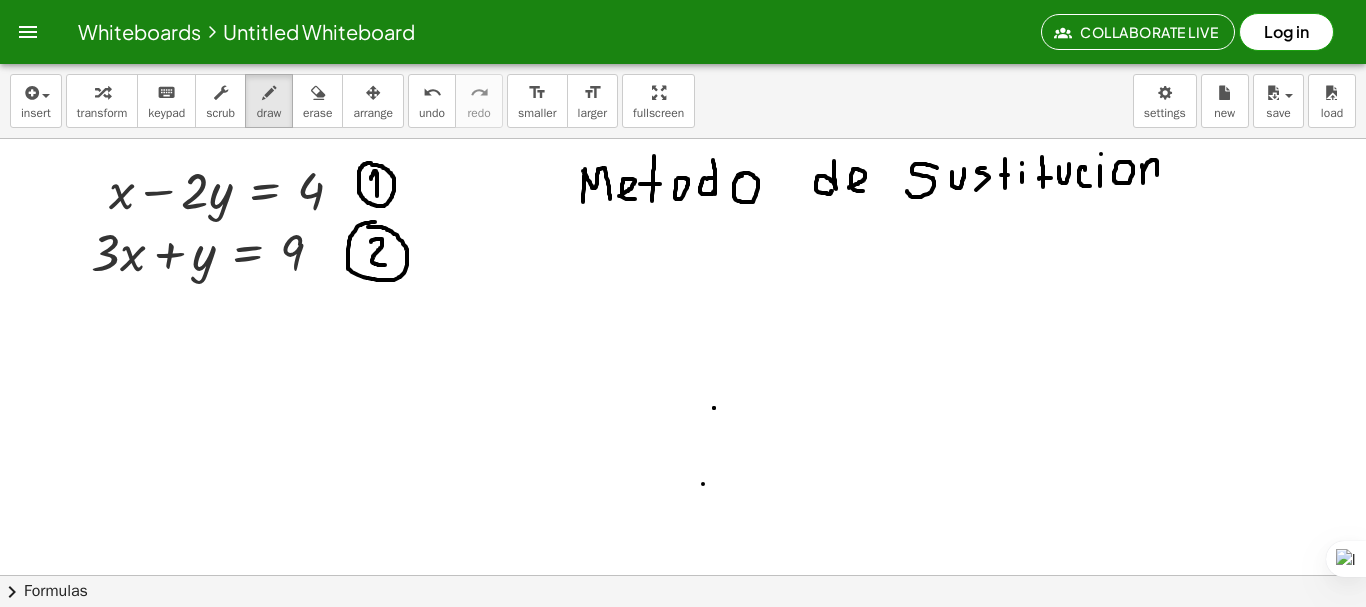 drag, startPoint x: 1142, startPoint y: 165, endPoint x: 1157, endPoint y: 177, distance: 19.209373 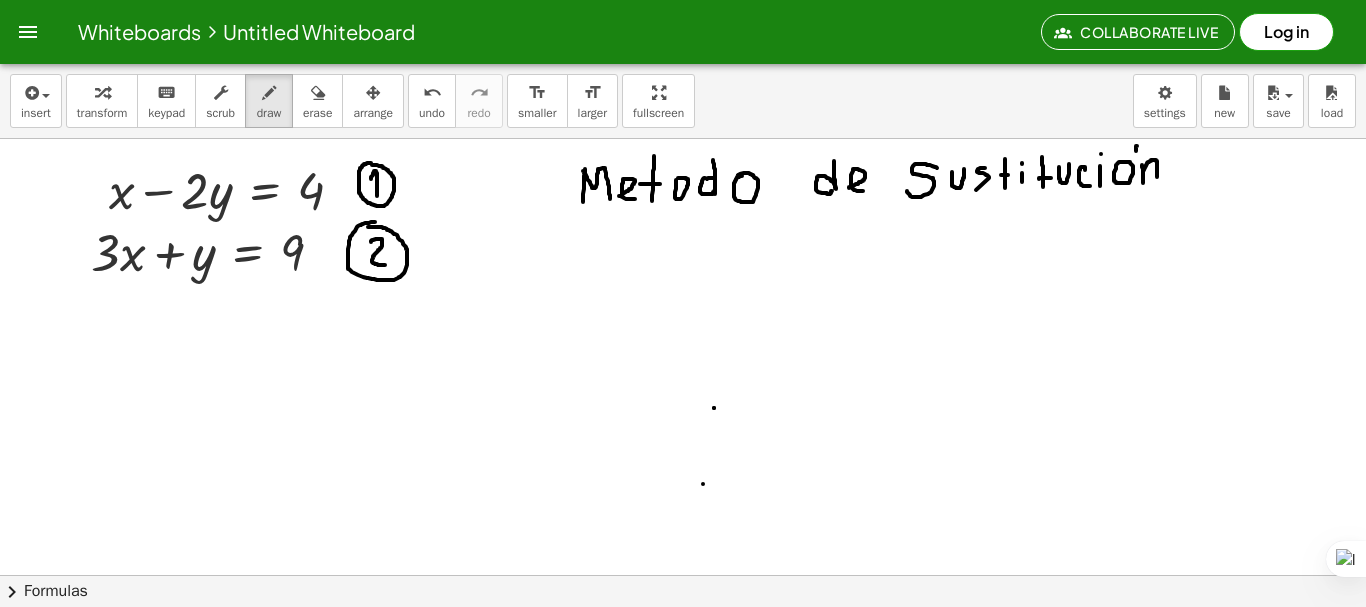 click at bounding box center (683, 639) 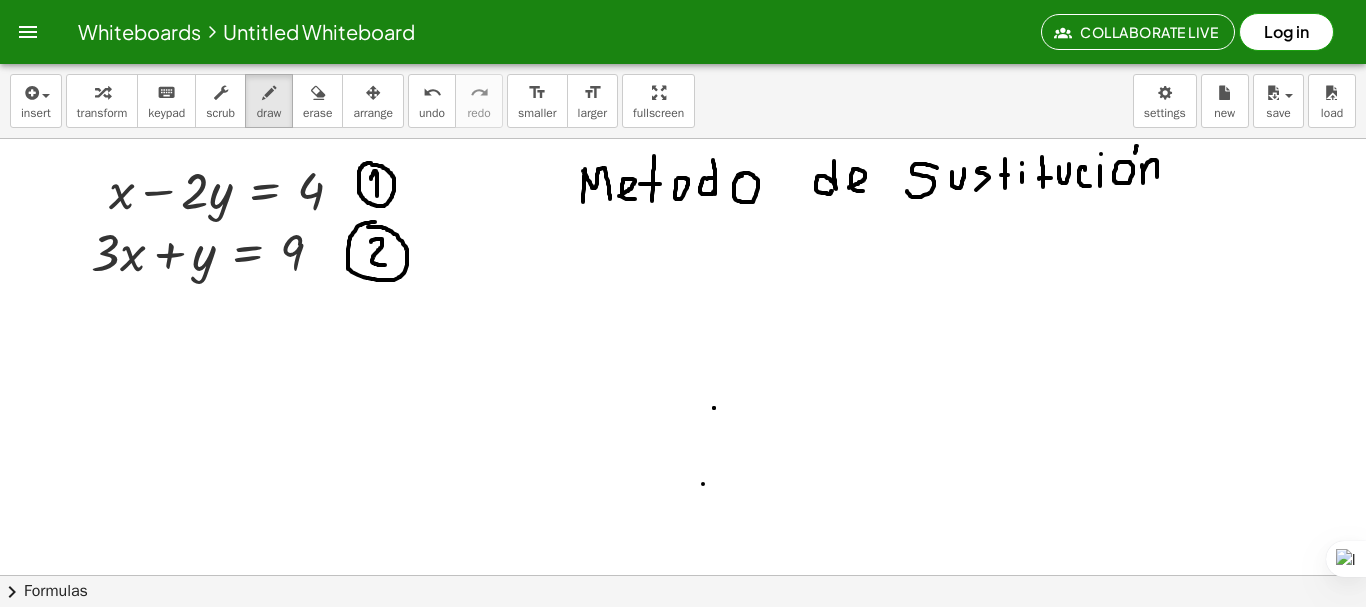 click at bounding box center [683, 639] 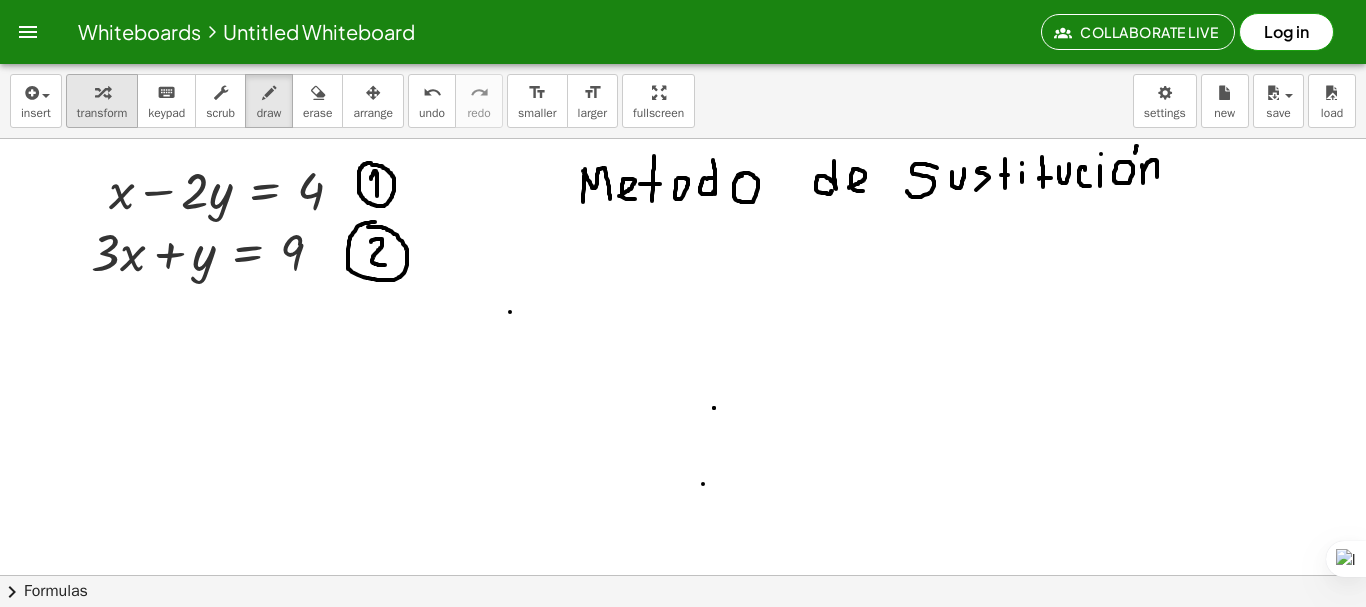 click at bounding box center (102, 92) 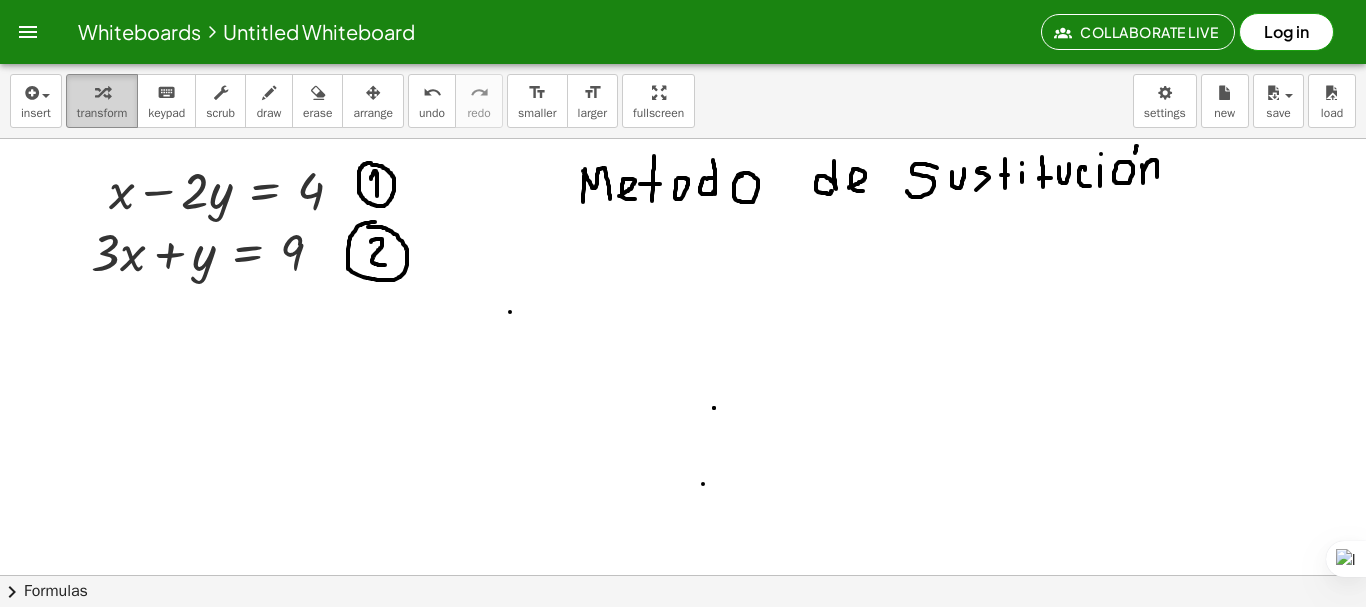 click on "transform" at bounding box center (102, 113) 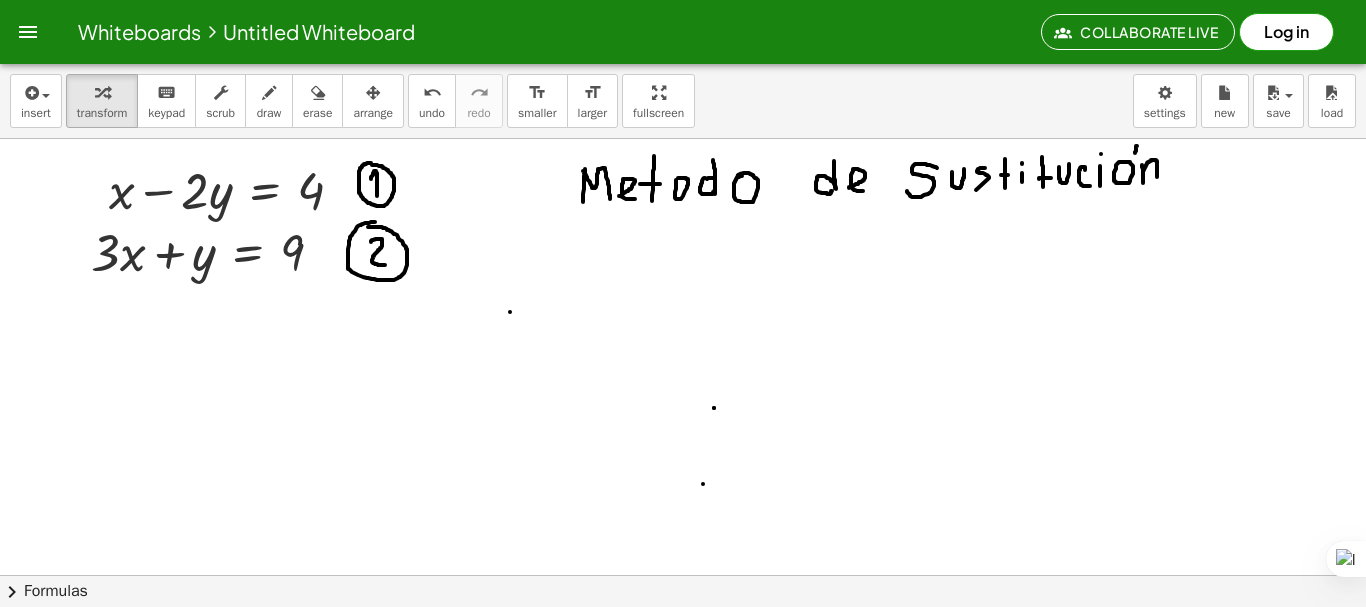 click at bounding box center (683, 639) 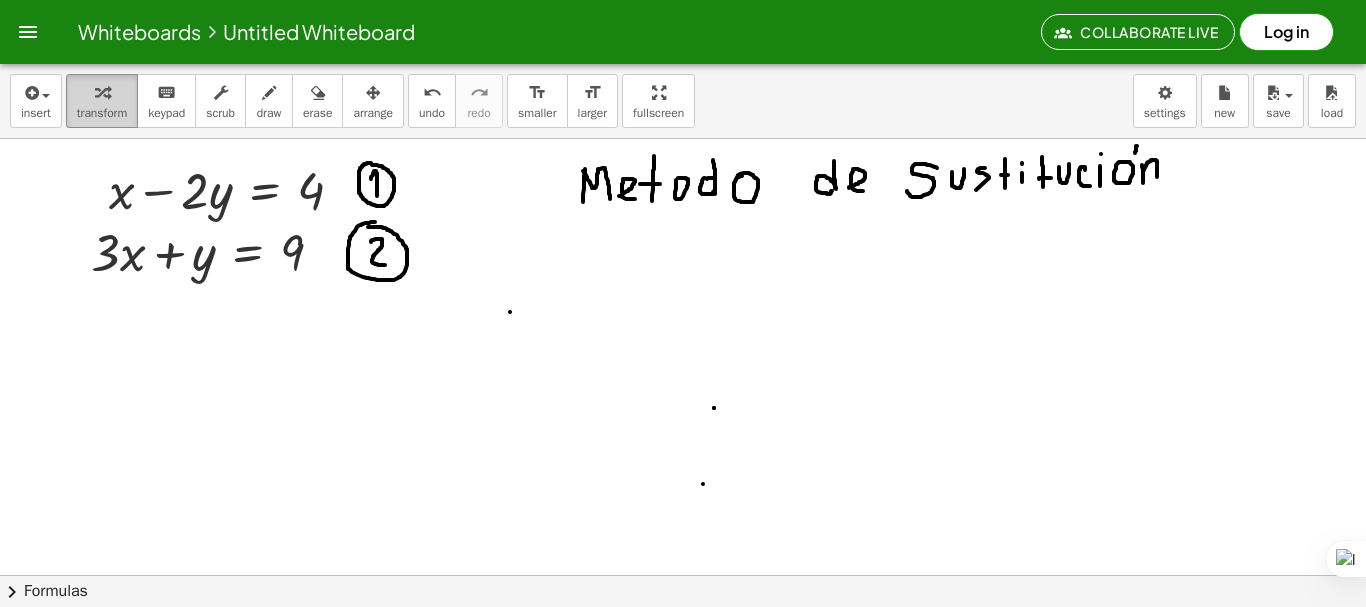 click at bounding box center (102, 92) 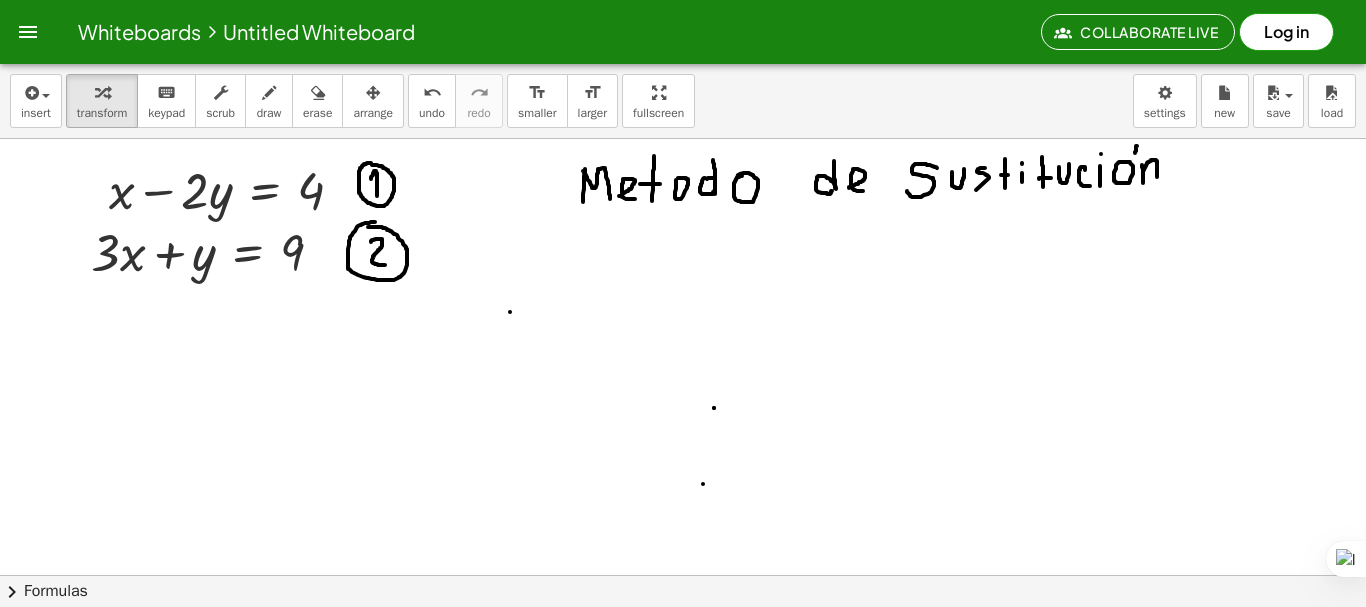 click at bounding box center [683, 639] 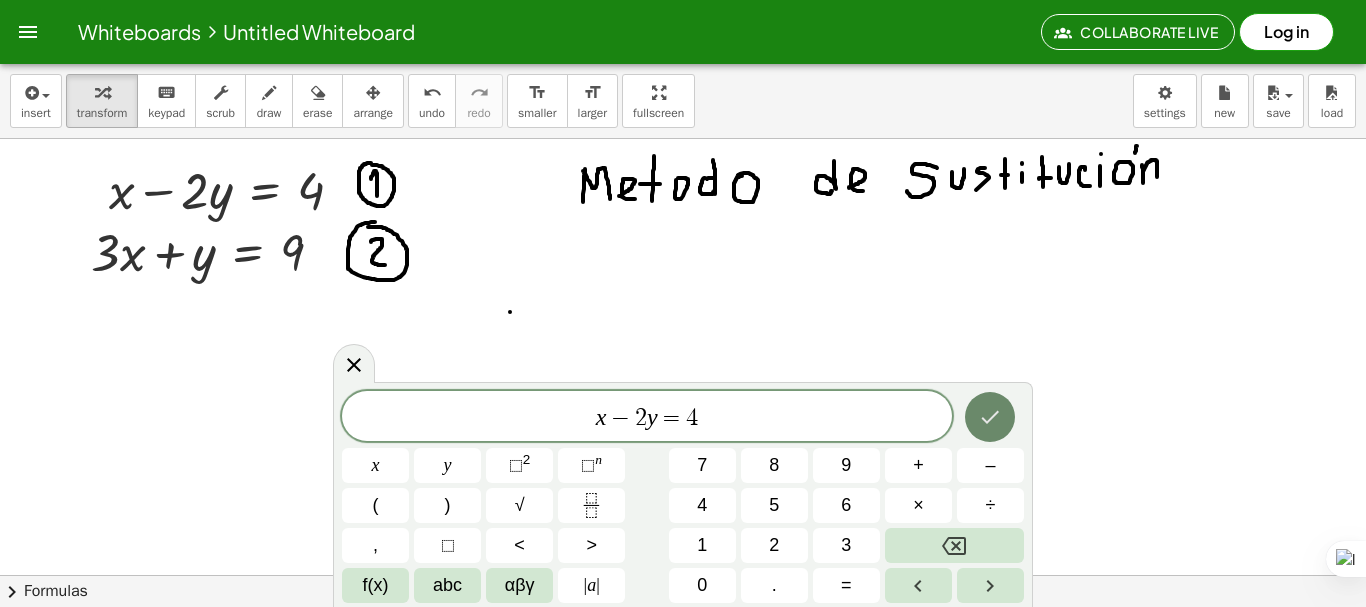 click at bounding box center [990, 417] 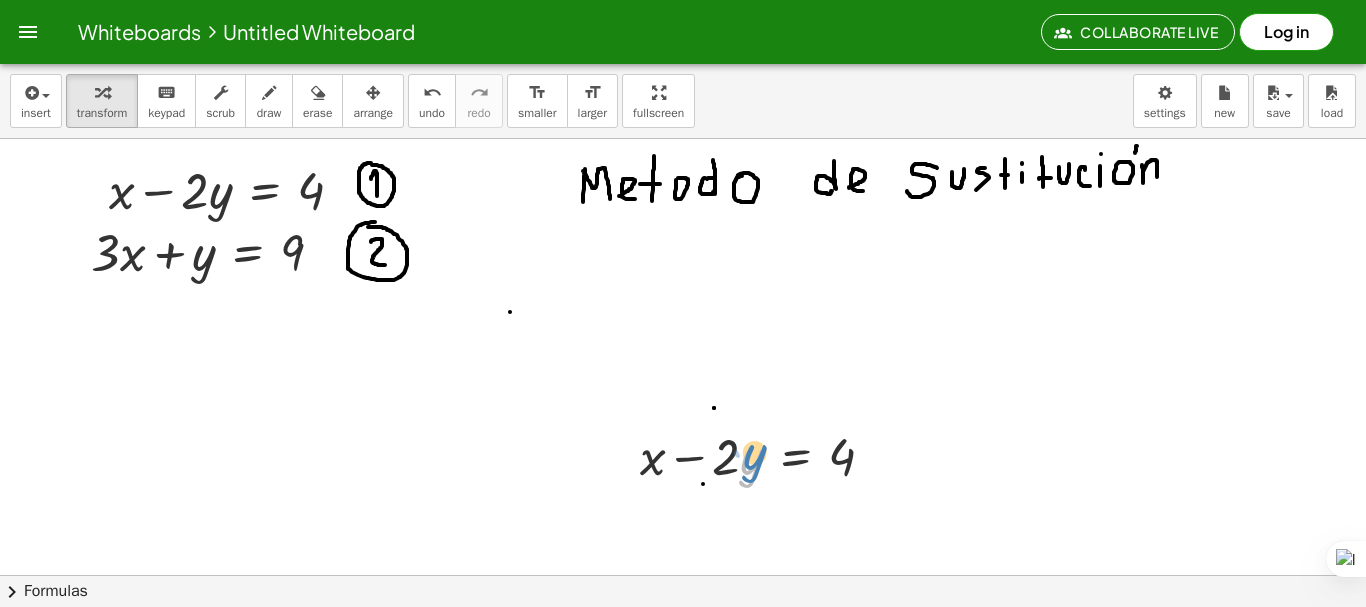 click at bounding box center [765, 455] 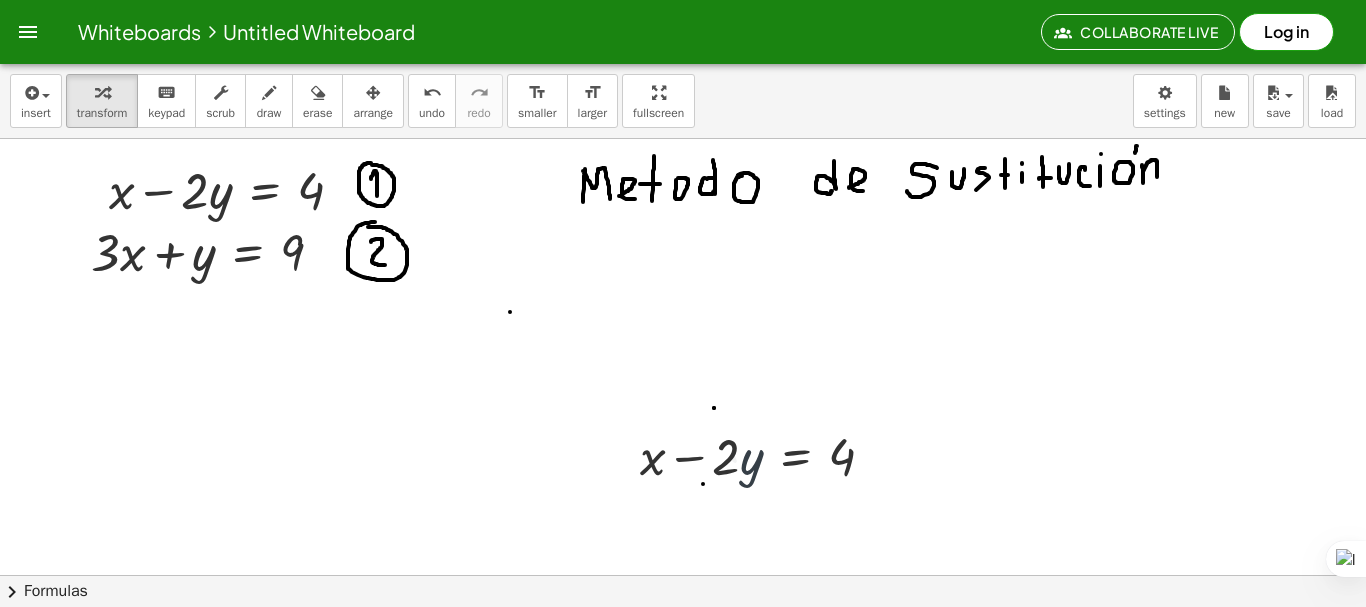 click at bounding box center [683, 639] 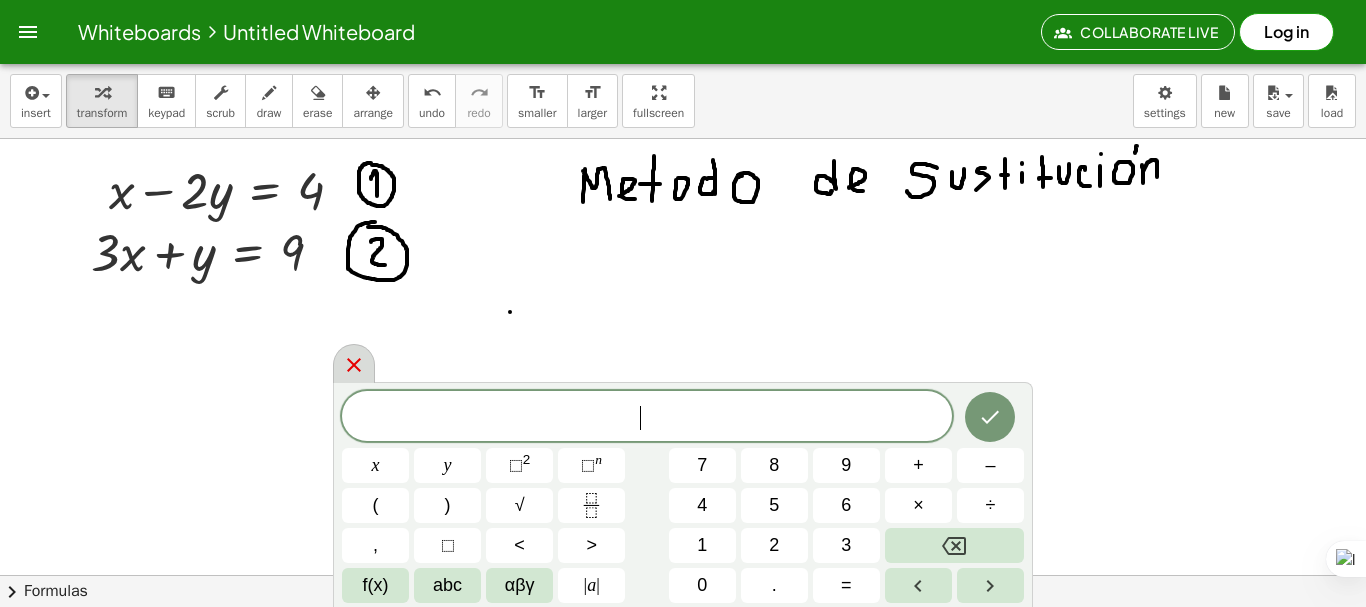 click 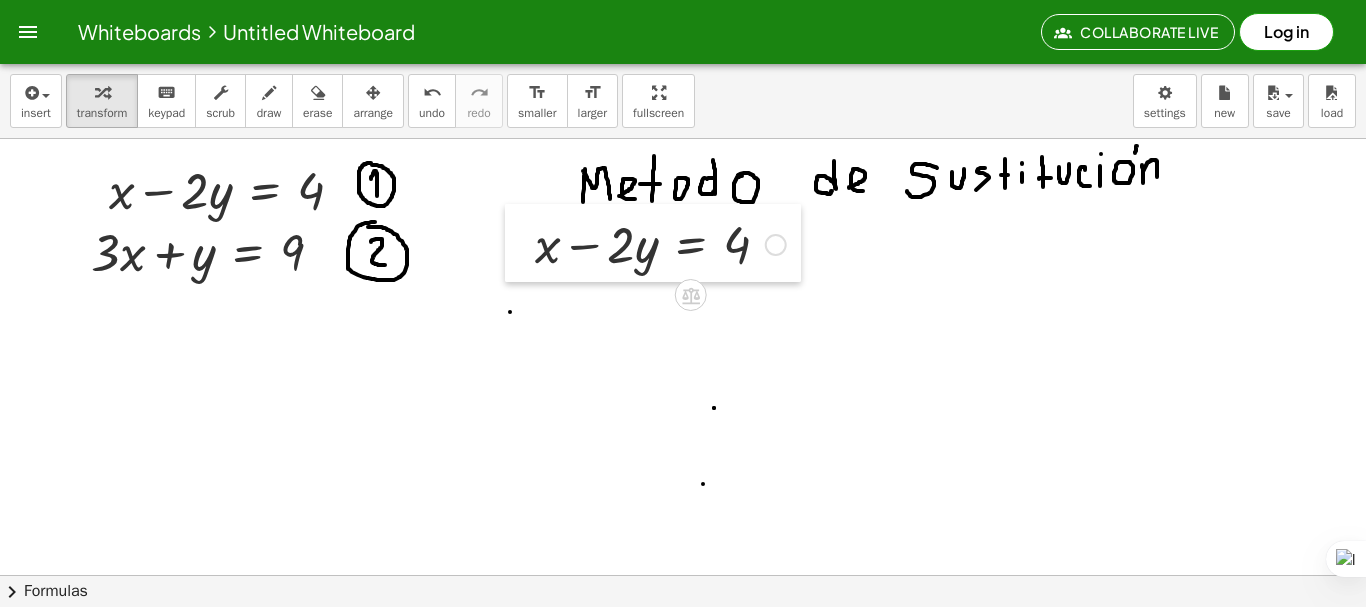 drag, startPoint x: 623, startPoint y: 467, endPoint x: 518, endPoint y: 255, distance: 236.57768 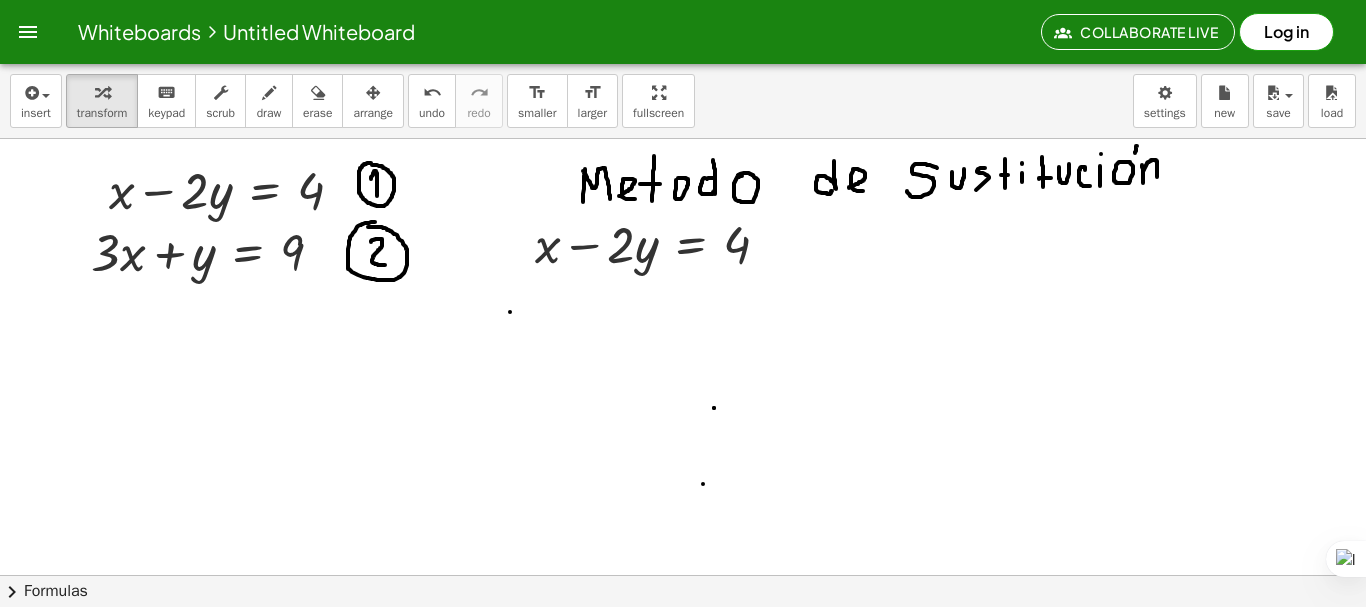 click at bounding box center (683, 639) 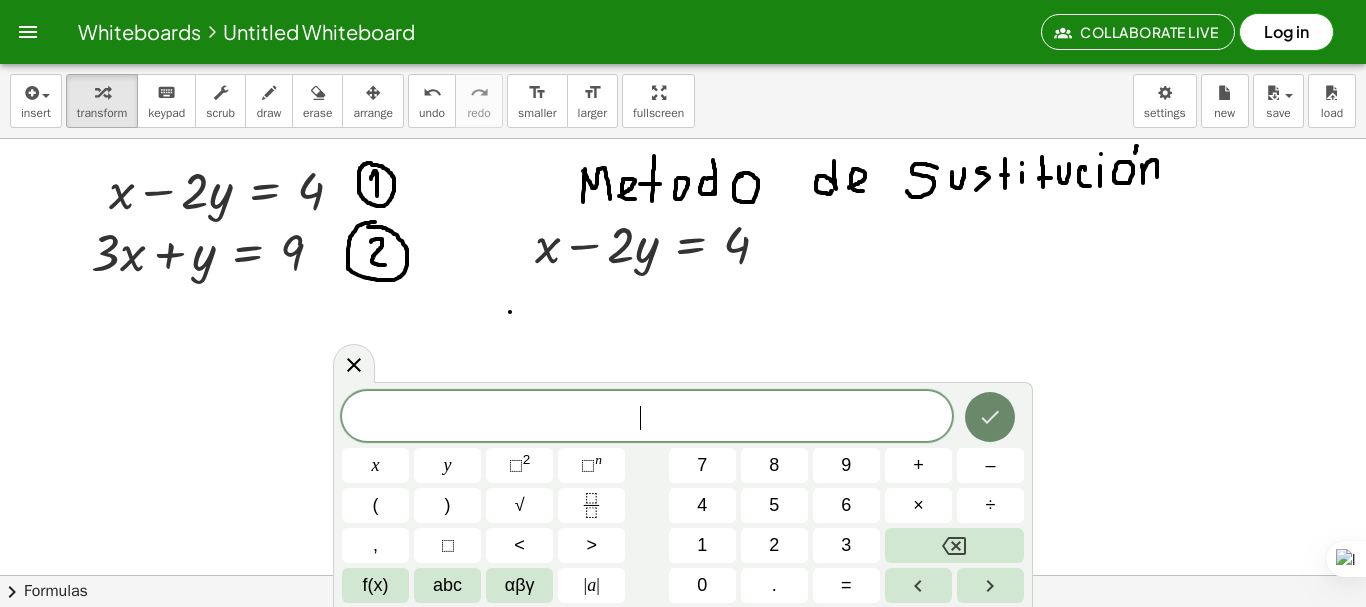click 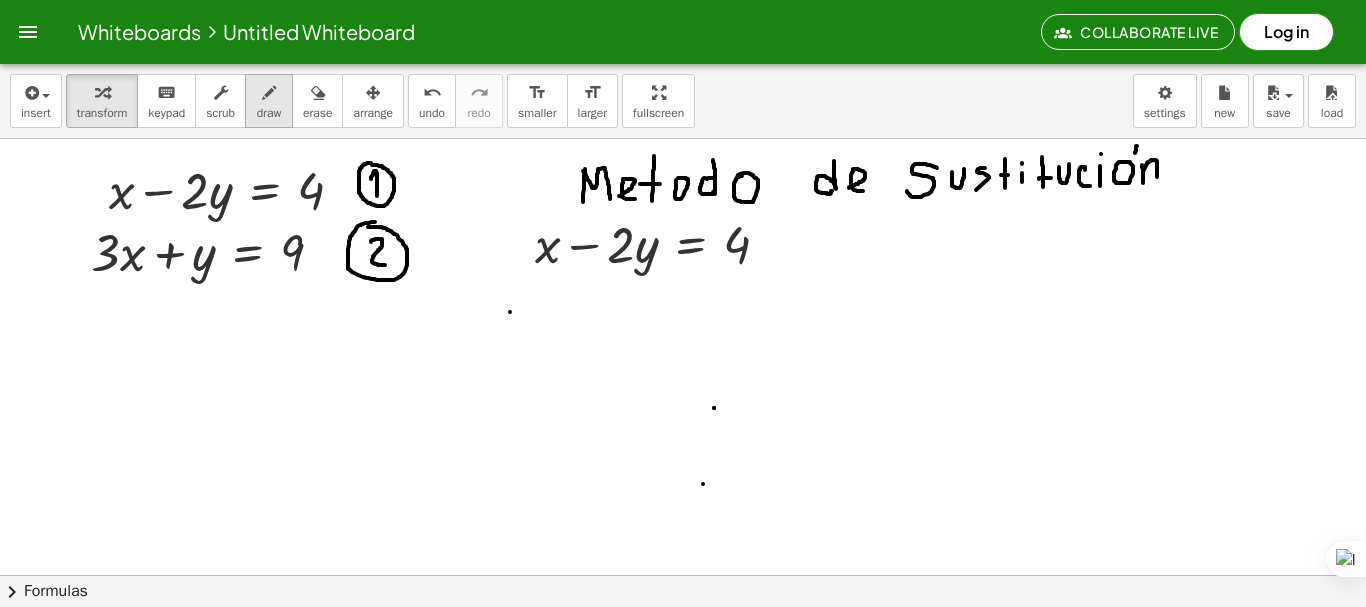 click on "draw" at bounding box center [269, 113] 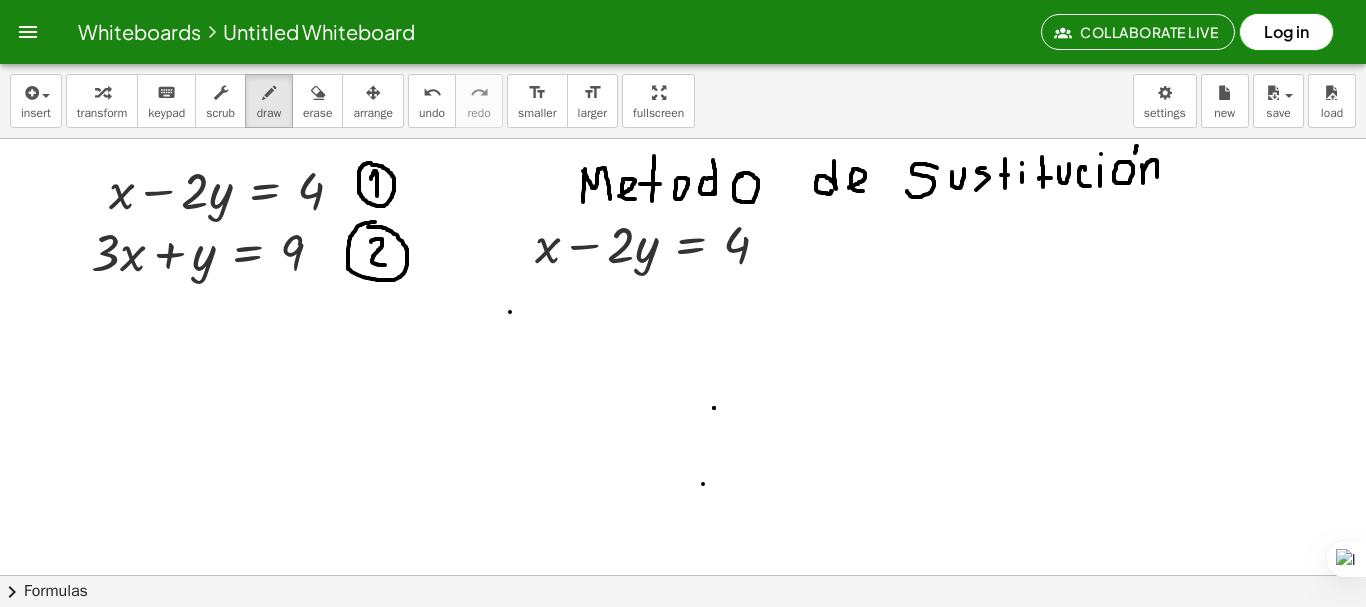 click at bounding box center (683, 639) 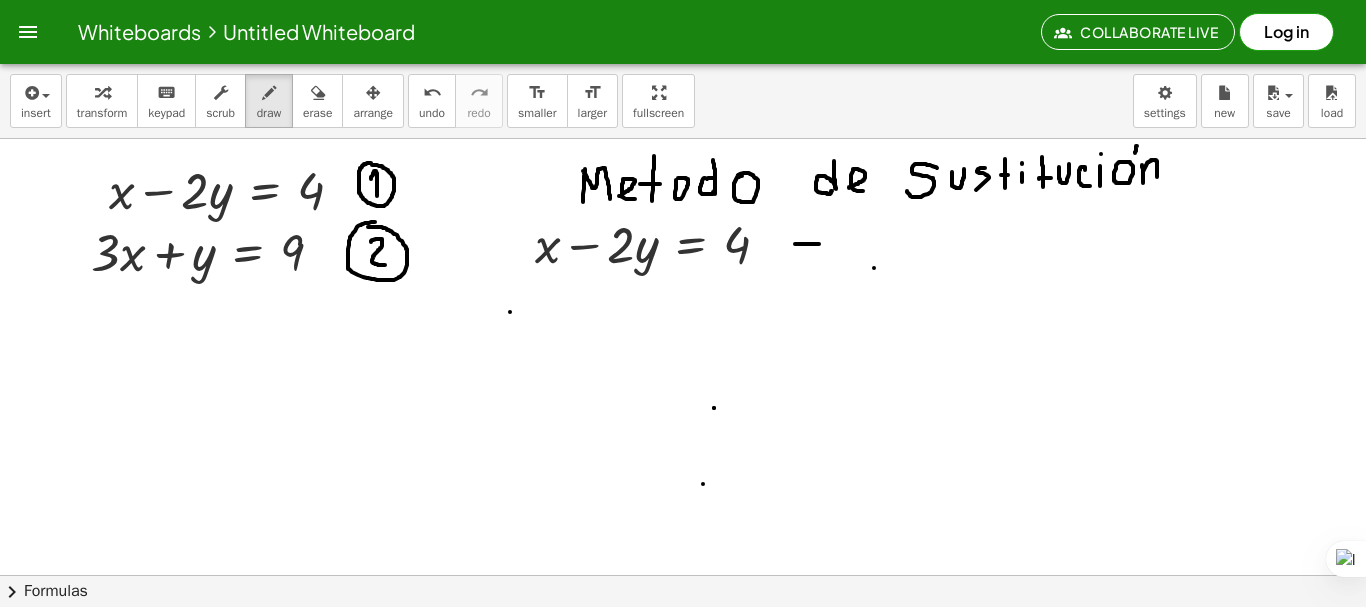 drag, startPoint x: 795, startPoint y: 244, endPoint x: 820, endPoint y: 244, distance: 25 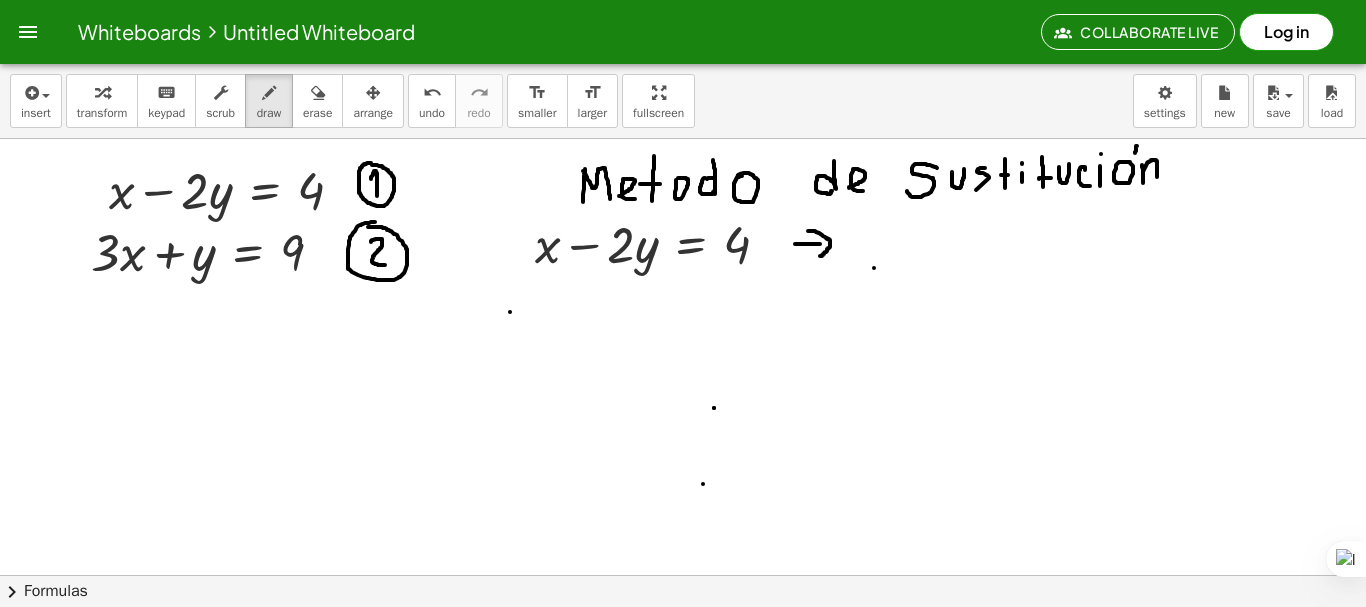 drag, startPoint x: 808, startPoint y: 231, endPoint x: 816, endPoint y: 259, distance: 29.12044 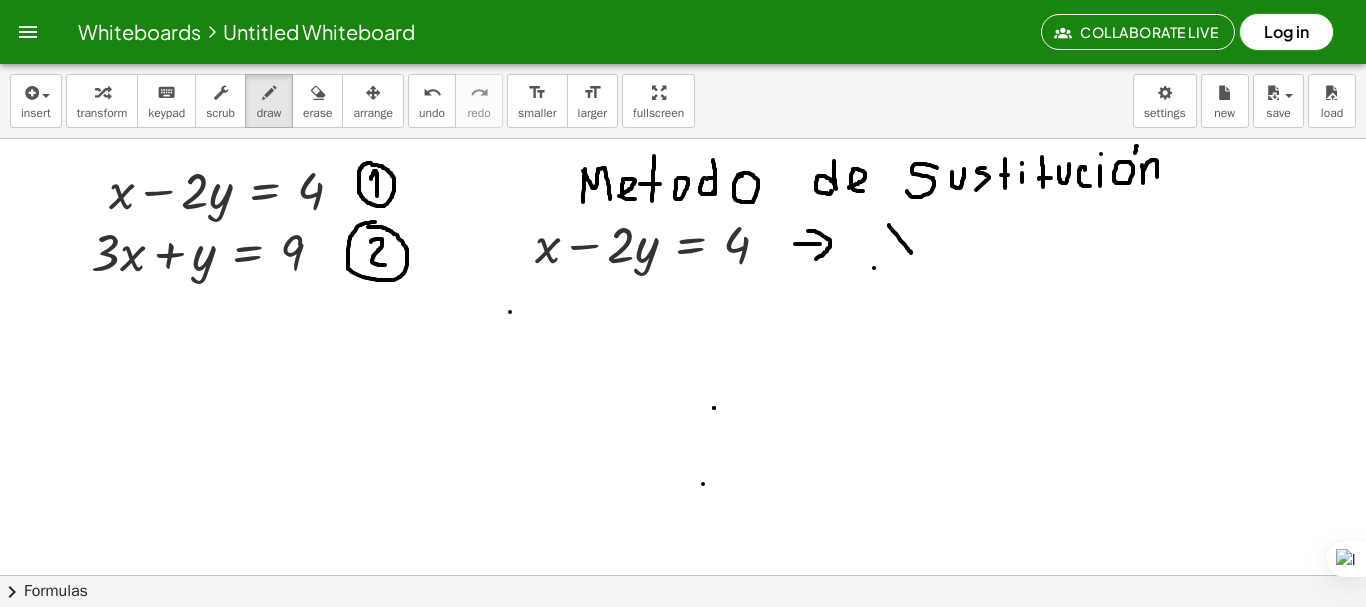 drag, startPoint x: 889, startPoint y: 225, endPoint x: 912, endPoint y: 254, distance: 37.01351 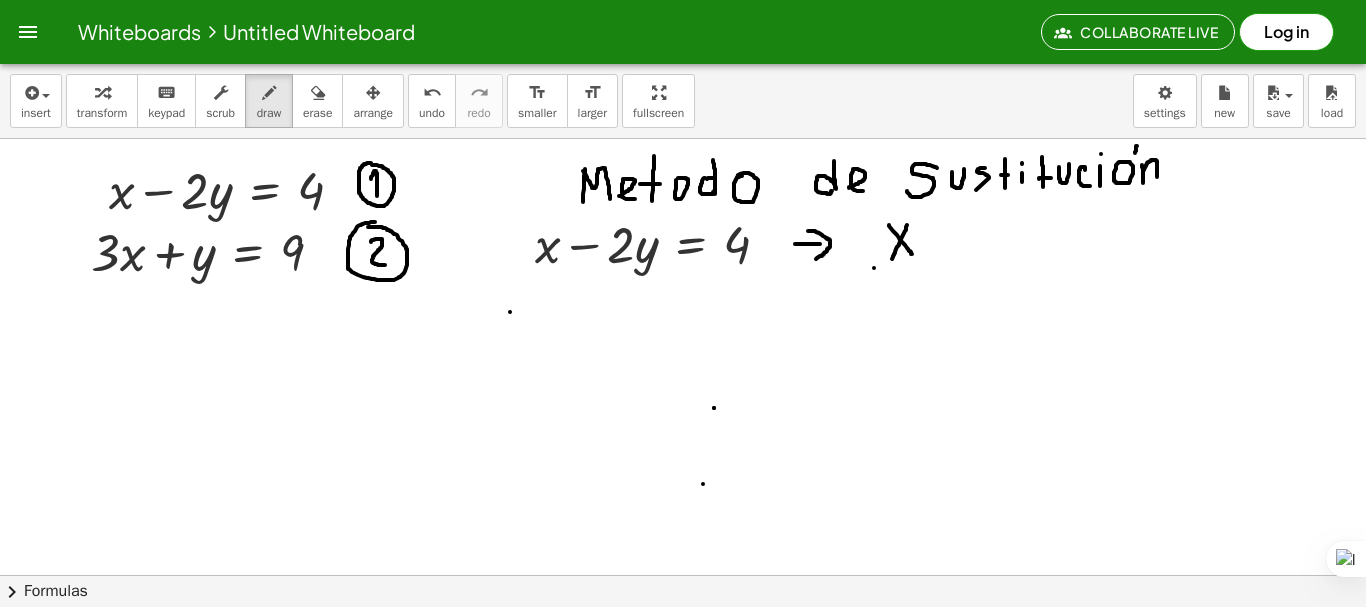 drag, startPoint x: 907, startPoint y: 225, endPoint x: 890, endPoint y: 263, distance: 41.62932 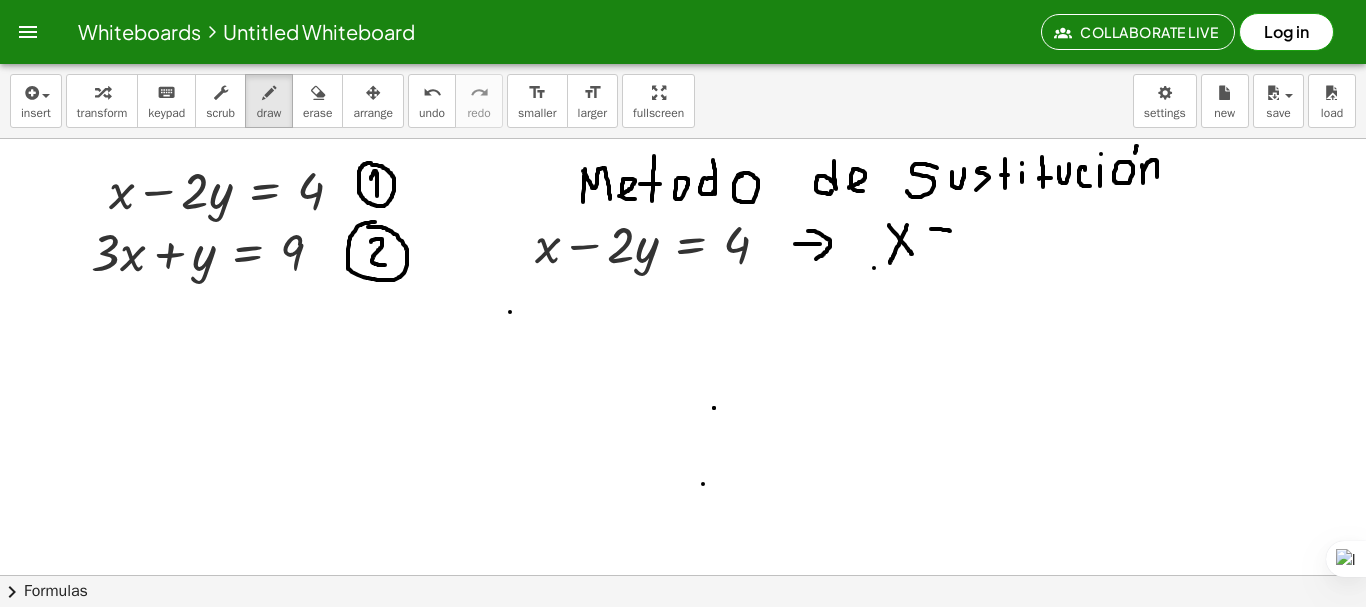 drag, startPoint x: 931, startPoint y: 229, endPoint x: 950, endPoint y: 231, distance: 19.104973 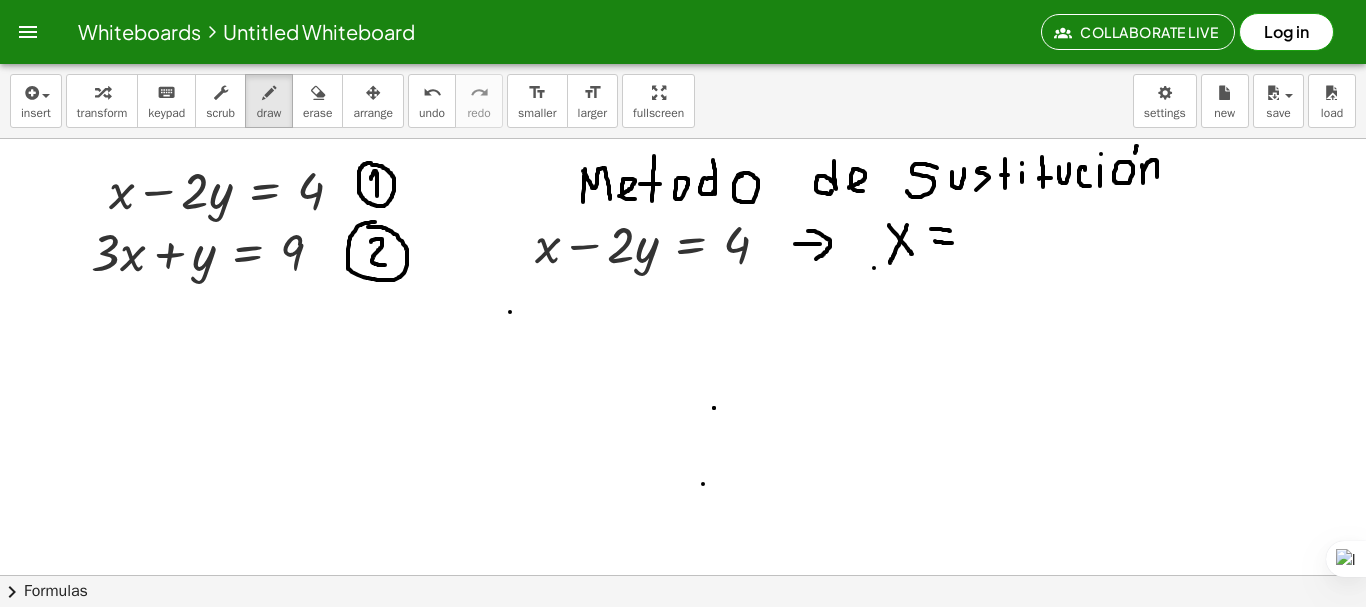 drag, startPoint x: 935, startPoint y: 241, endPoint x: 952, endPoint y: 243, distance: 17.117243 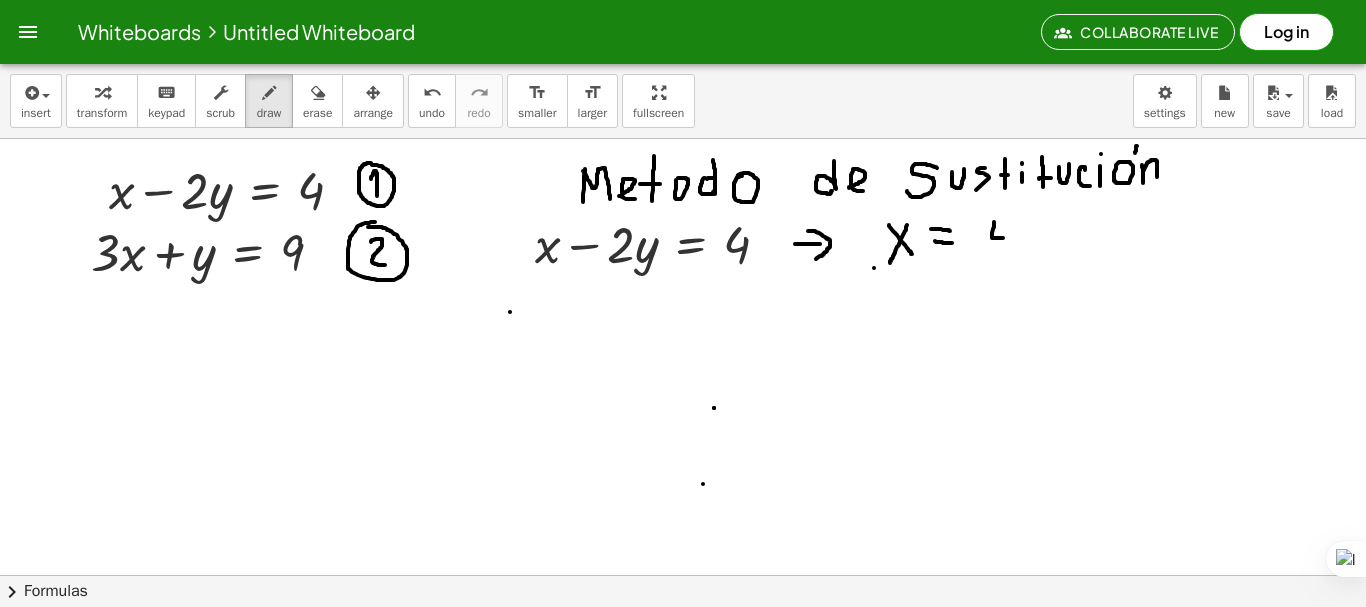 drag, startPoint x: 994, startPoint y: 222, endPoint x: 1010, endPoint y: 238, distance: 22.627417 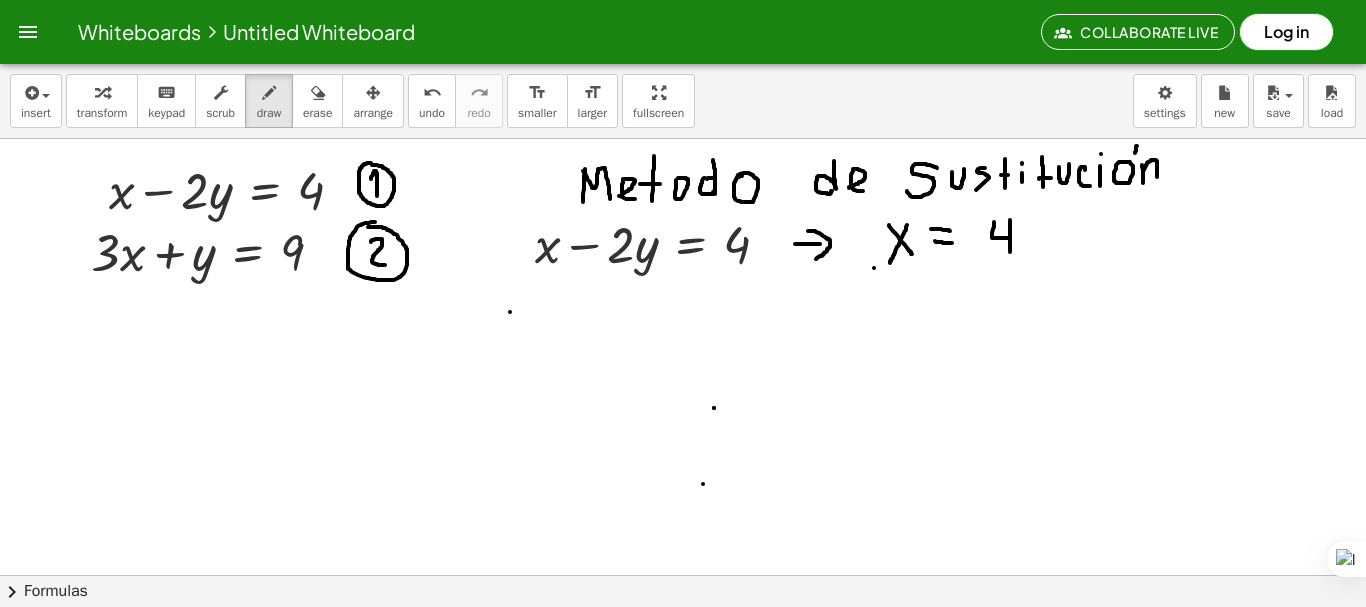 drag, startPoint x: 1010, startPoint y: 220, endPoint x: 1010, endPoint y: 252, distance: 32 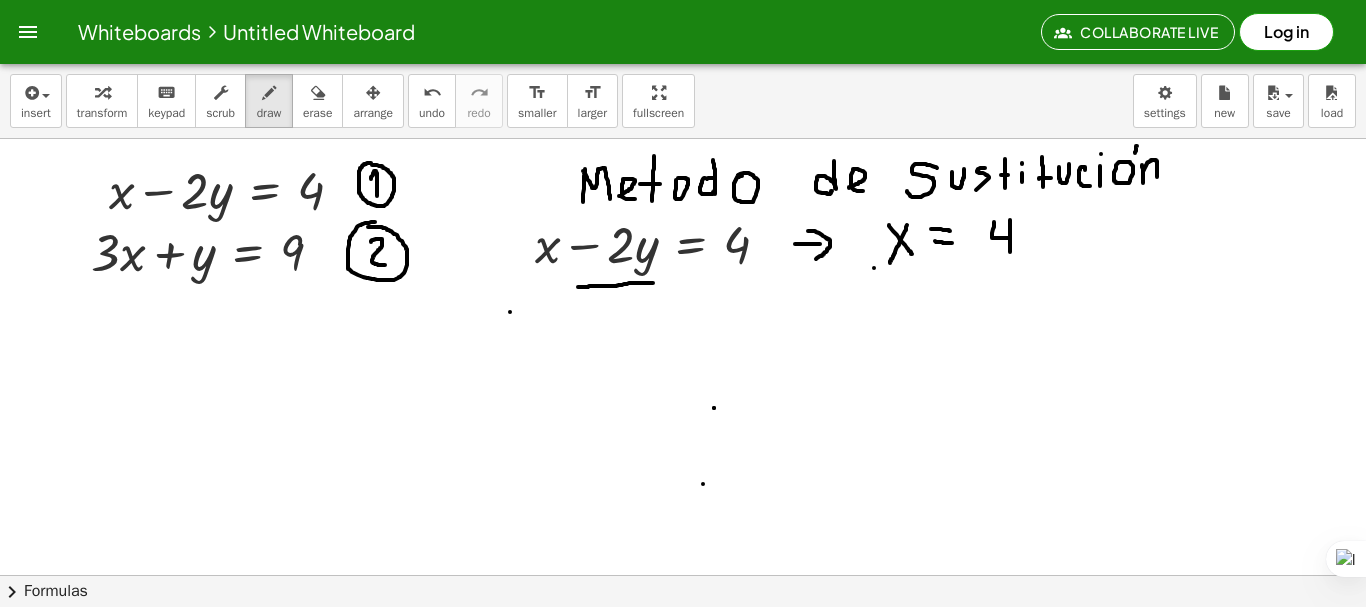 drag, startPoint x: 578, startPoint y: 287, endPoint x: 657, endPoint y: 283, distance: 79.101204 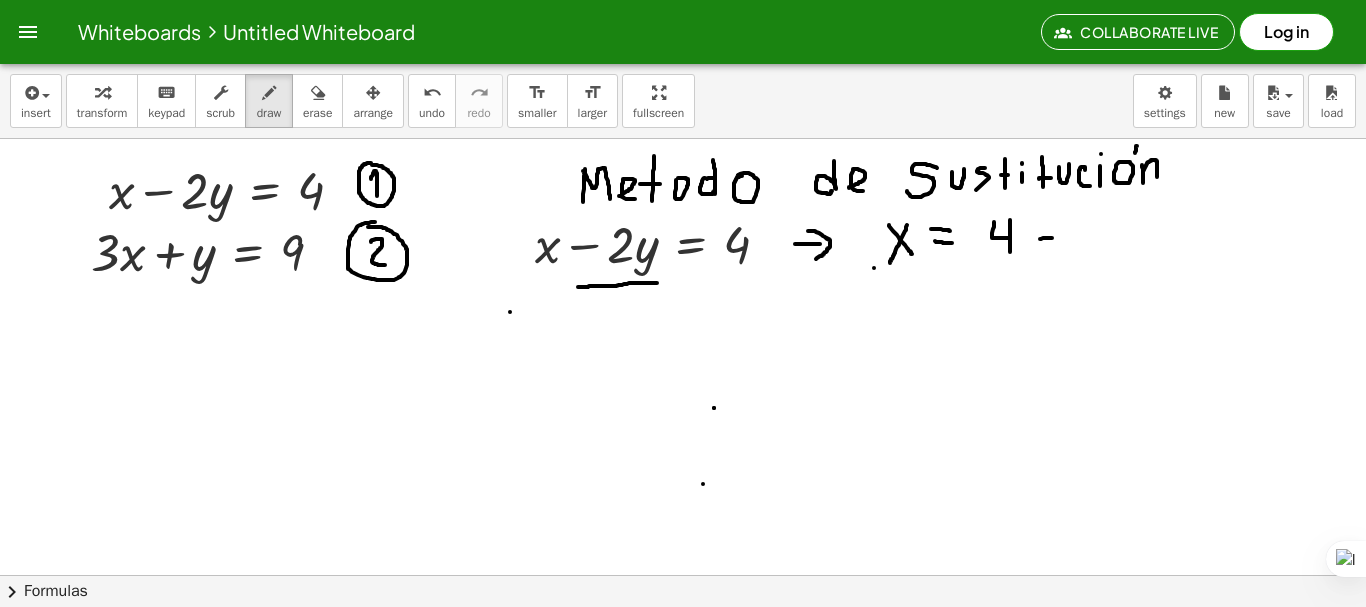 drag, startPoint x: 1040, startPoint y: 239, endPoint x: 1060, endPoint y: 238, distance: 20.024984 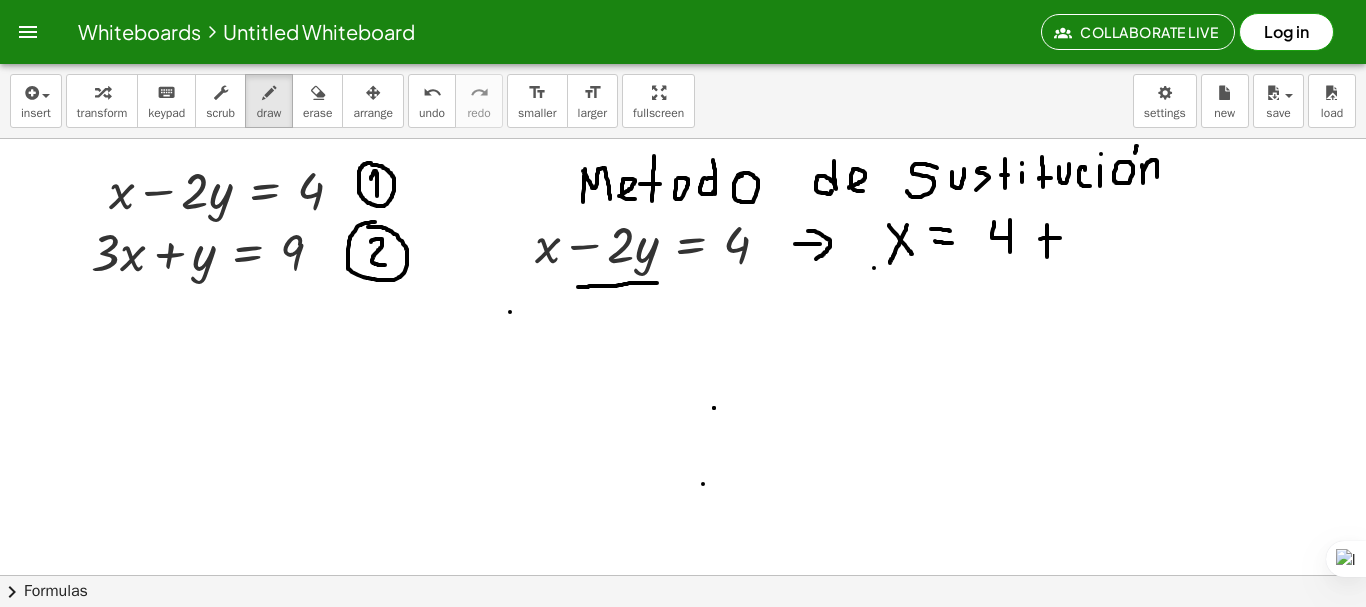 drag, startPoint x: 1047, startPoint y: 236, endPoint x: 1048, endPoint y: 257, distance: 21.023796 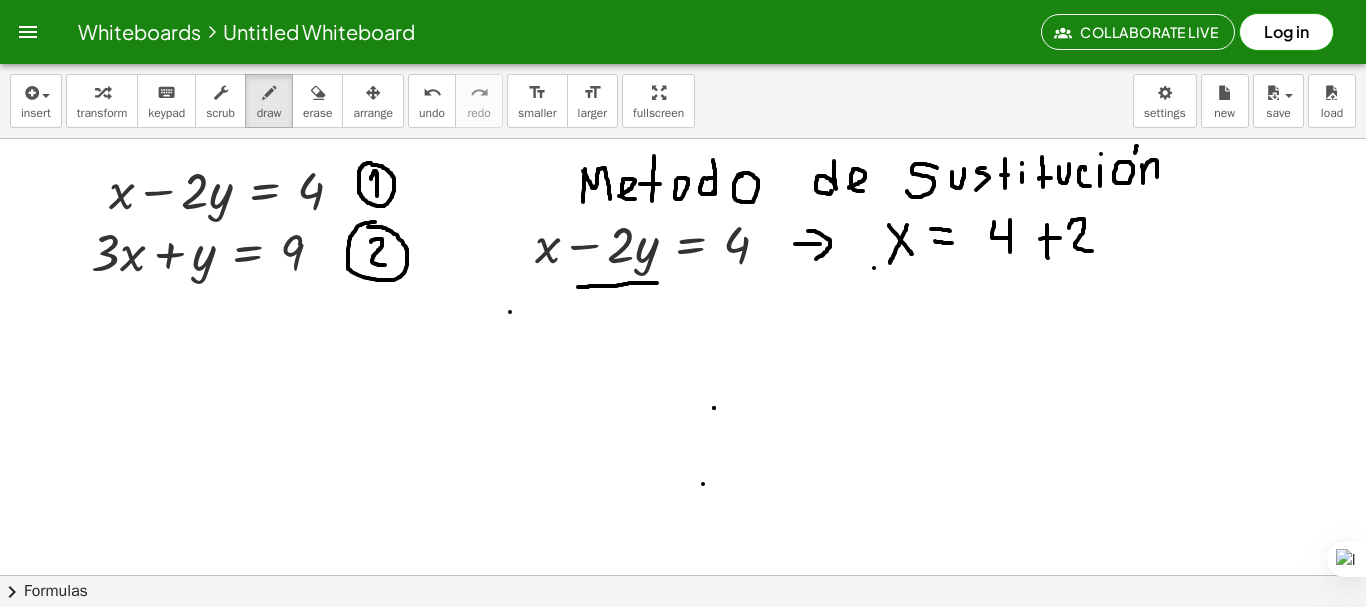 drag, startPoint x: 1069, startPoint y: 228, endPoint x: 1092, endPoint y: 251, distance: 32.526913 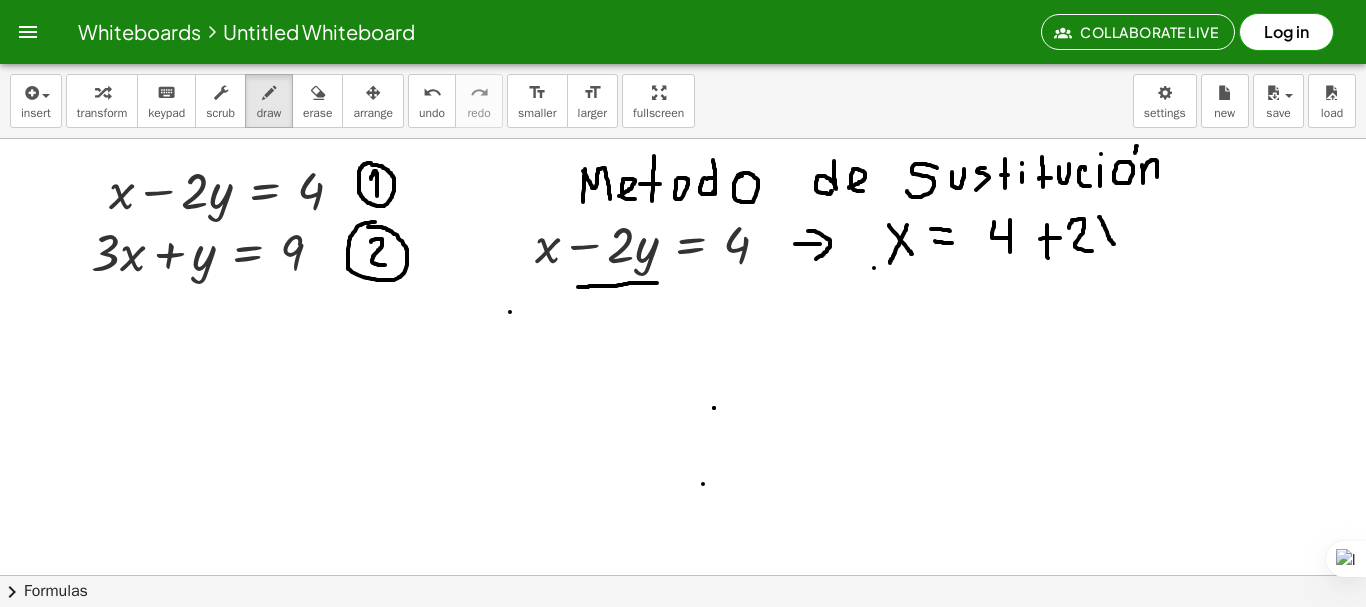 drag, startPoint x: 1099, startPoint y: 217, endPoint x: 1115, endPoint y: 244, distance: 31.38471 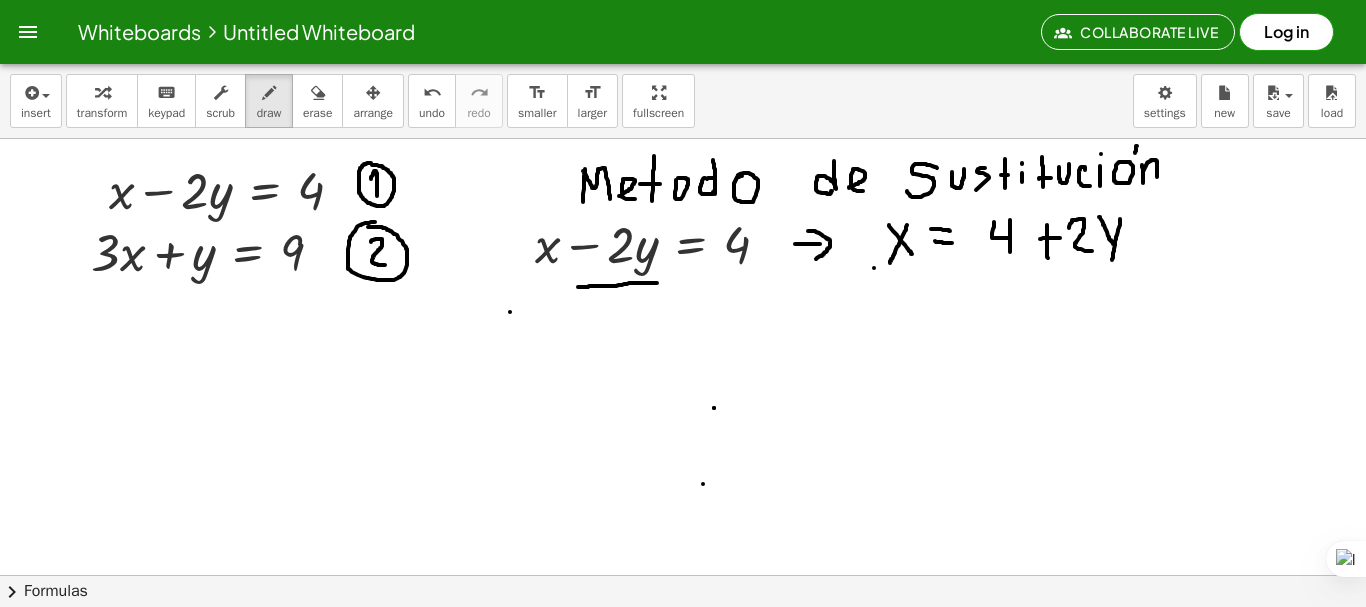 drag, startPoint x: 1120, startPoint y: 219, endPoint x: 1110, endPoint y: 265, distance: 47.07441 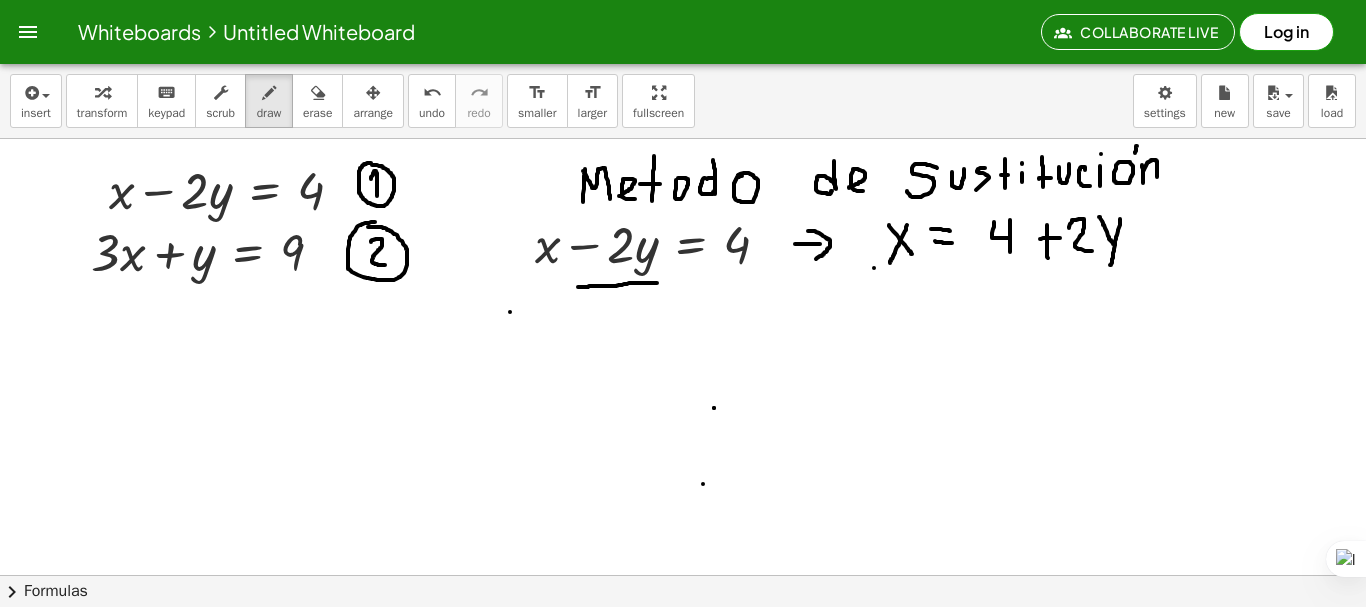 drag, startPoint x: 124, startPoint y: 297, endPoint x: 216, endPoint y: 372, distance: 118.69709 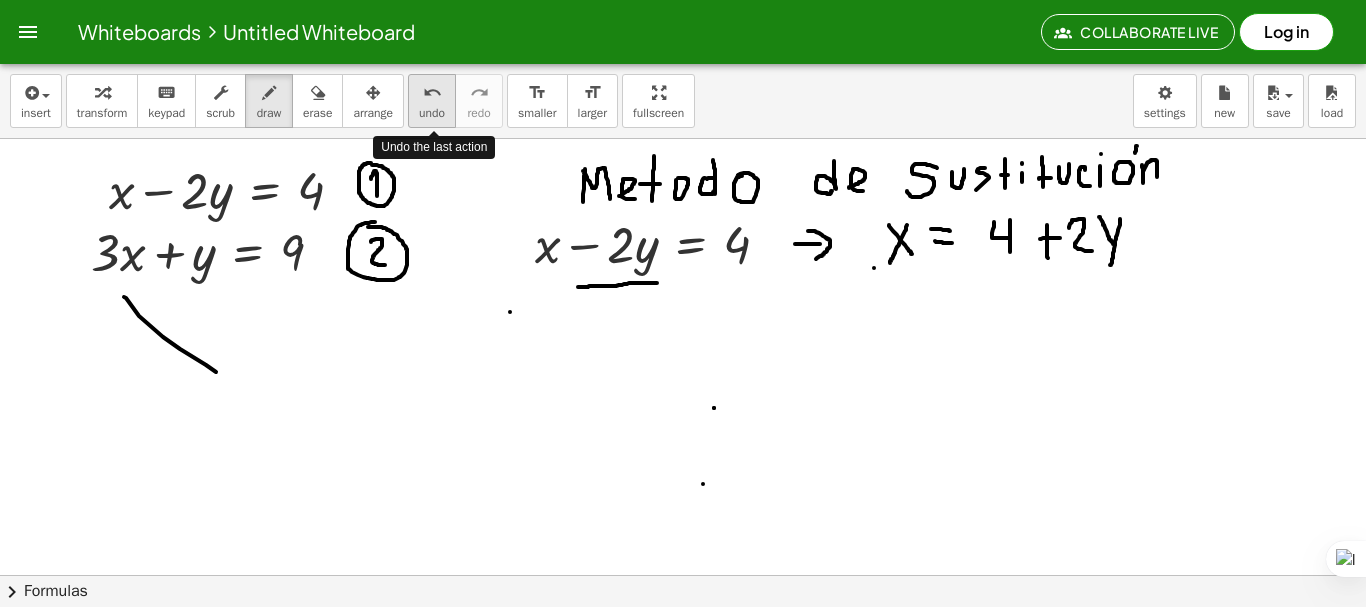 click on "undo" at bounding box center (432, 92) 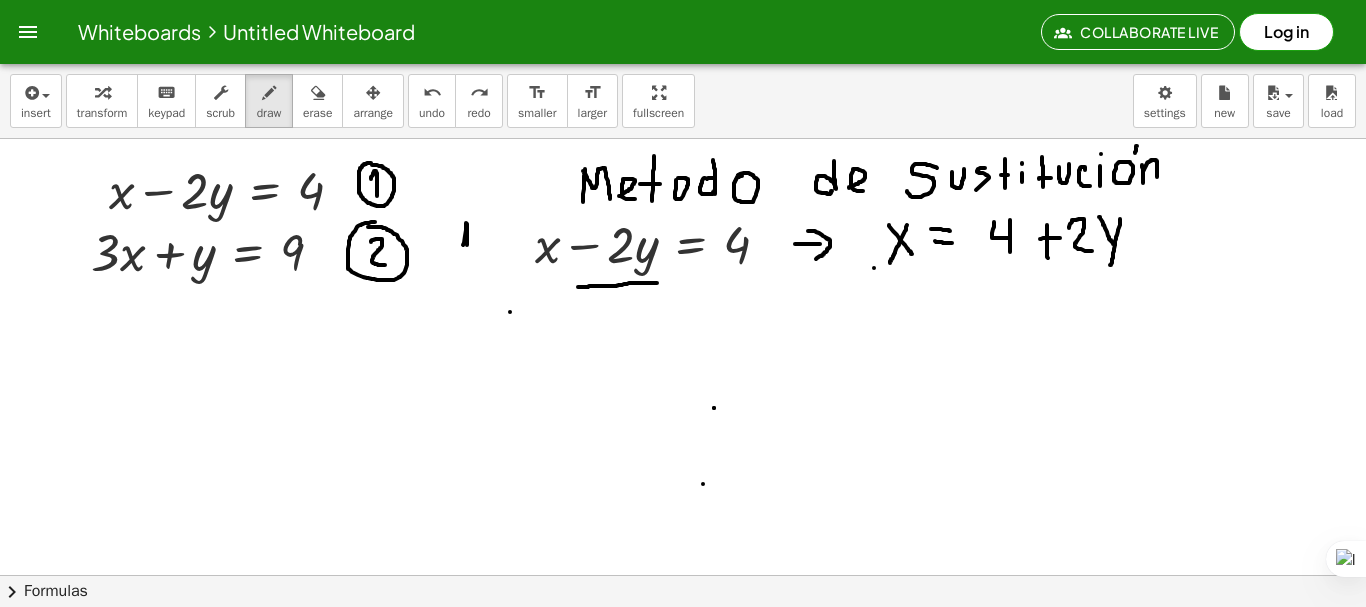 click at bounding box center [683, 639] 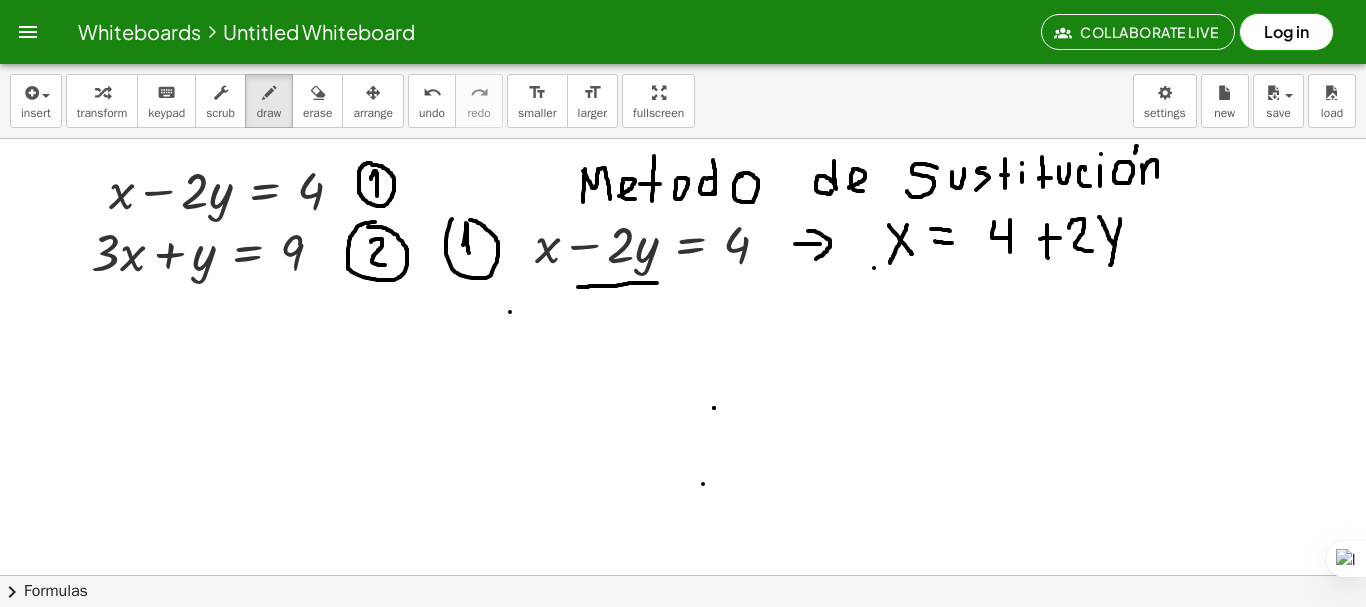 click at bounding box center [683, 639] 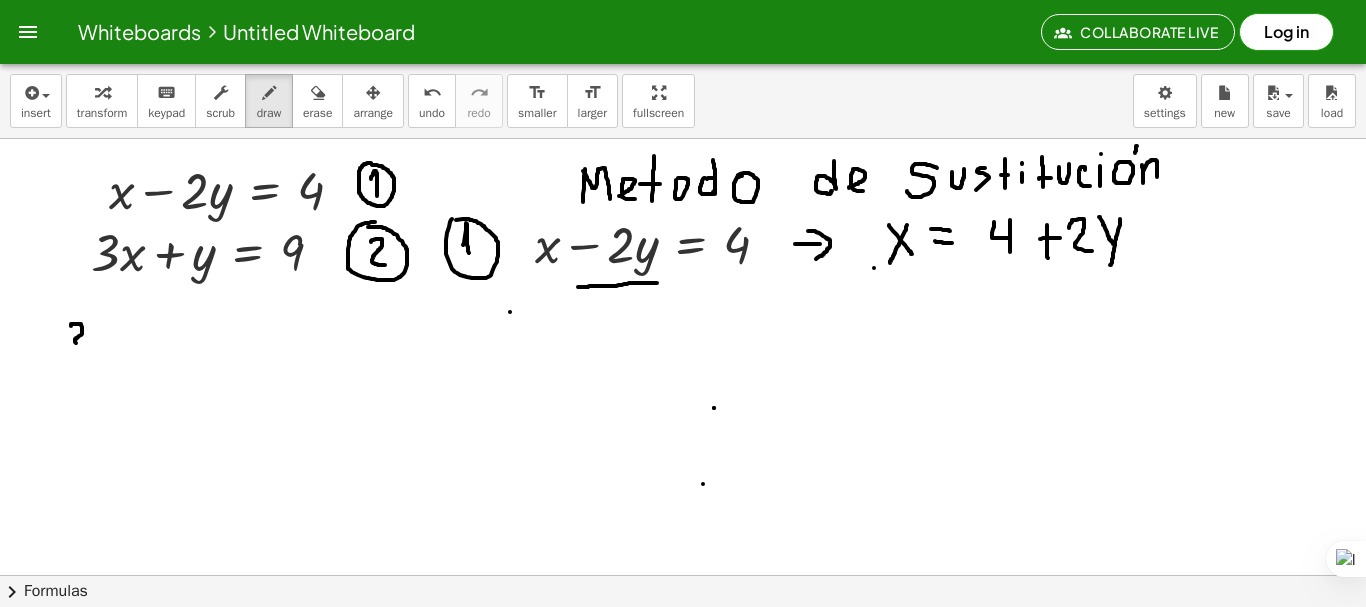 drag, startPoint x: 71, startPoint y: 326, endPoint x: 83, endPoint y: 344, distance: 21.633308 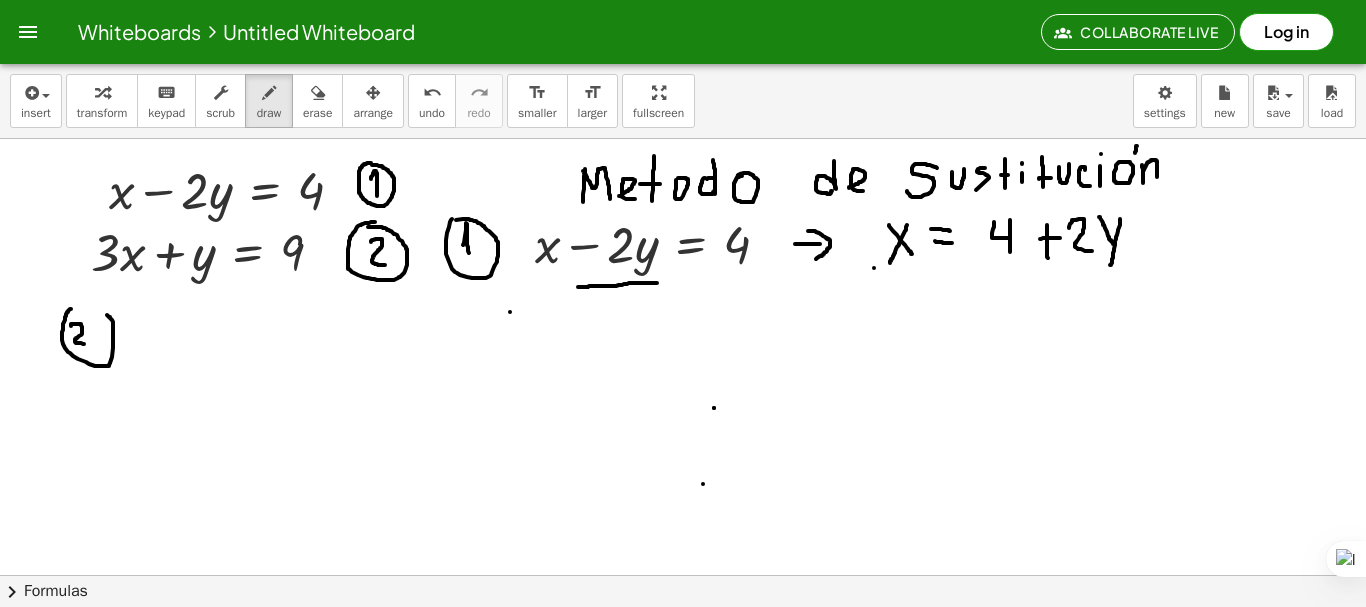 drag, startPoint x: 71, startPoint y: 309, endPoint x: 81, endPoint y: 311, distance: 10.198039 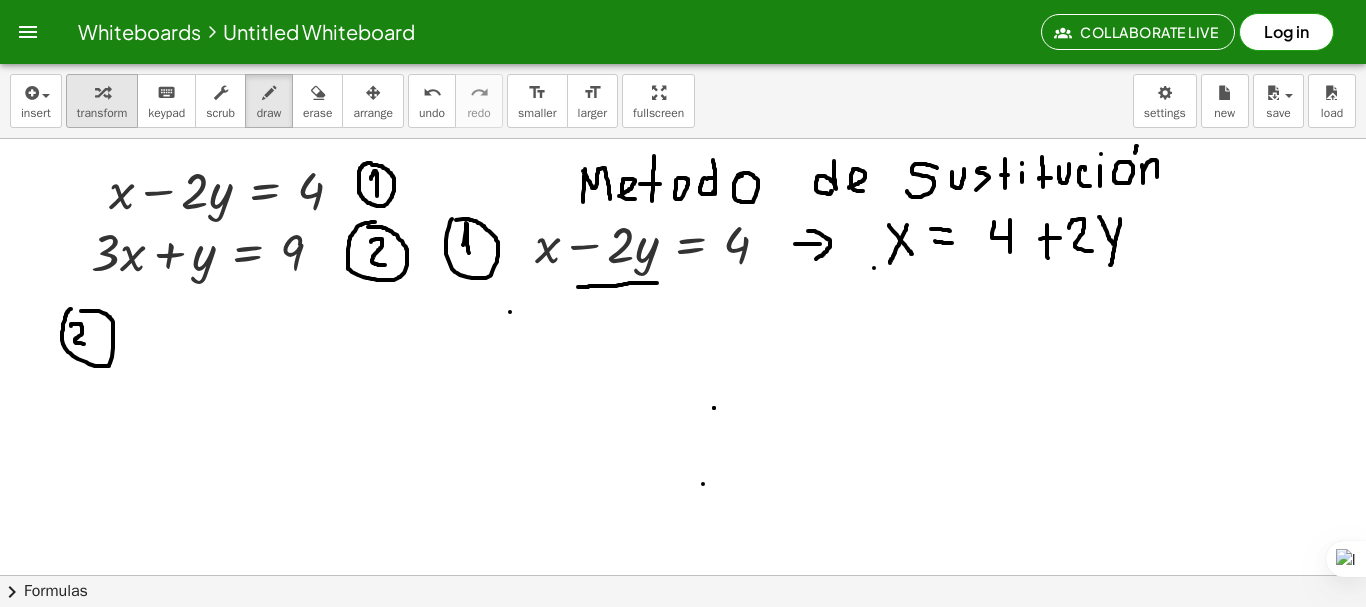click on "transform" at bounding box center [102, 113] 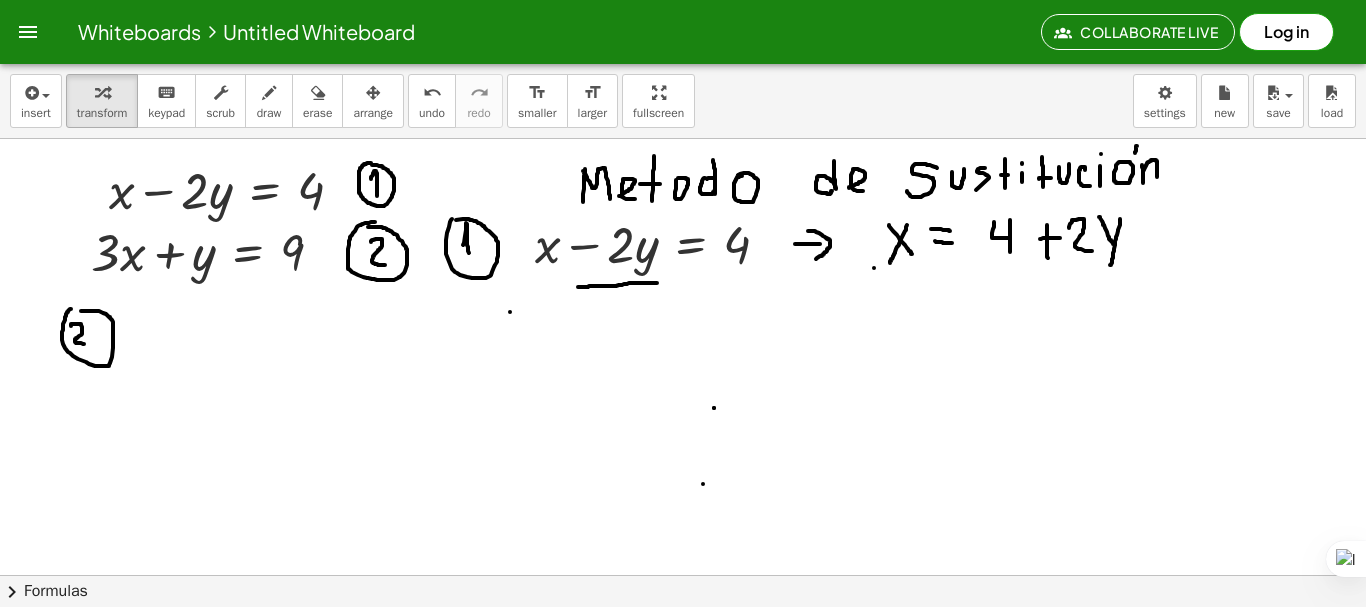 click at bounding box center (683, 639) 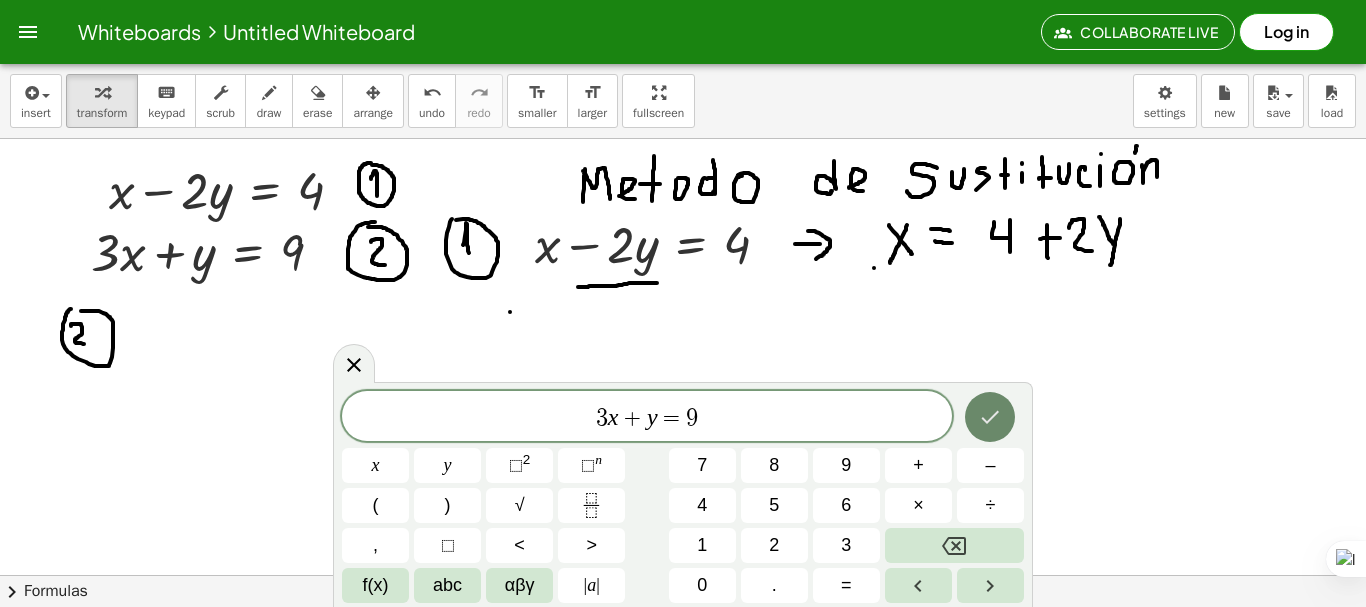 click 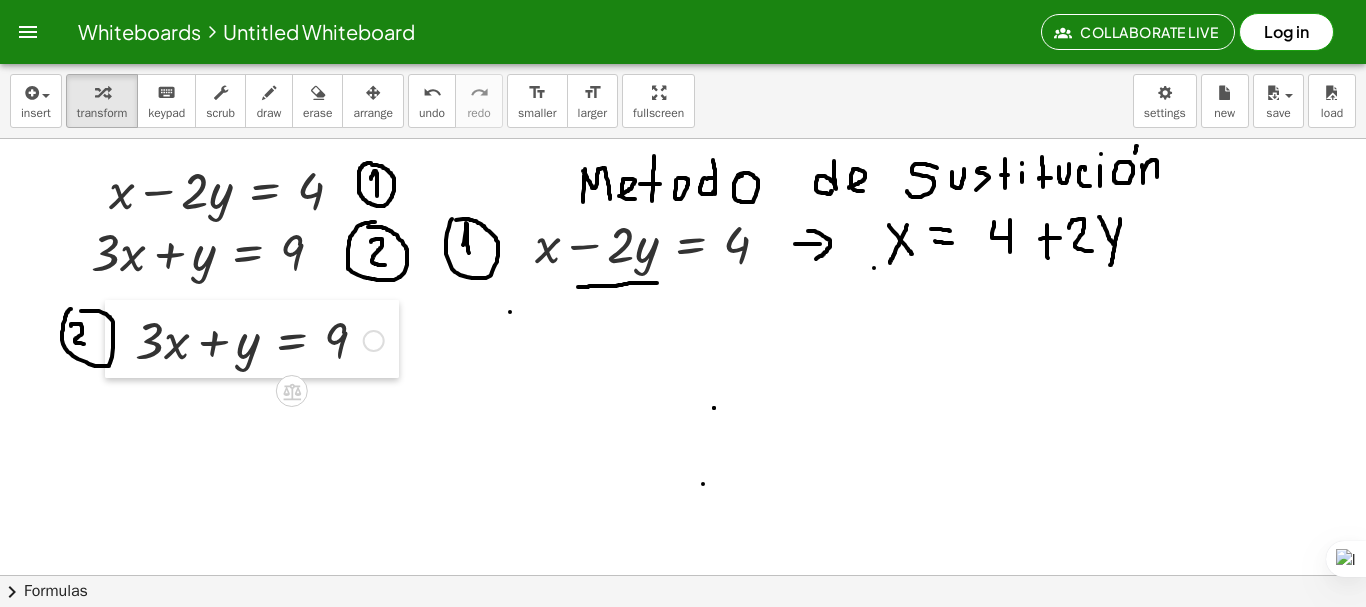 drag, startPoint x: 699, startPoint y: 469, endPoint x: 110, endPoint y: 310, distance: 610.0836 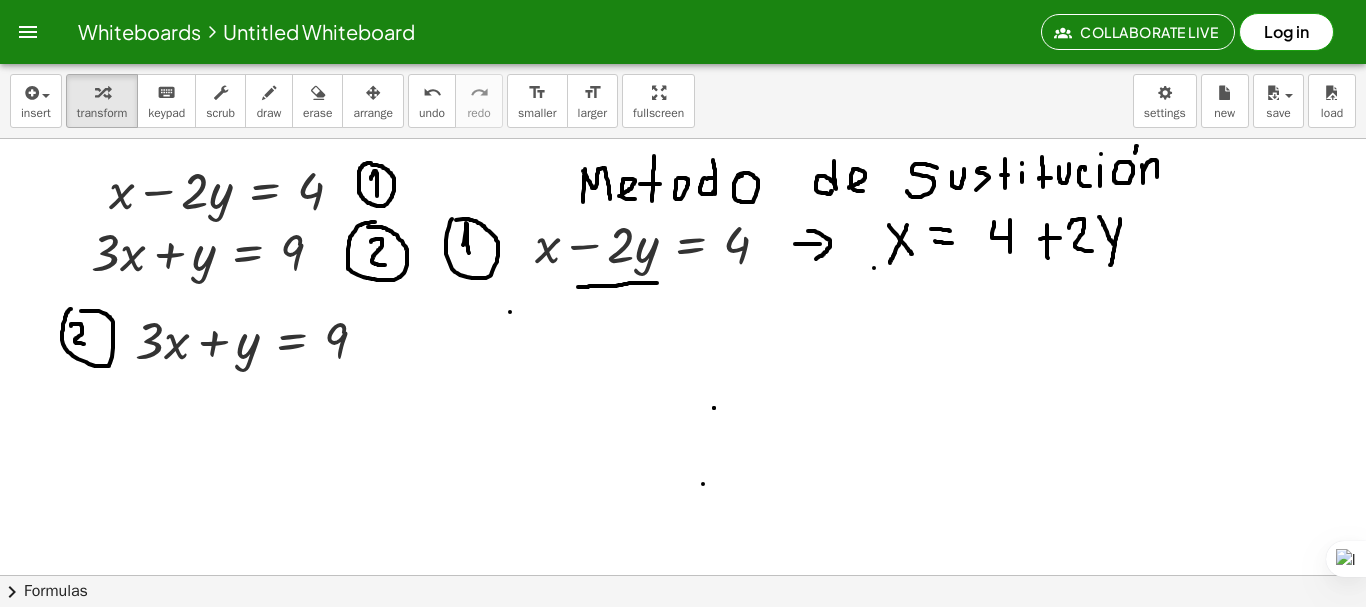 click on "+ · 3 · x + y = 9" at bounding box center [252, 339] 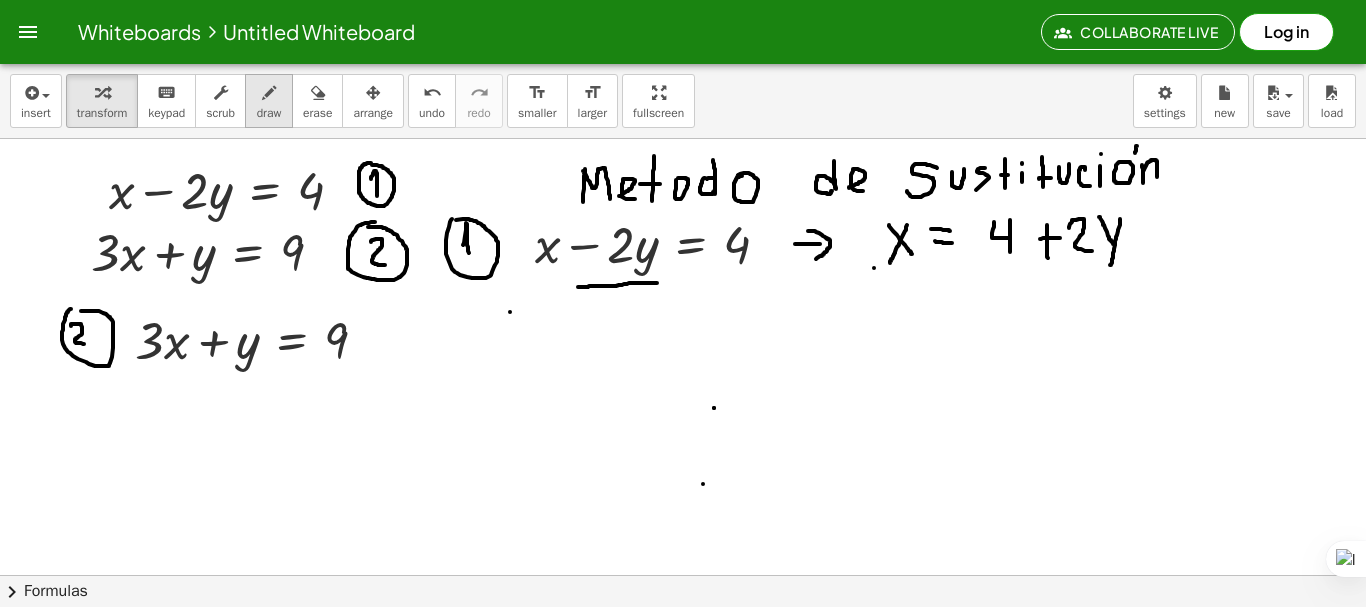click at bounding box center (269, 92) 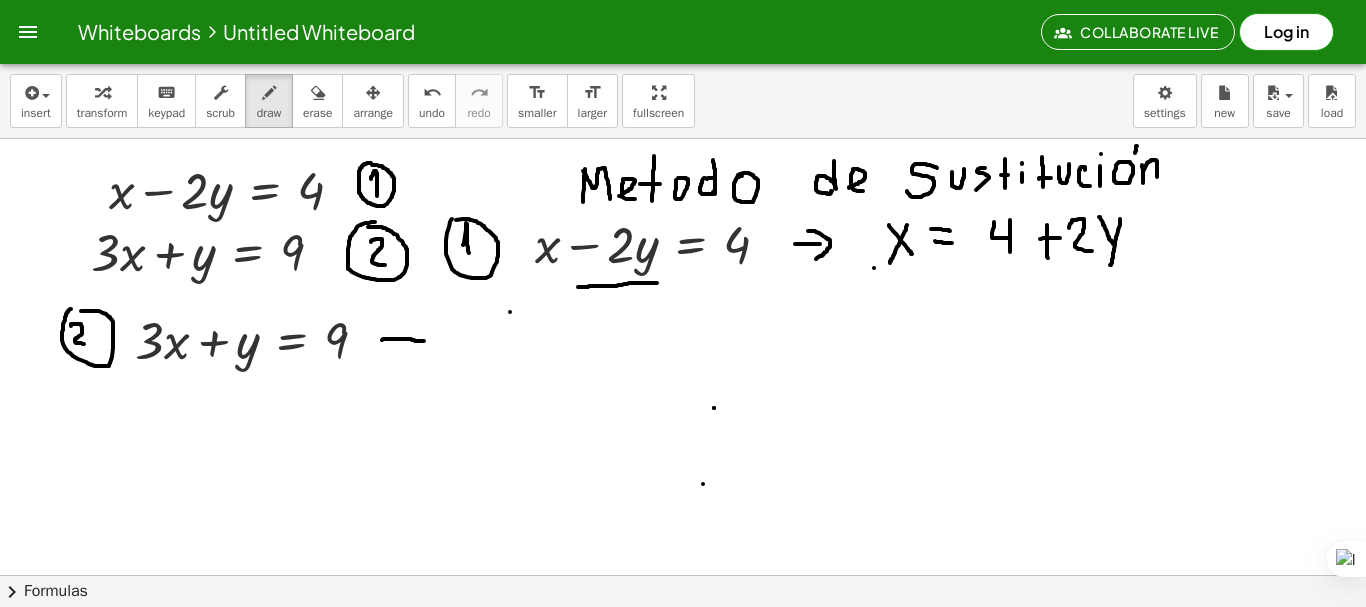 drag, startPoint x: 382, startPoint y: 340, endPoint x: 424, endPoint y: 341, distance: 42.0119 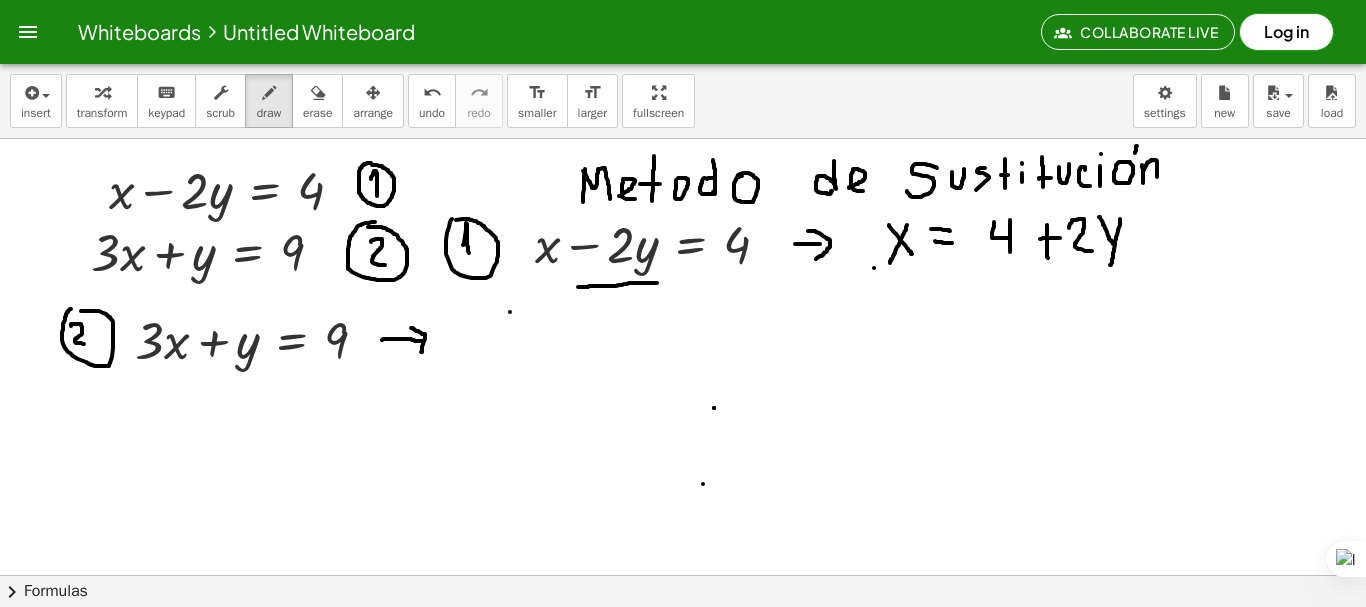 drag, startPoint x: 411, startPoint y: 328, endPoint x: 421, endPoint y: 352, distance: 26 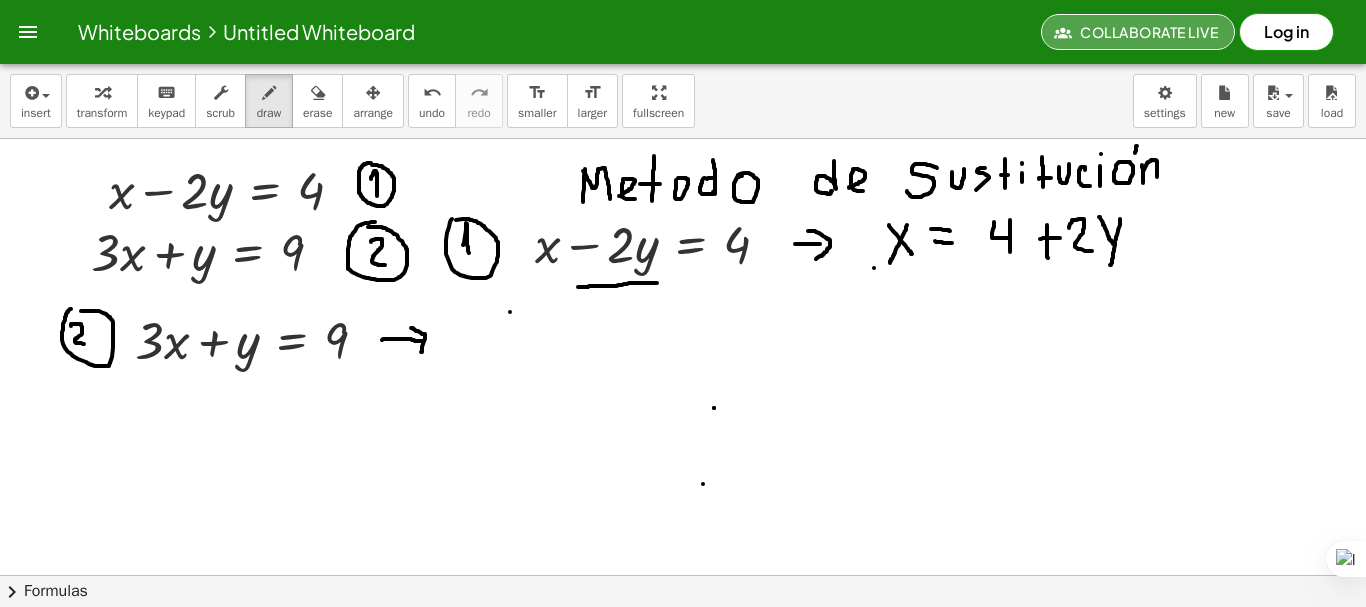 click on "Collaborate Live" 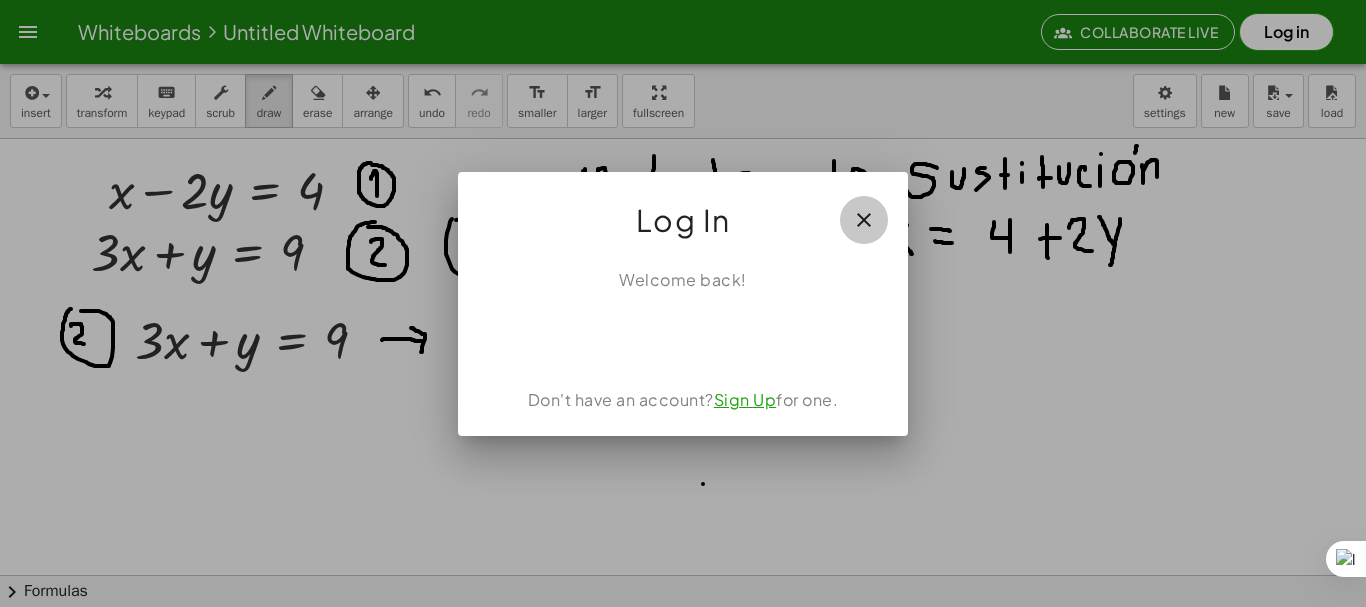click 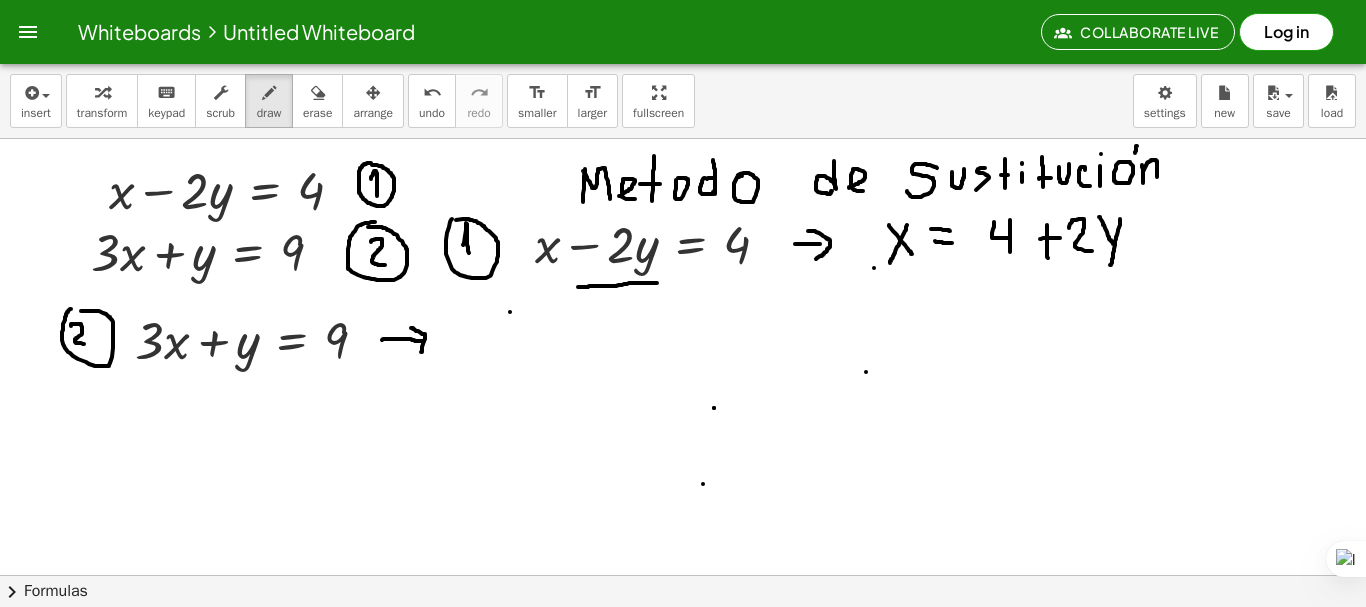 click at bounding box center [683, 639] 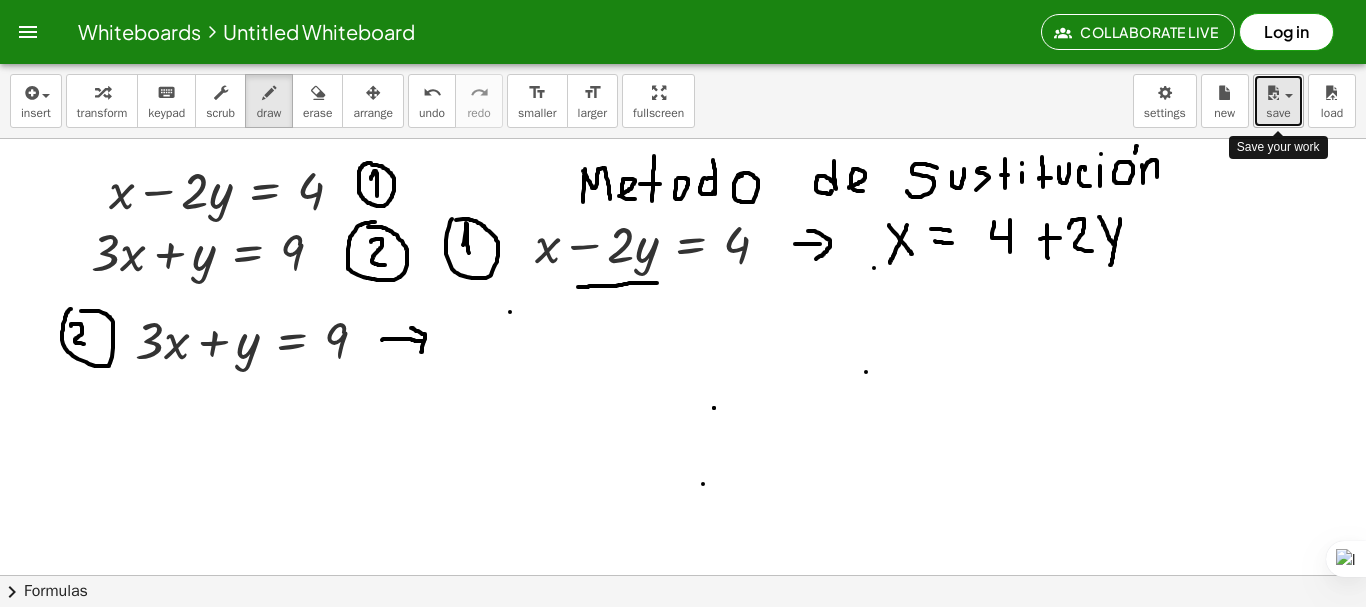 click at bounding box center (1283, 95) 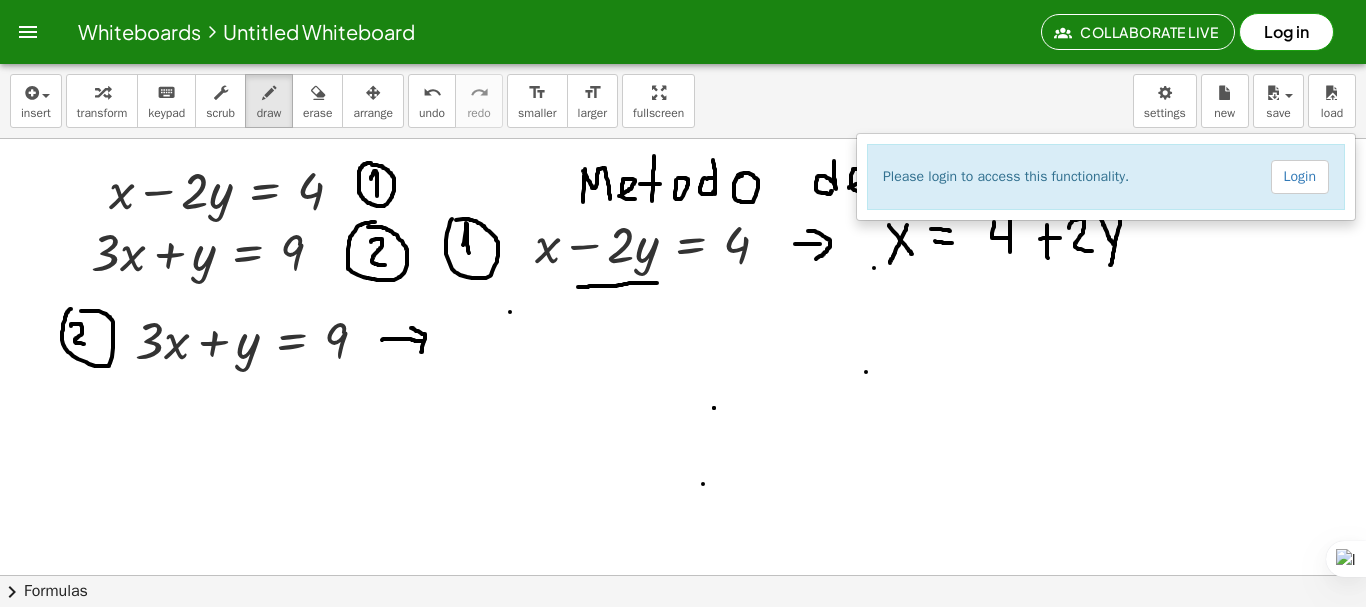 click on "Log in" at bounding box center [1286, 32] 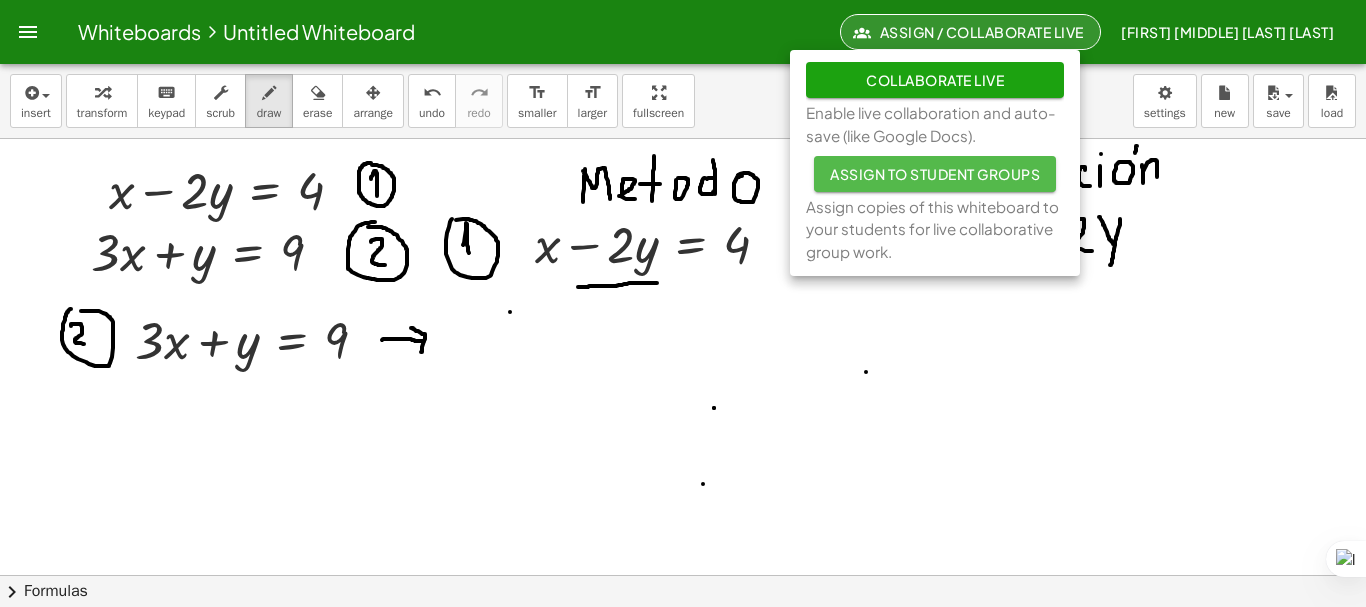 click on "Assign to Student Groups" 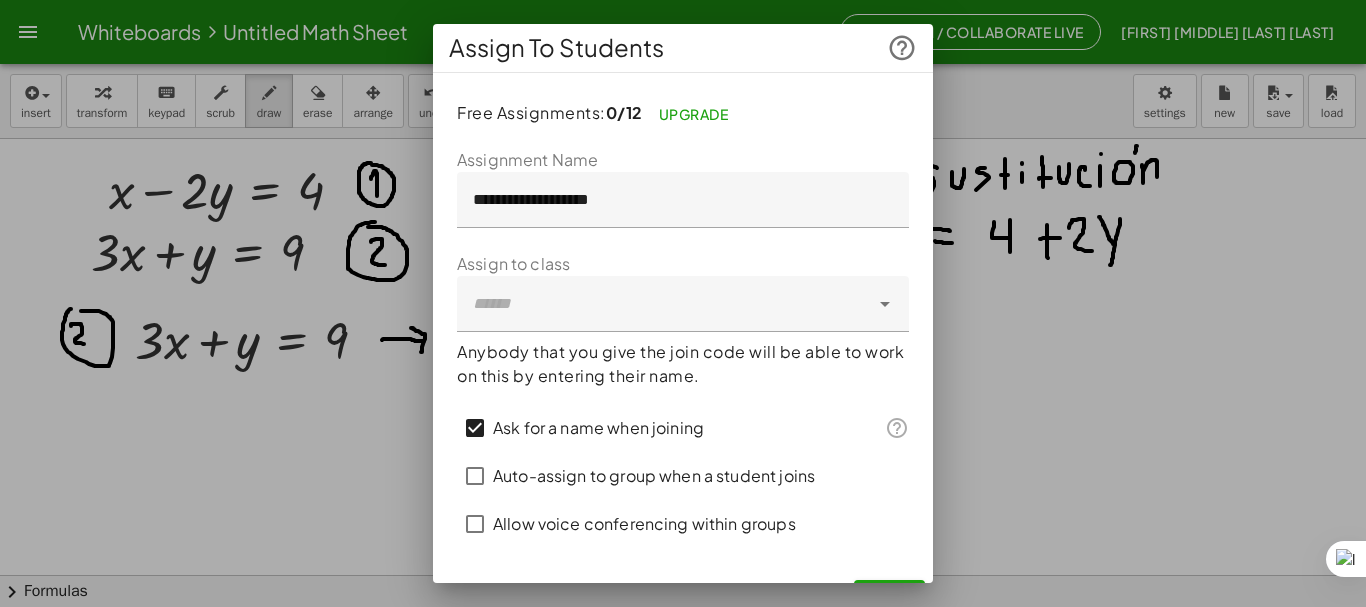 click at bounding box center [883, 304] 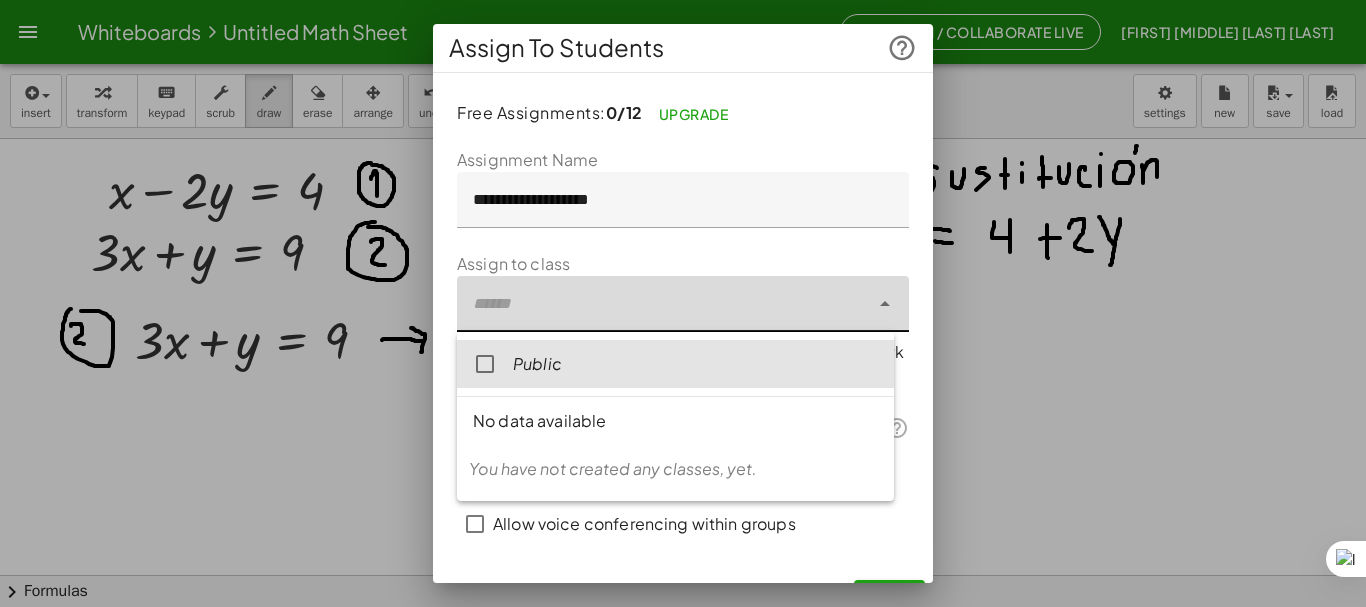 click on "Public" 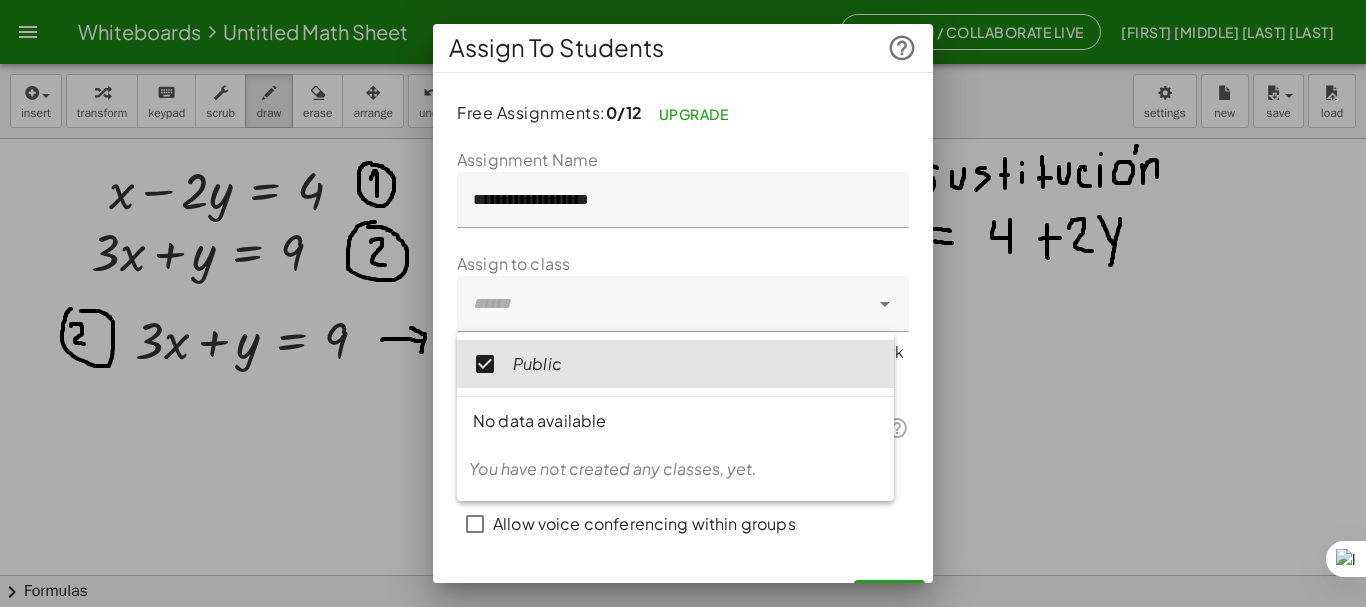 scroll, scrollTop: 41, scrollLeft: 0, axis: vertical 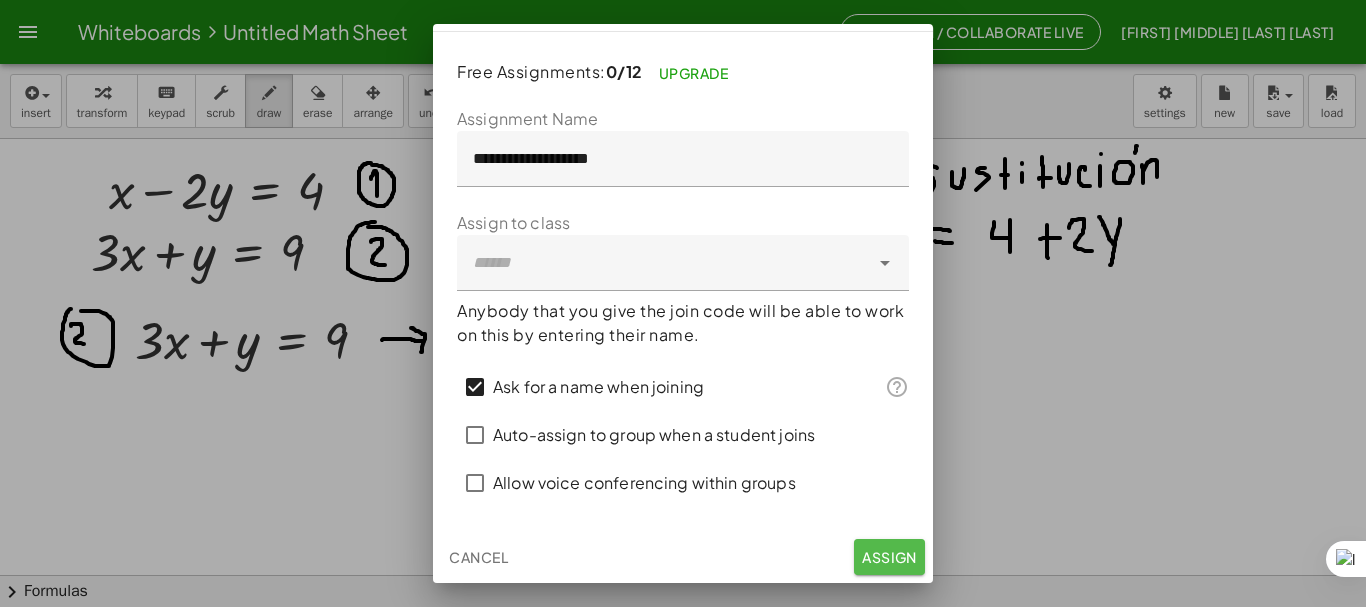 click on "Assign" 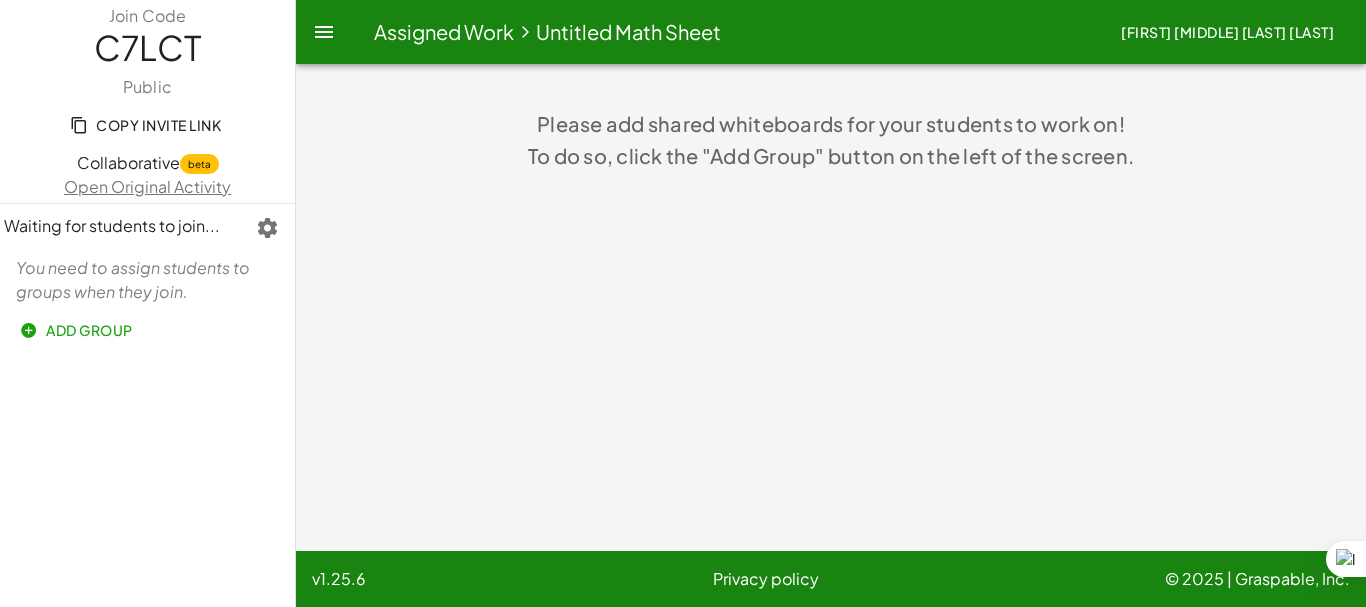 click on "Copy Invite Link" 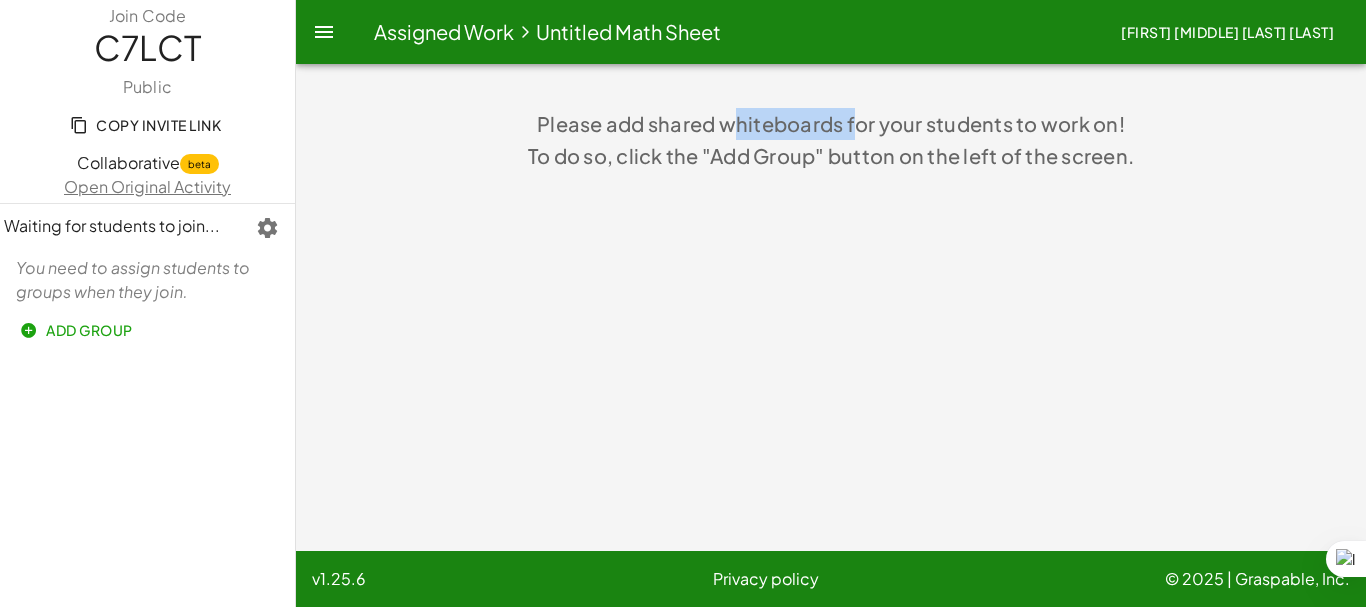 click on "Please add shared whiteboards for your students to work on!  To do so, click the "Add Group" button on the left of the screen." at bounding box center [831, 140] 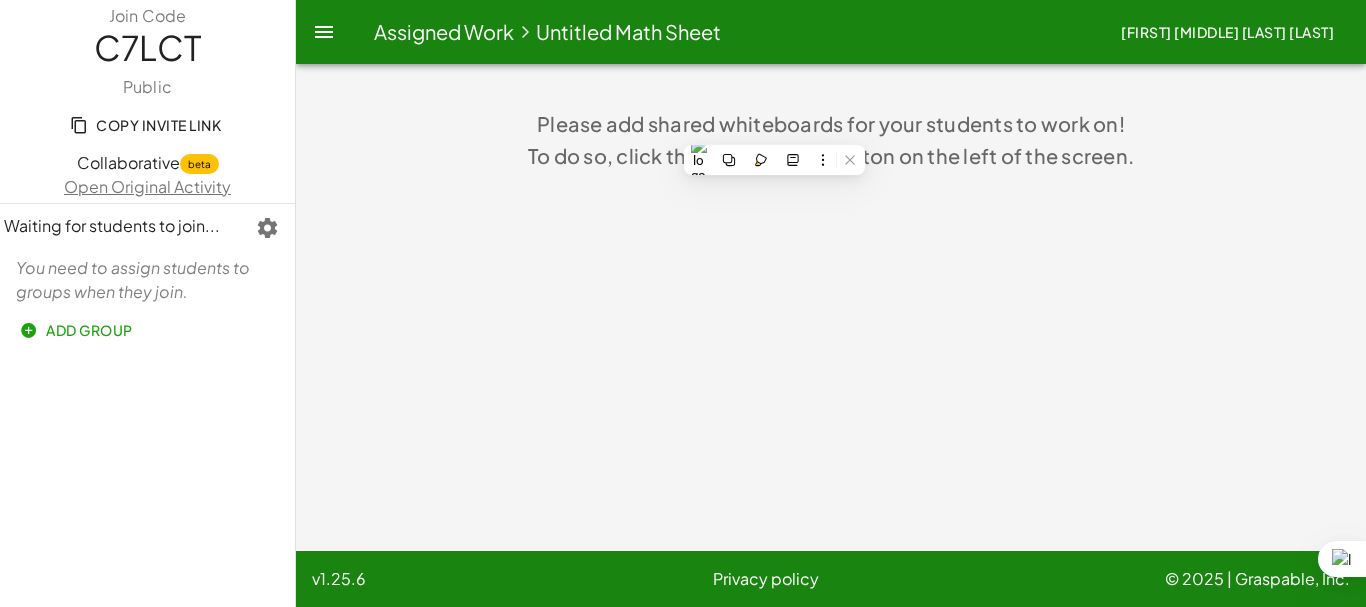 click on "To do so, click the "Add Group" button on the left of the screen." at bounding box center (831, 155) 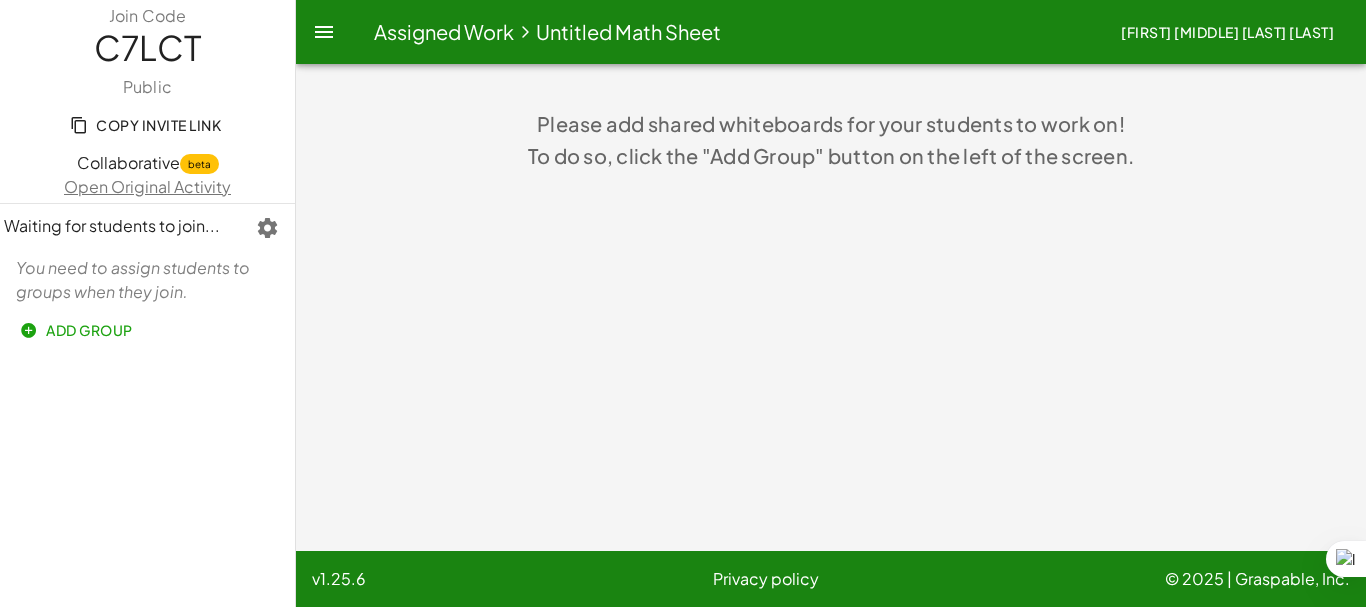 click on "Join Code C7LCT Public  Copy Invite Link   Collaborative  beta Open Original Activity   Waiting for students to join...  You need to assign students to groups when they join.  Add Group   Please add shared whiteboards for your students to work on!  To do so, click the "Add Group" button on the left of the screen.  v1.25.6 Privacy policy © 2025 | Graspable, Inc." 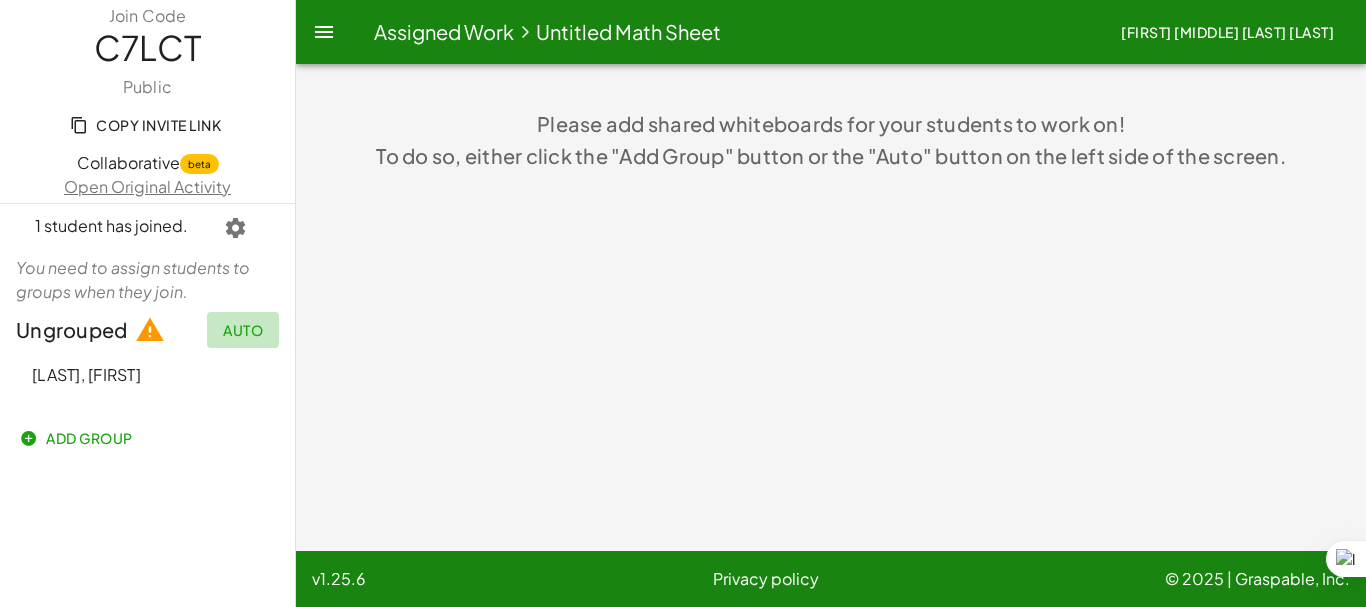 click on "Auto" 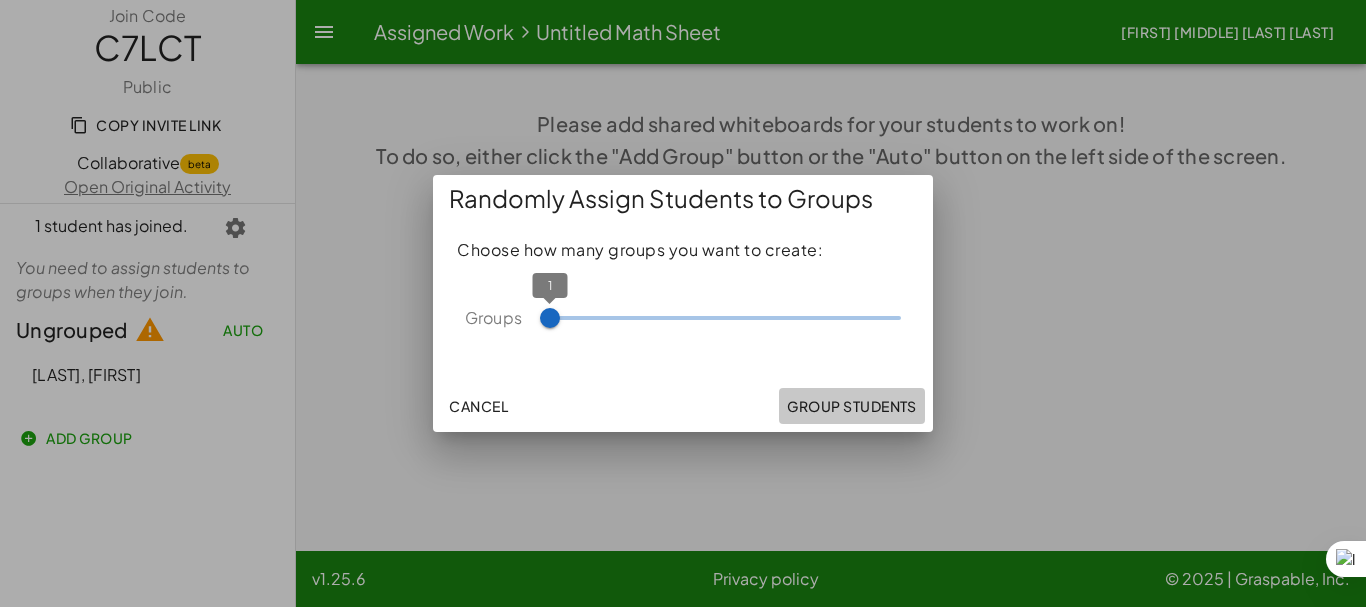 click on "Group Students" 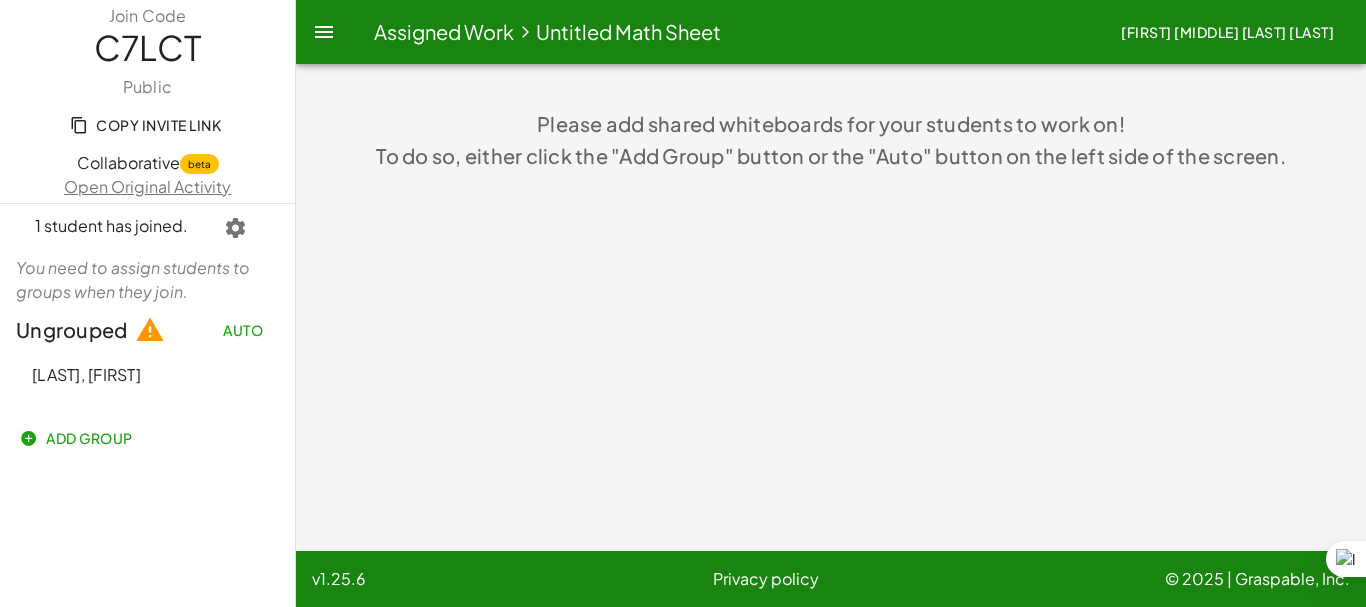 click on "Join Code C7LCT Public  Copy Invite Link   Collaborative  beta Open Original Activity   1 student has joined.  You need to assign students to groups when they join. Ungrouped  Auto Medrano, Luis   Add Group   Please add shared whiteboards for your students to work on!   To do so, either click the "Add Group" button or the "Auto" button on the left side of the screen.  v1.25.6 Privacy policy © 2025 | Graspable, Inc." 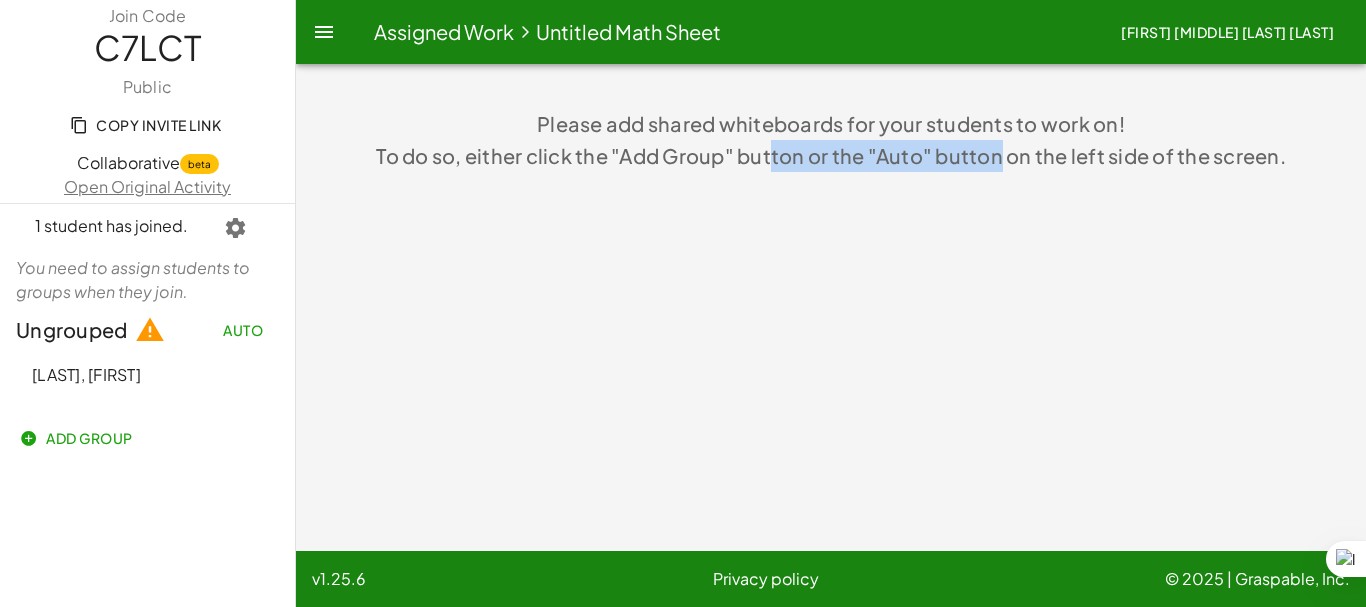 drag, startPoint x: 994, startPoint y: 306, endPoint x: 747, endPoint y: 329, distance: 248.06854 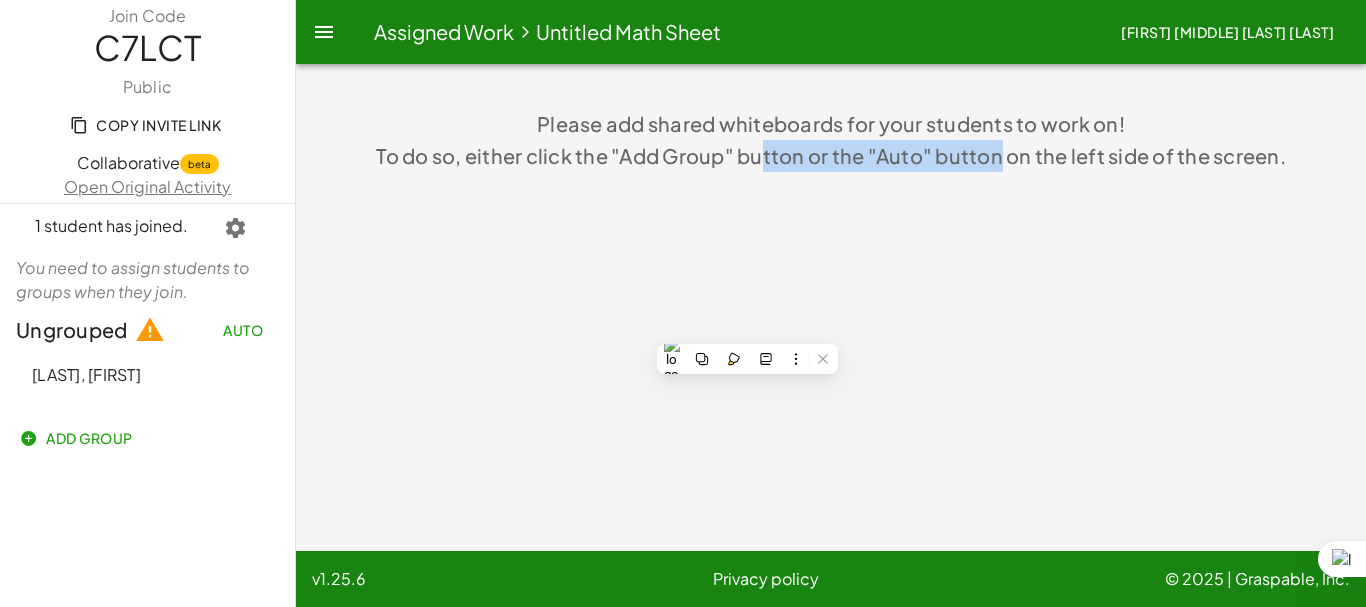 click on "Join Code C7LCT Public  Copy Invite Link   Collaborative  beta Open Original Activity   1 student has joined.  You need to assign students to groups when they join. Ungrouped  Auto Medrano, Luis   Add Group   Please add shared whiteboards for your students to work on!   To do so, either click the "Add Group" button or the "Auto" button on the left side of the screen.  v1.25.6 Privacy policy © 2025 | Graspable, Inc." 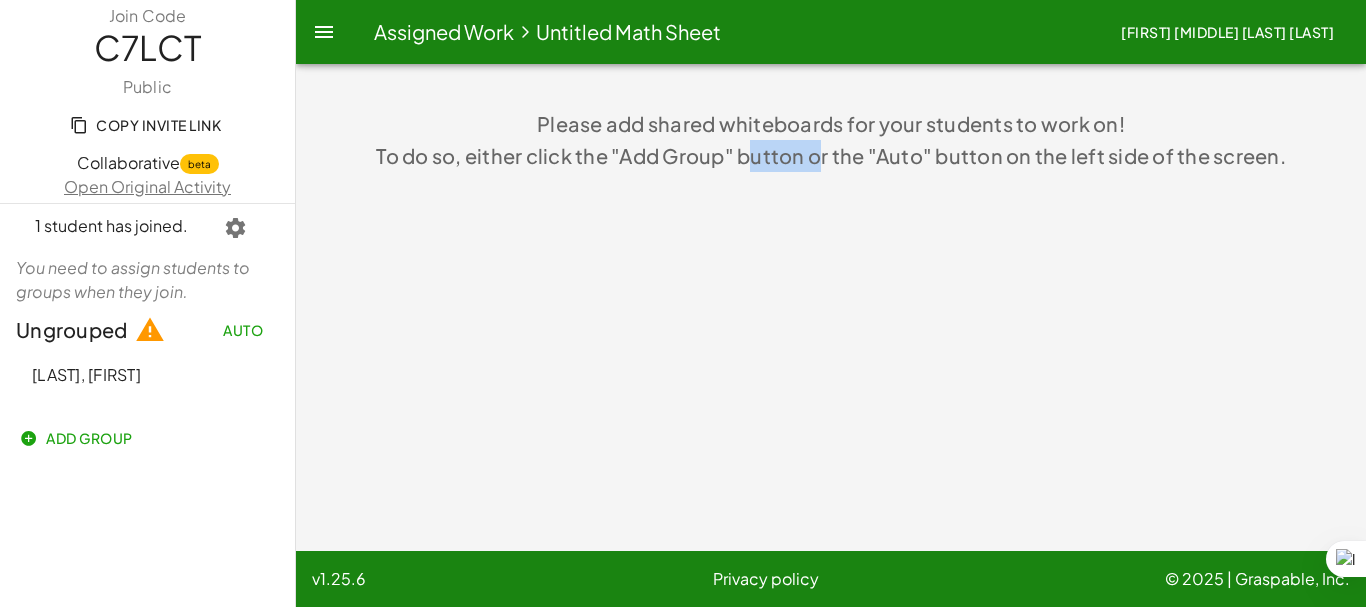 click on "Join Code C7LCT Public  Copy Invite Link   Collaborative  beta Open Original Activity   1 student has joined.  You need to assign students to groups when they join. Ungrouped  Auto Medrano, Luis   Add Group   Please add shared whiteboards for your students to work on!   To do so, either click the "Add Group" button or the "Auto" button on the left side of the screen.  v1.25.6 Privacy policy © 2025 | Graspable, Inc." 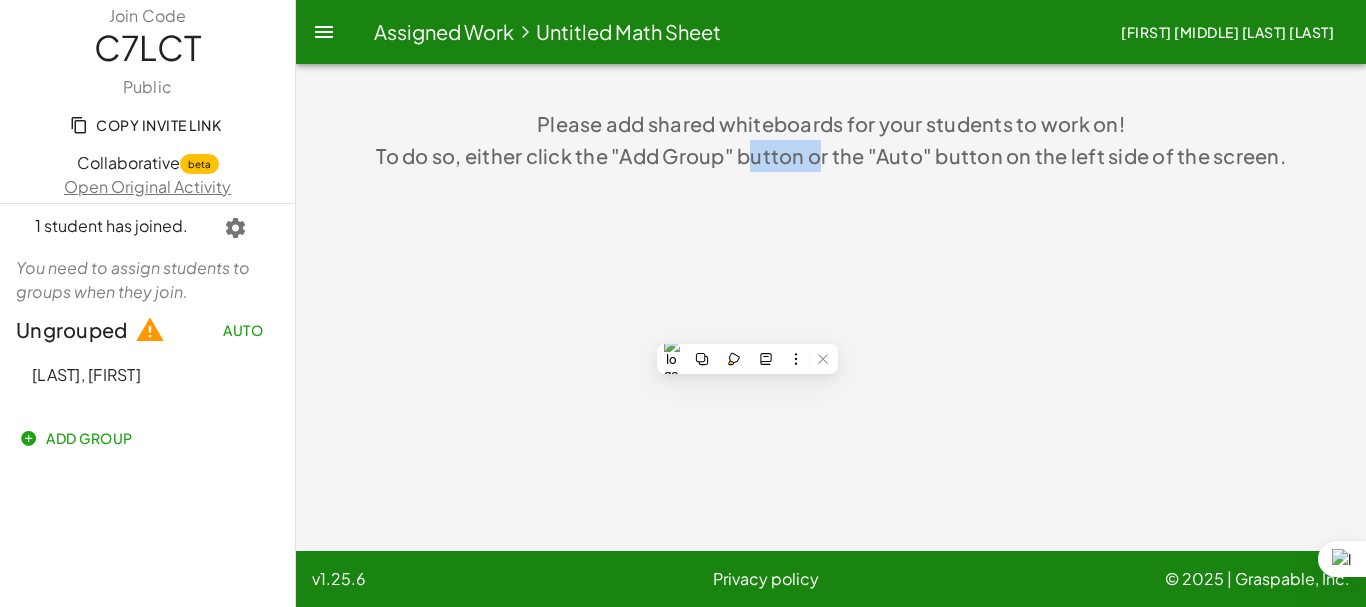 click at bounding box center [324, 32] 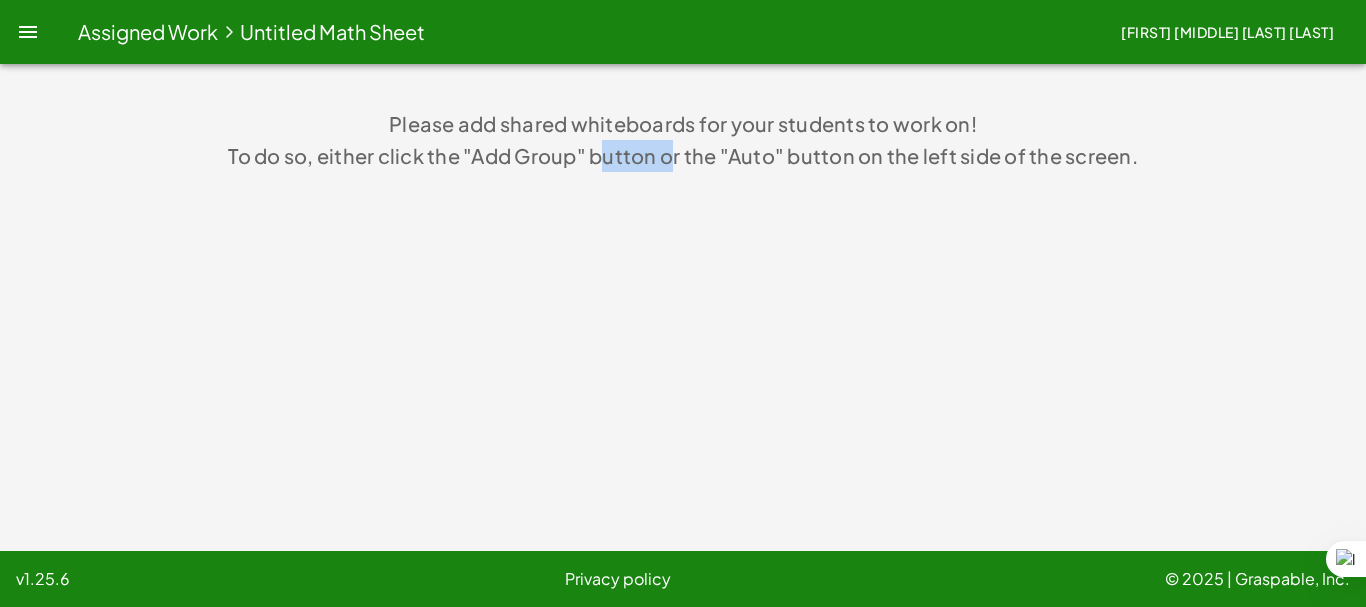 click at bounding box center [28, 32] 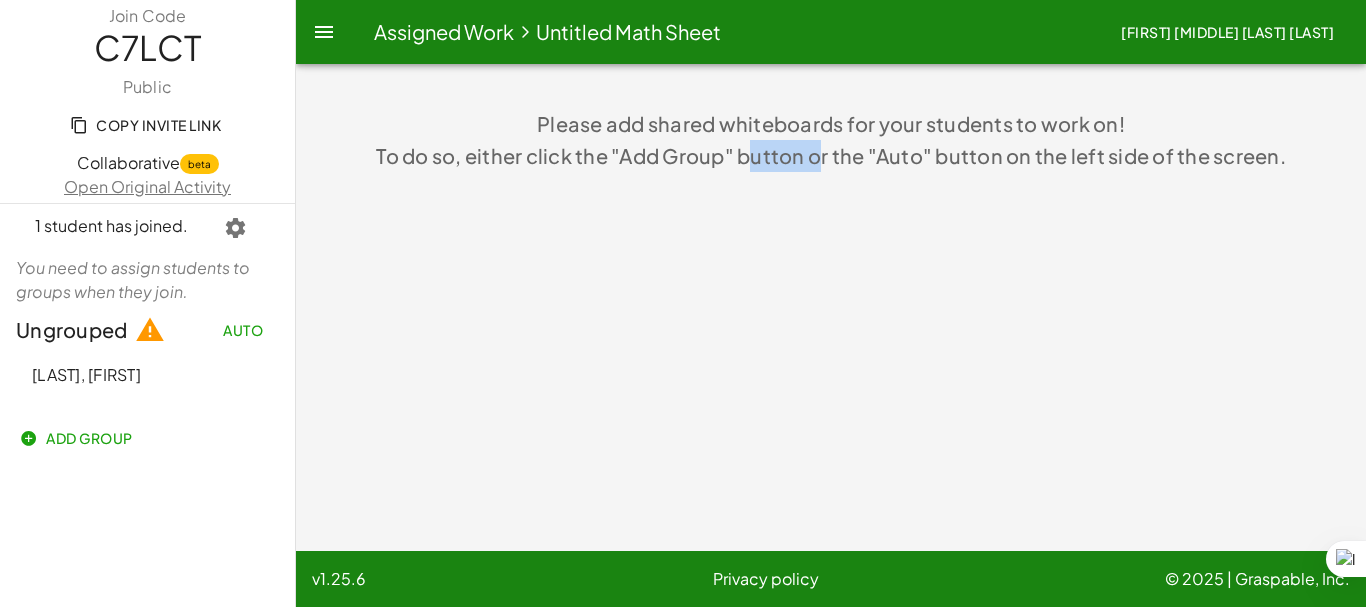 click on "Add Group" 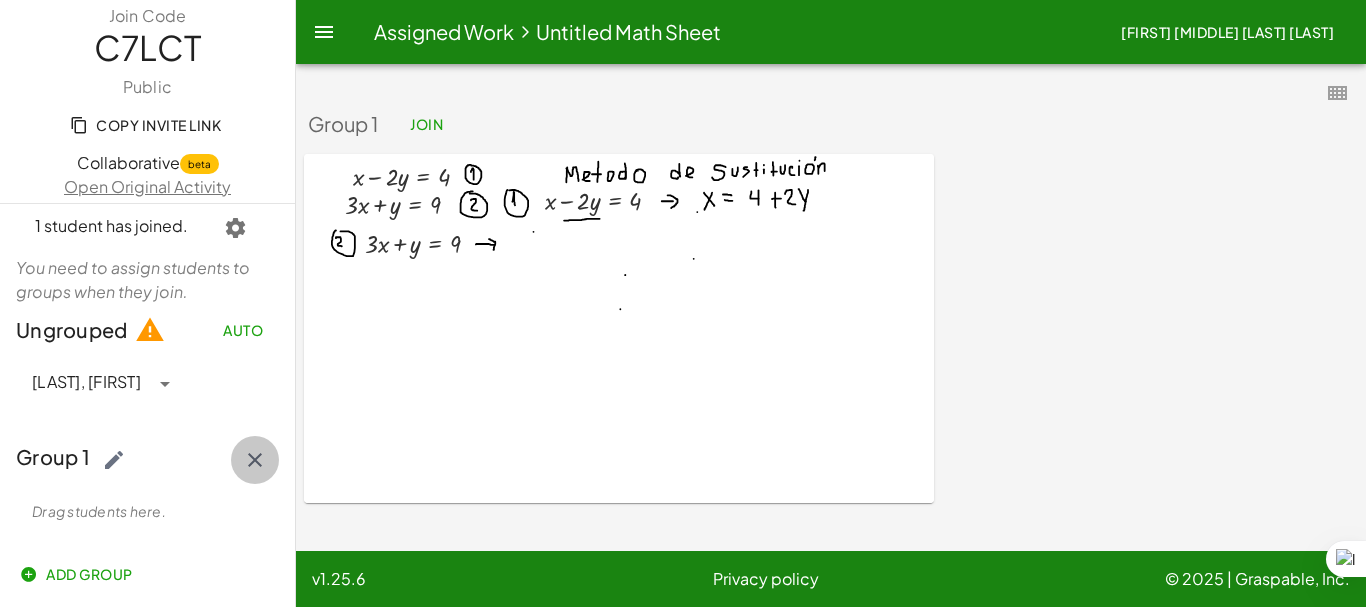 click 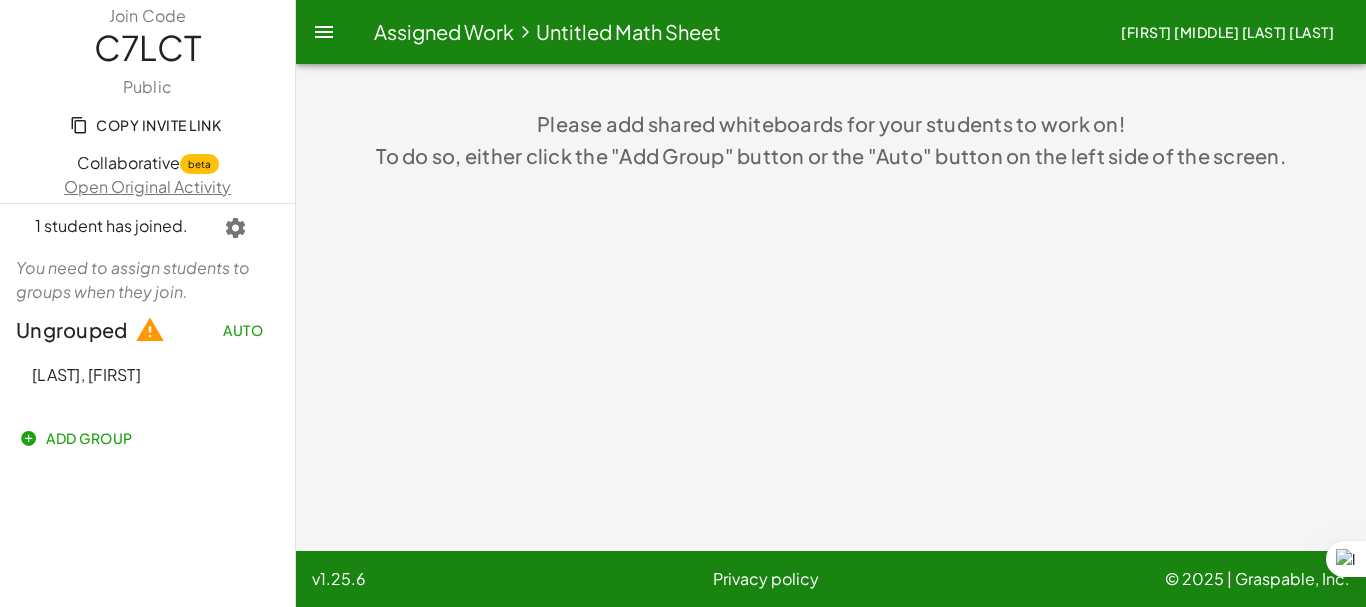 click on "Join Code C7LCT Public  Copy Invite Link   Collaborative  beta Open Original Activity   1 student has joined.  You need to assign students to groups when they join. Ungrouped  Auto Medrano, Luis   Add Group   Please add shared whiteboards for your students to work on!   To do so, either click the "Add Group" button or the "Auto" button on the left side of the screen.  v1.25.6 Privacy policy © 2025 | Graspable, Inc." 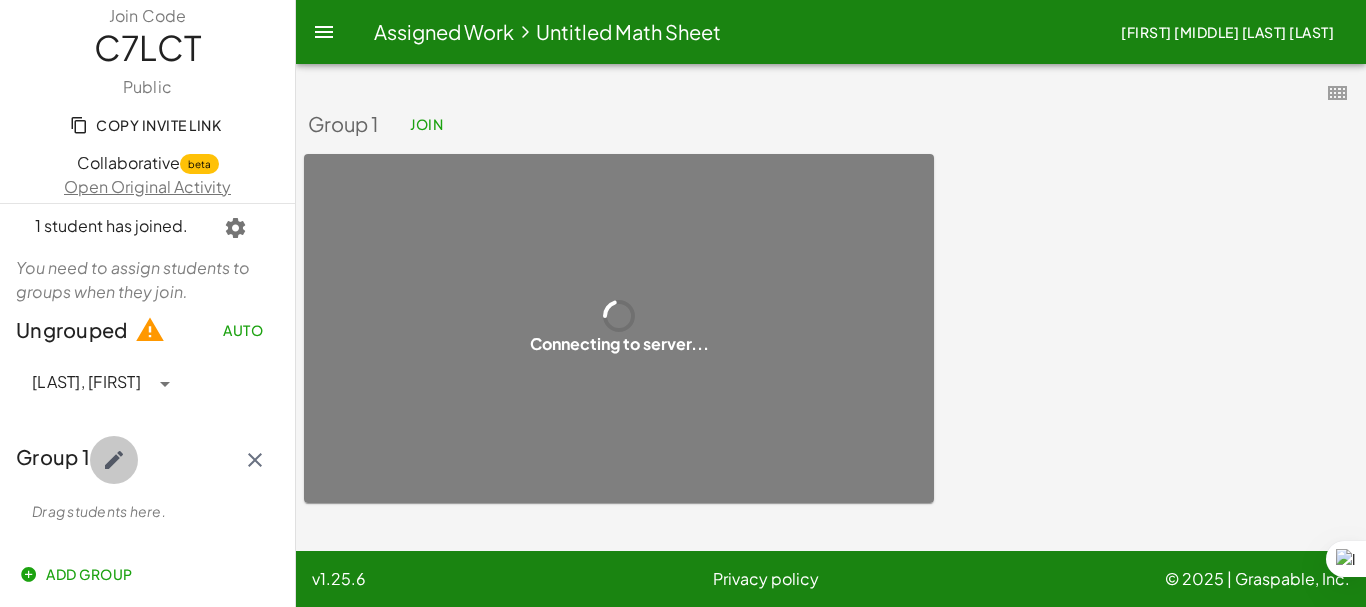 click 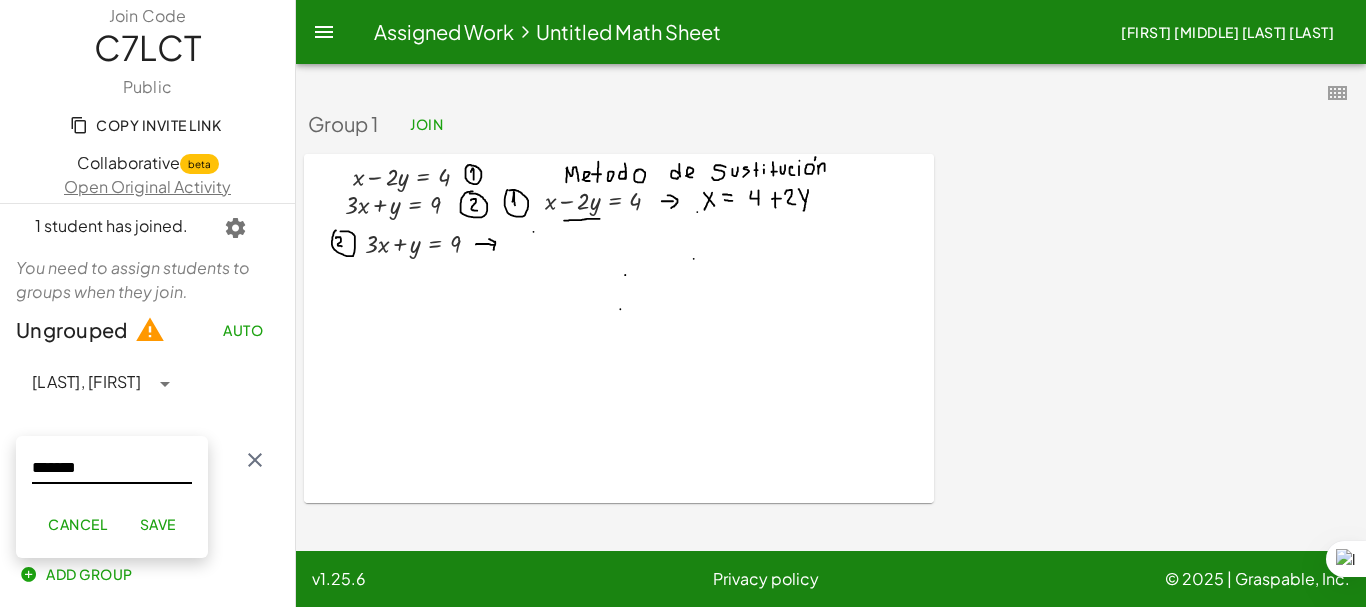click at bounding box center (566, 232) 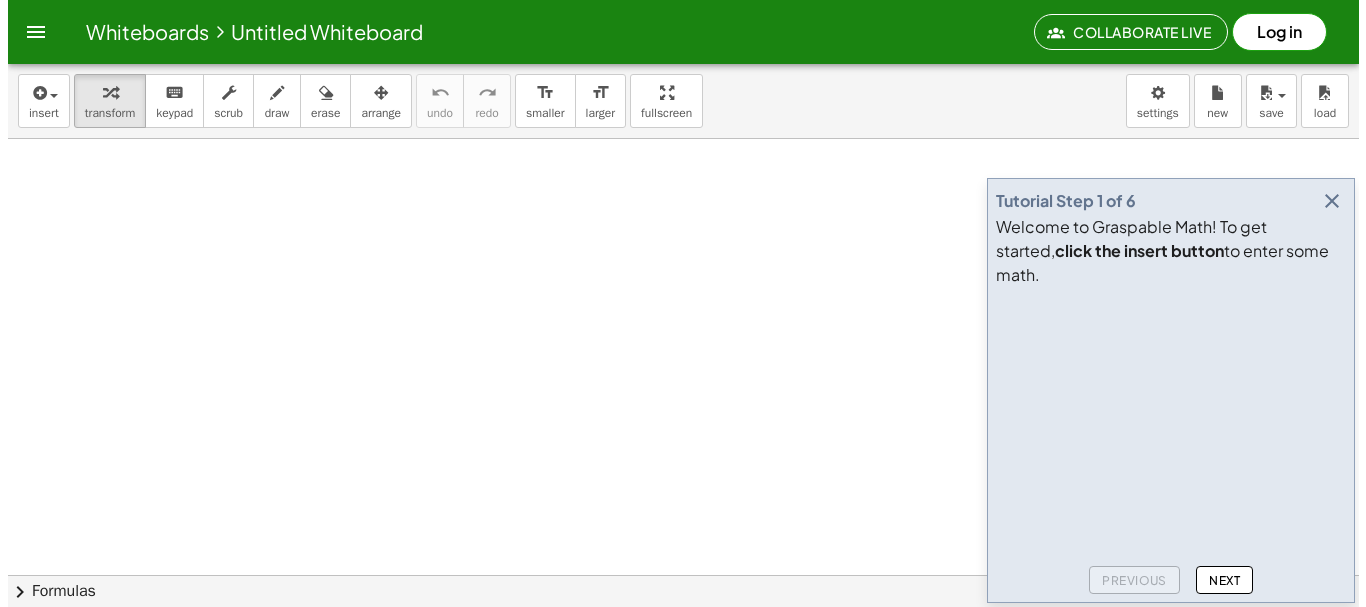 scroll, scrollTop: 0, scrollLeft: 0, axis: both 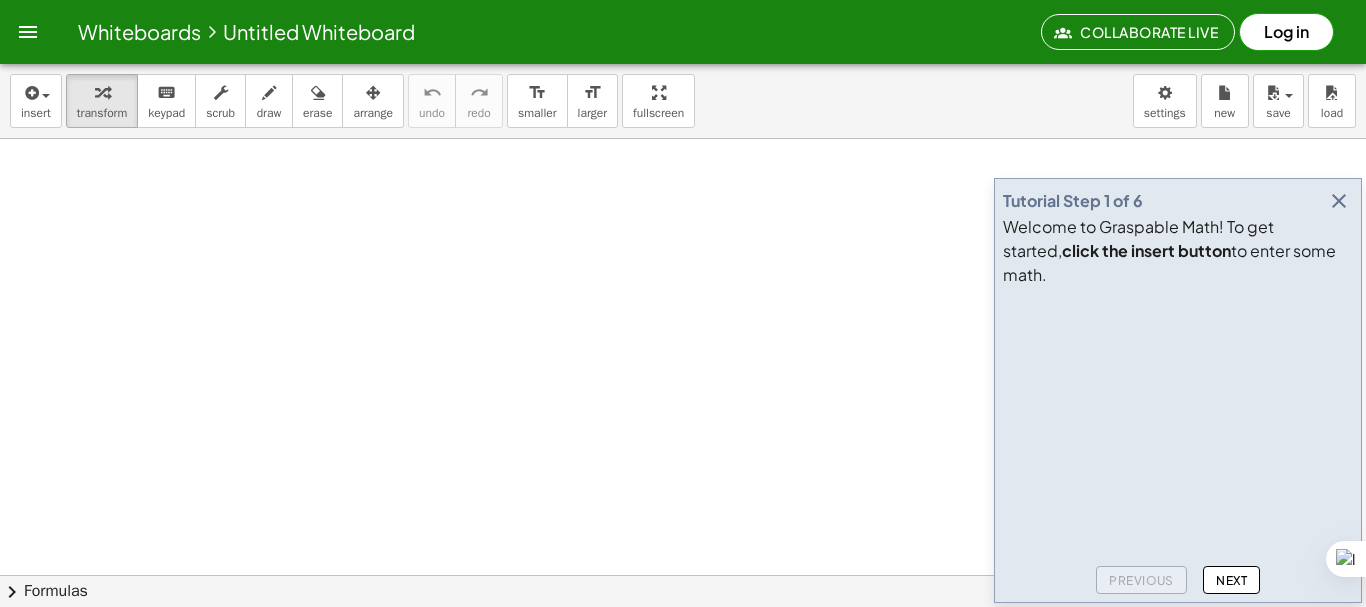 click at bounding box center [1339, 201] 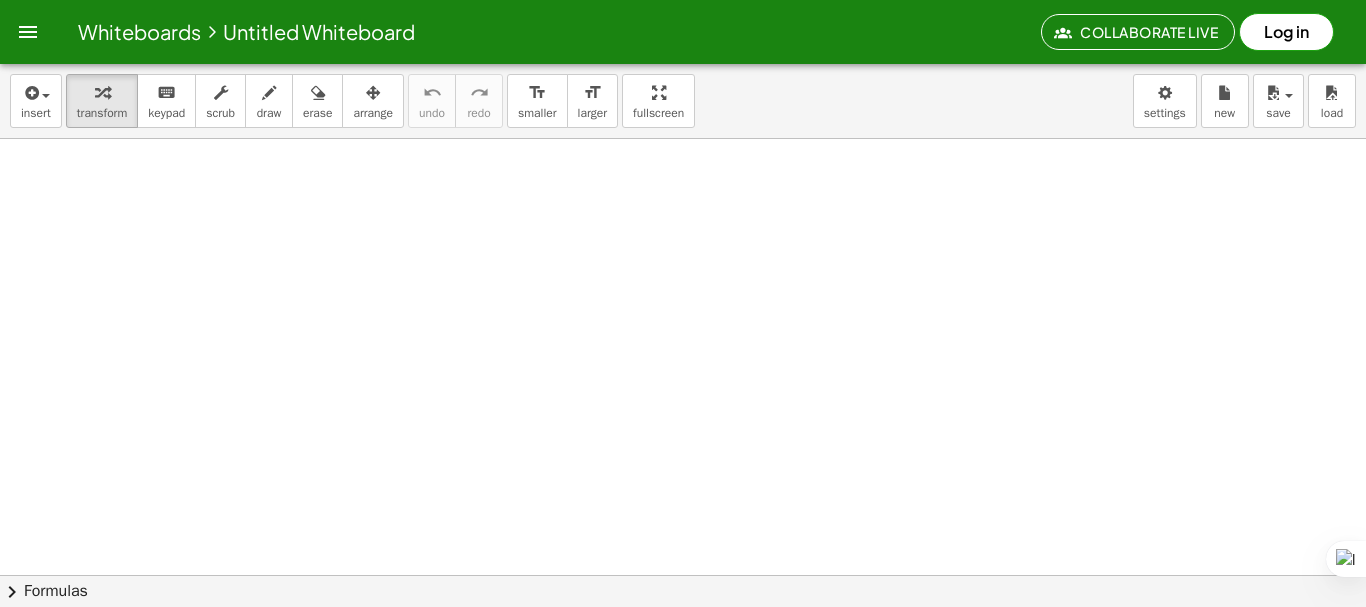 click at bounding box center [683, 639] 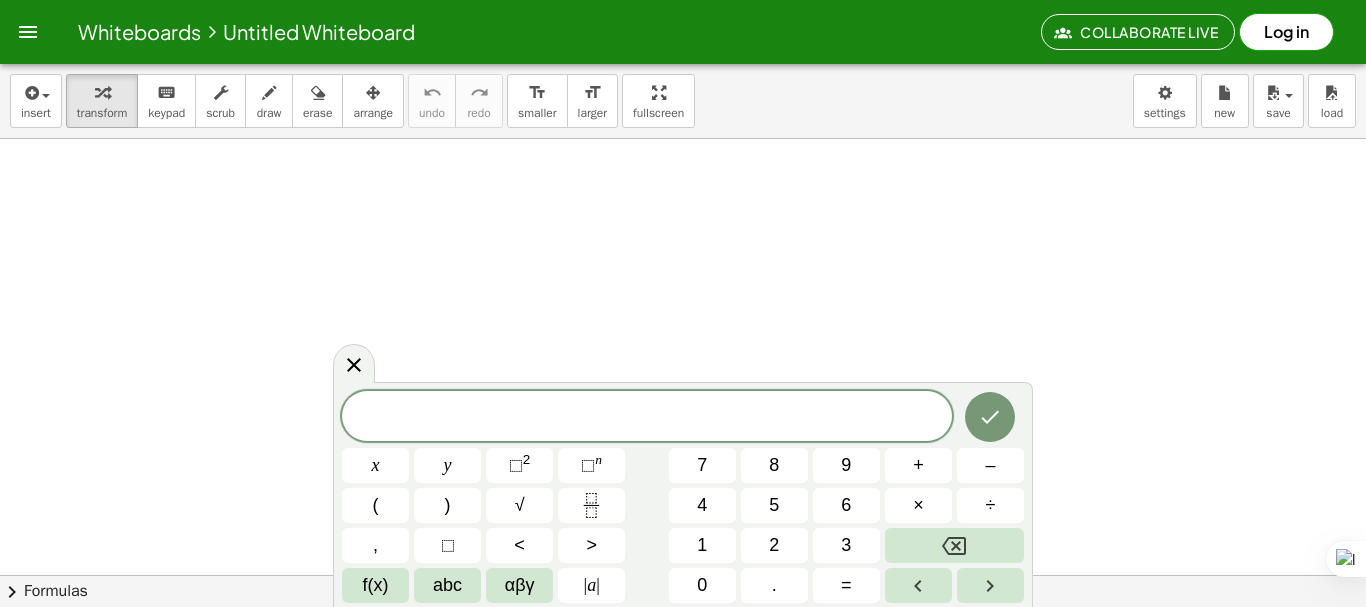 click at bounding box center [683, 639] 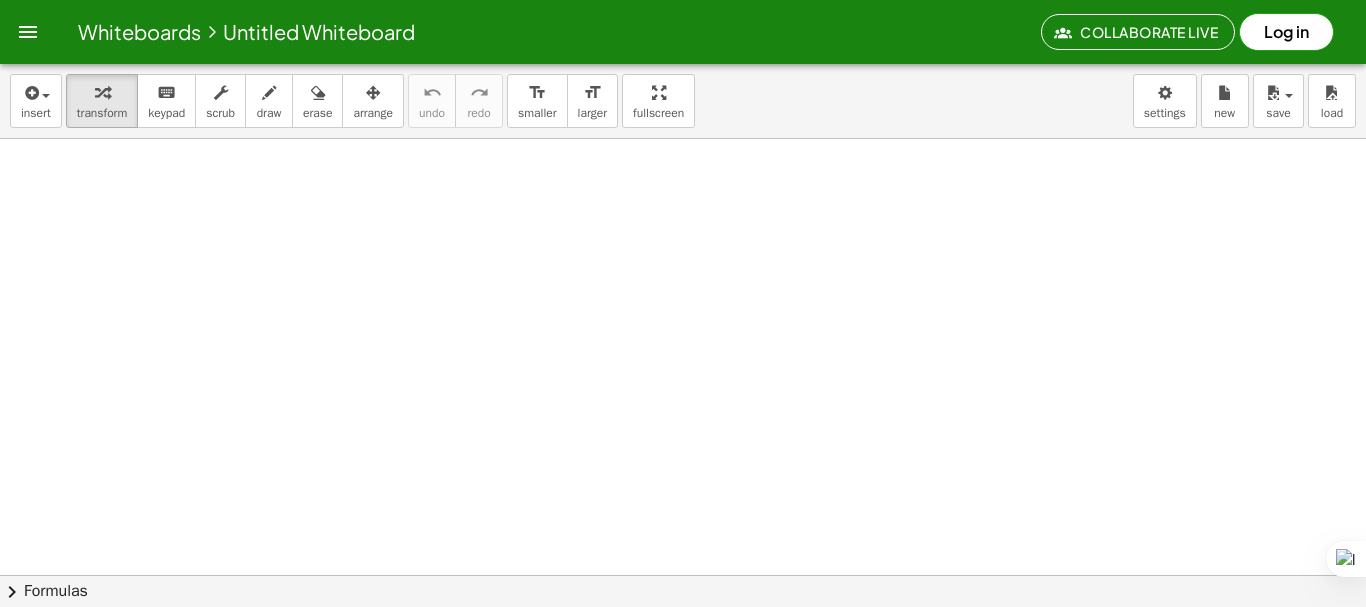 click at bounding box center (683, 639) 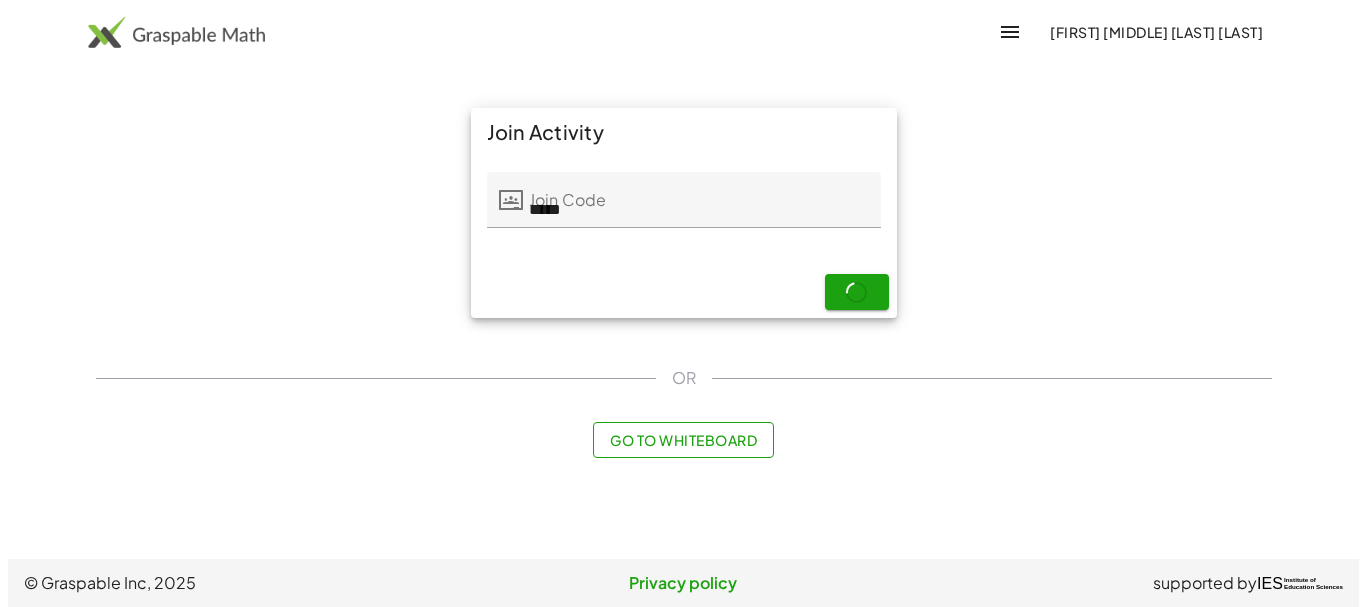scroll, scrollTop: 0, scrollLeft: 0, axis: both 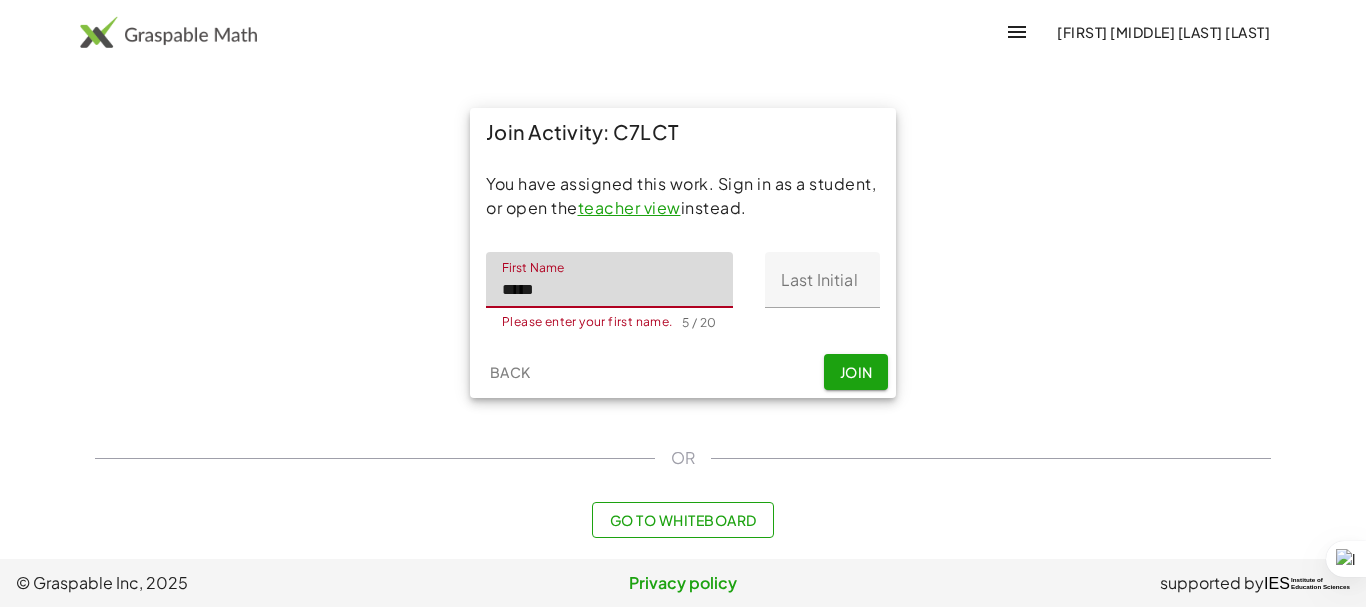 type on "****" 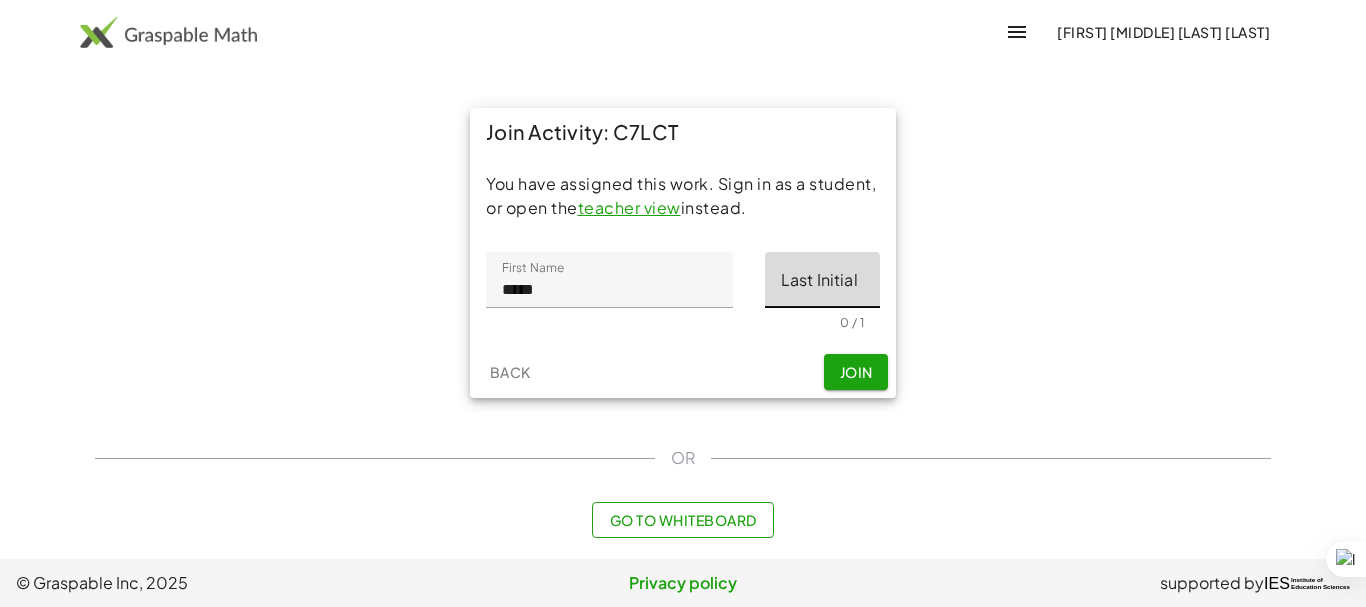 click on "Last Initial" 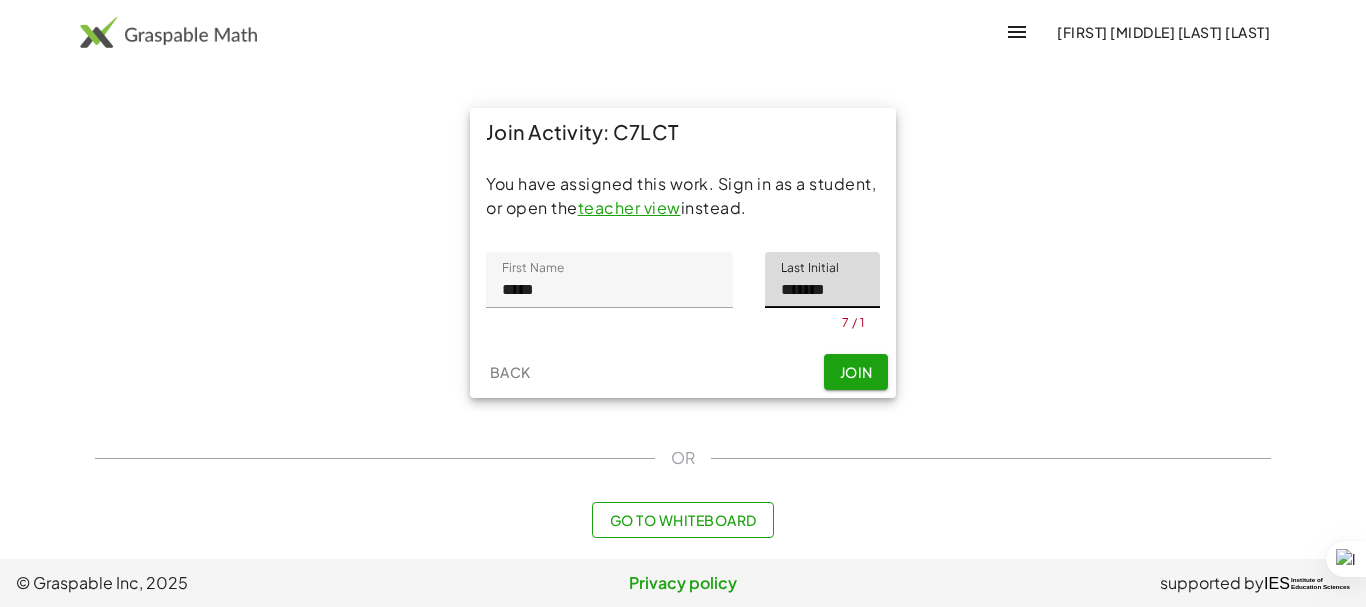 type on "*******" 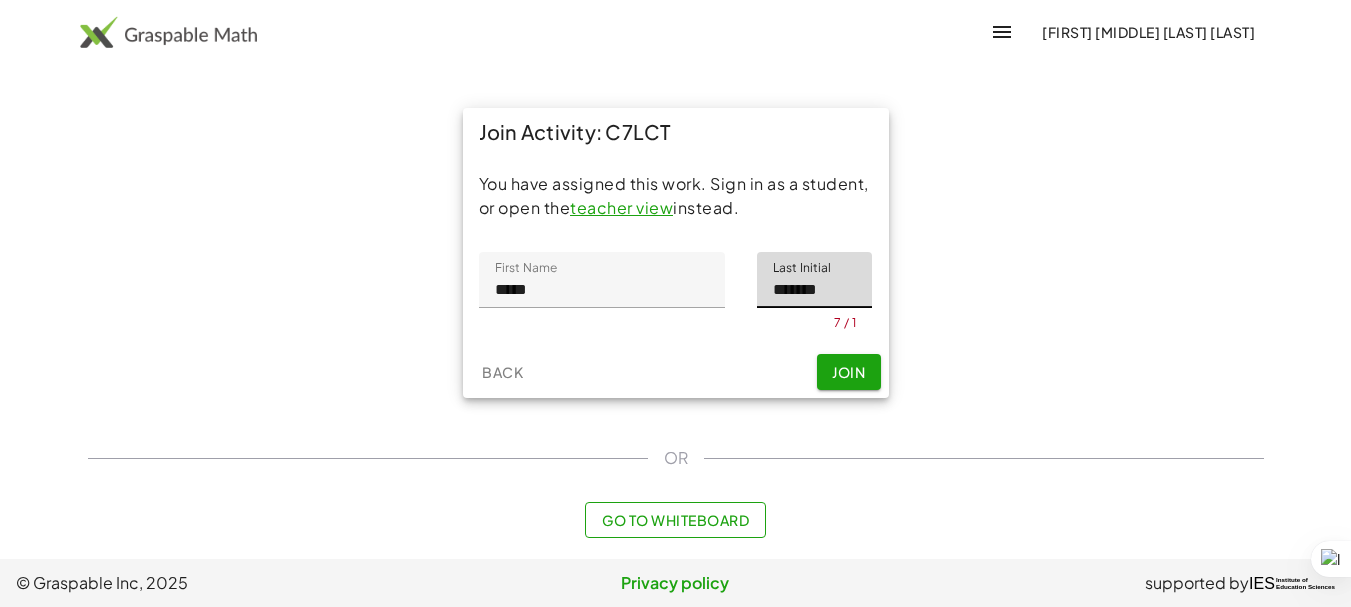 click on "Join Activity: C7LCT  You have assigned this work. Sign in as a student, or open the  teacher view  instead.  First Name First Name **** 5 / 20 Last Initial Last Initial ******* 7 / 1 Back  Join" at bounding box center (676, 253) 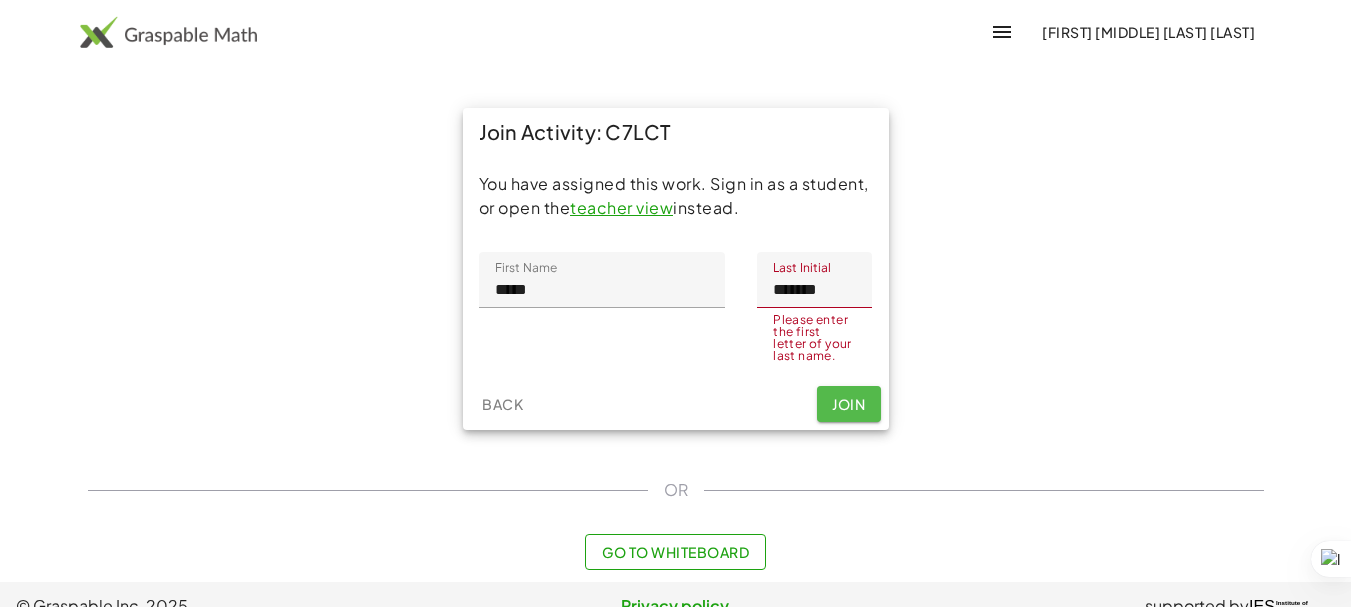 click on "Join" 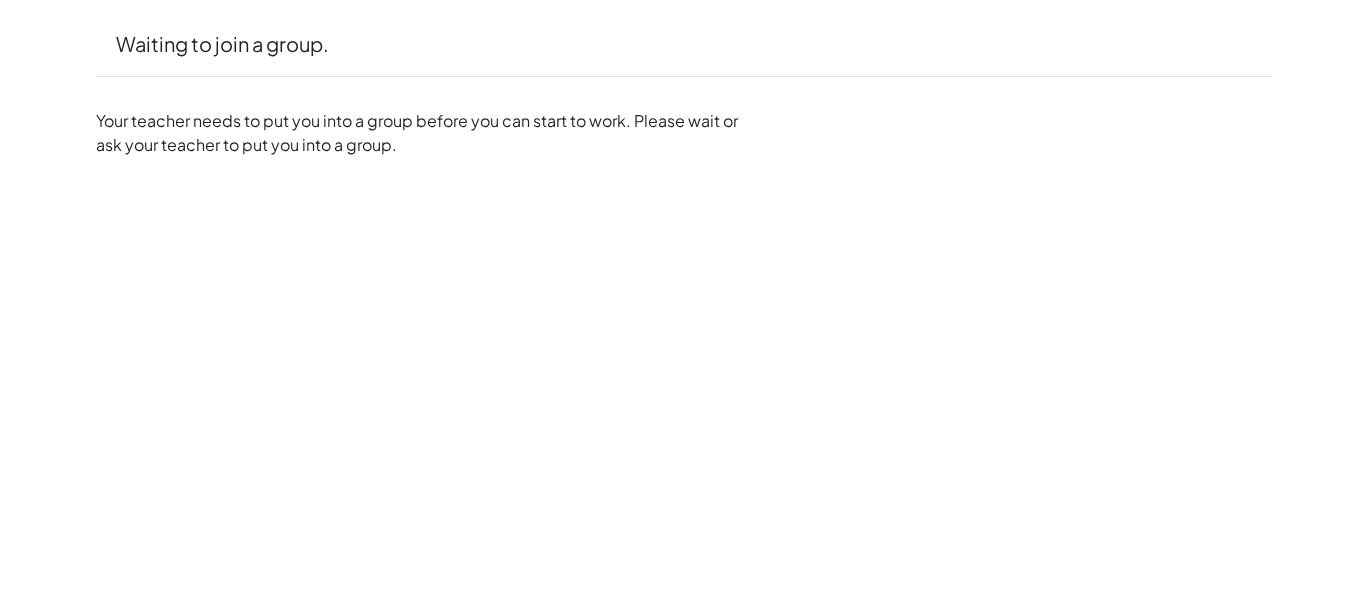scroll, scrollTop: 0, scrollLeft: 0, axis: both 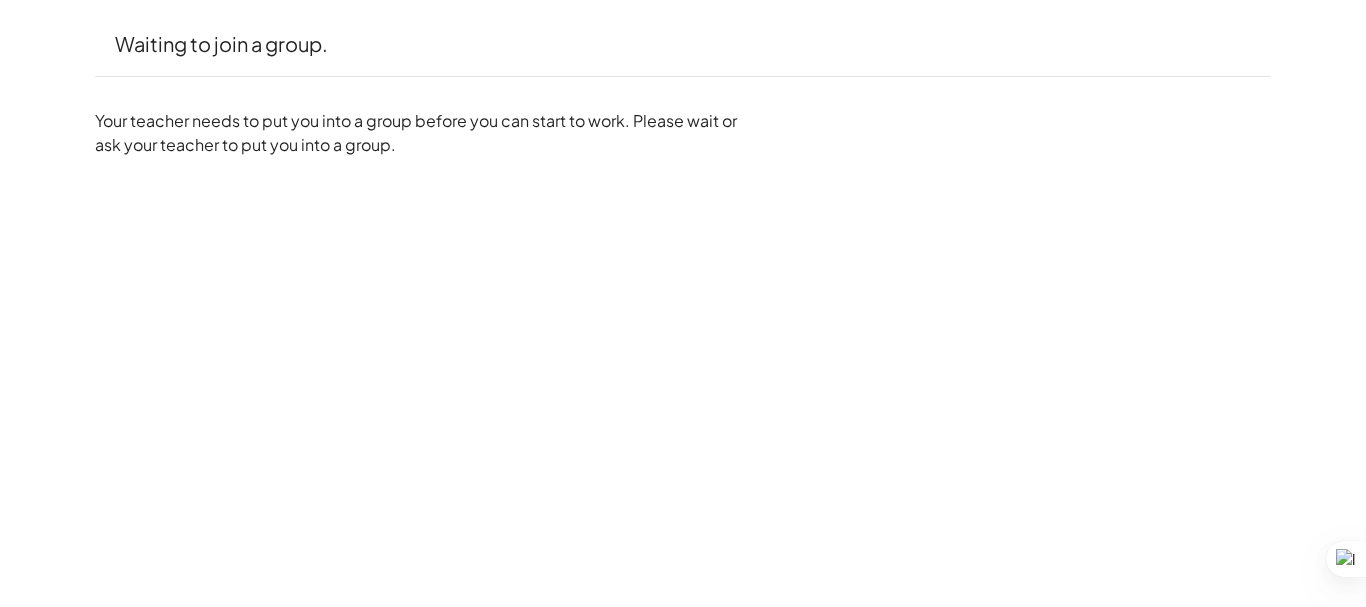 click on "Waiting to join a group.  Your teacher needs to put you into a group before you can start to work. Please wait or ask your teacher to put you into a group." 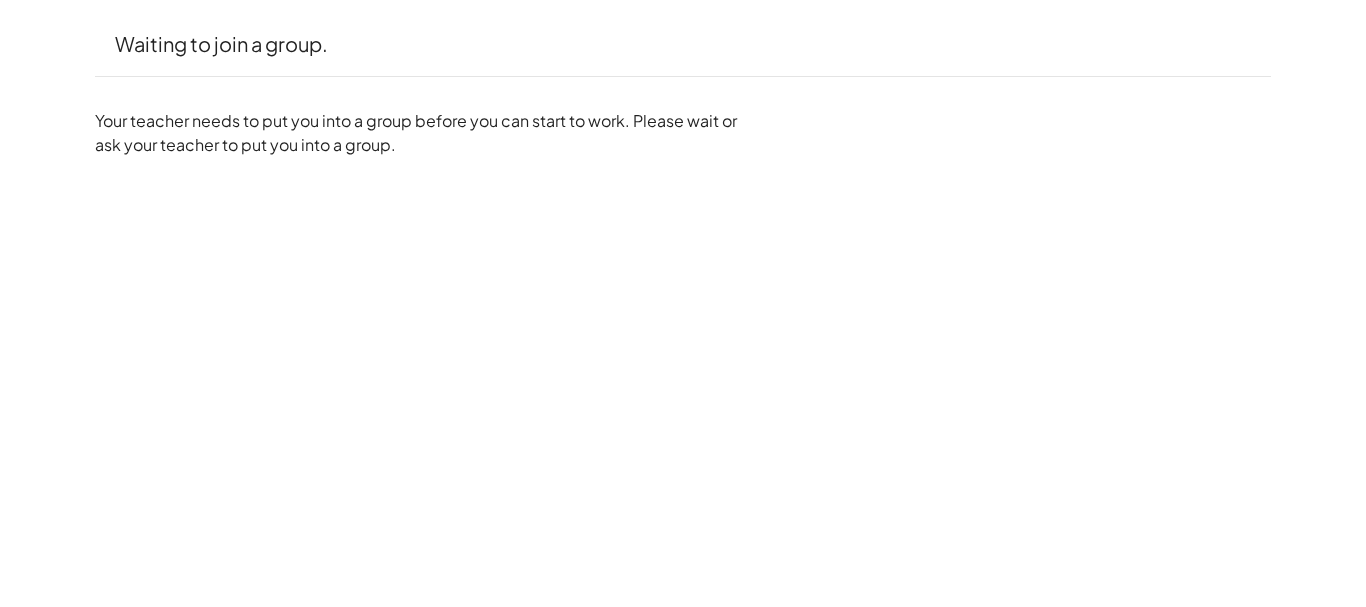 scroll, scrollTop: 0, scrollLeft: 0, axis: both 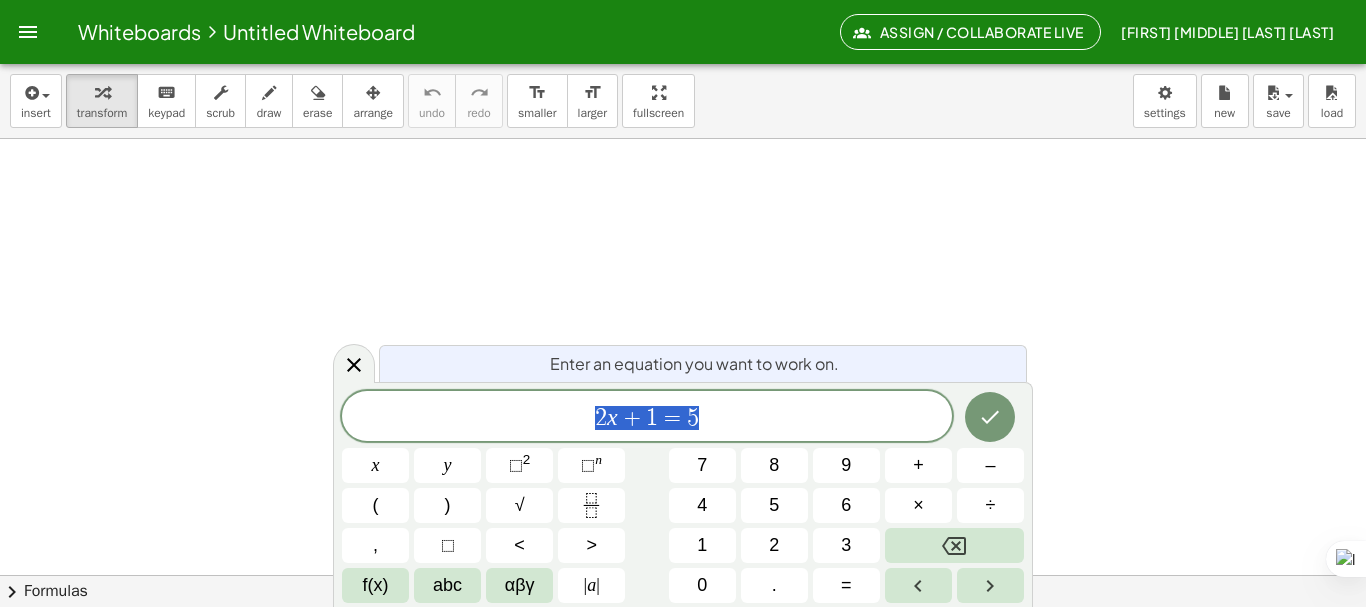 click at bounding box center (683, 639) 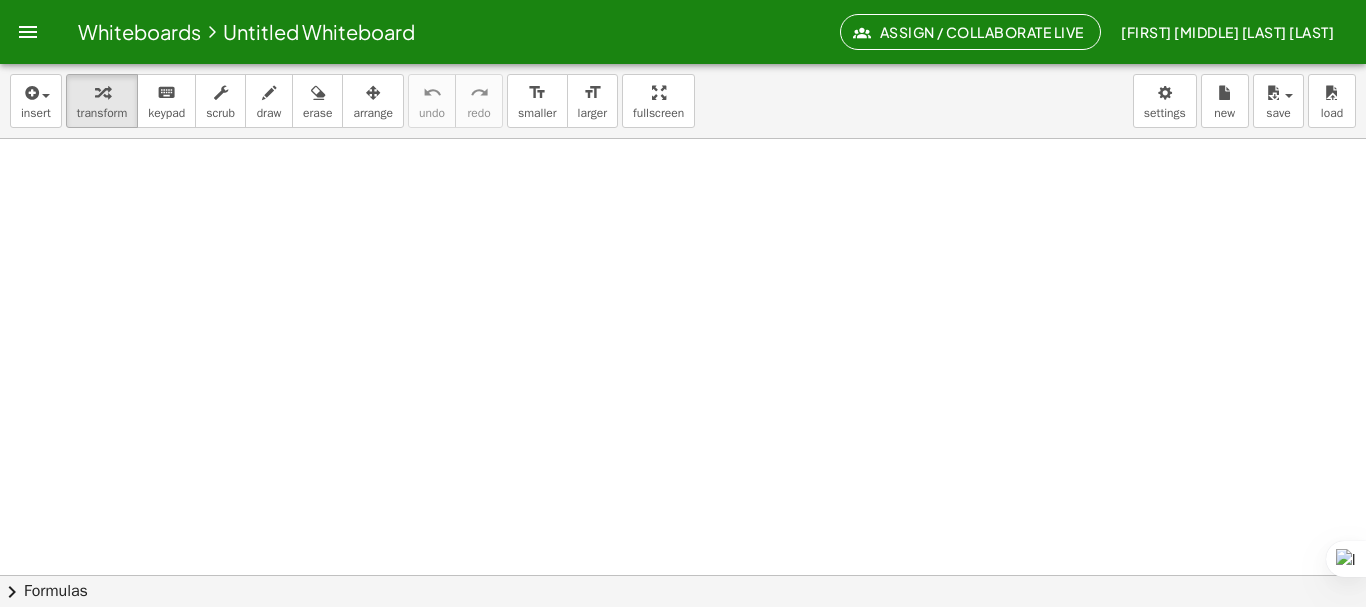 click at bounding box center (683, 639) 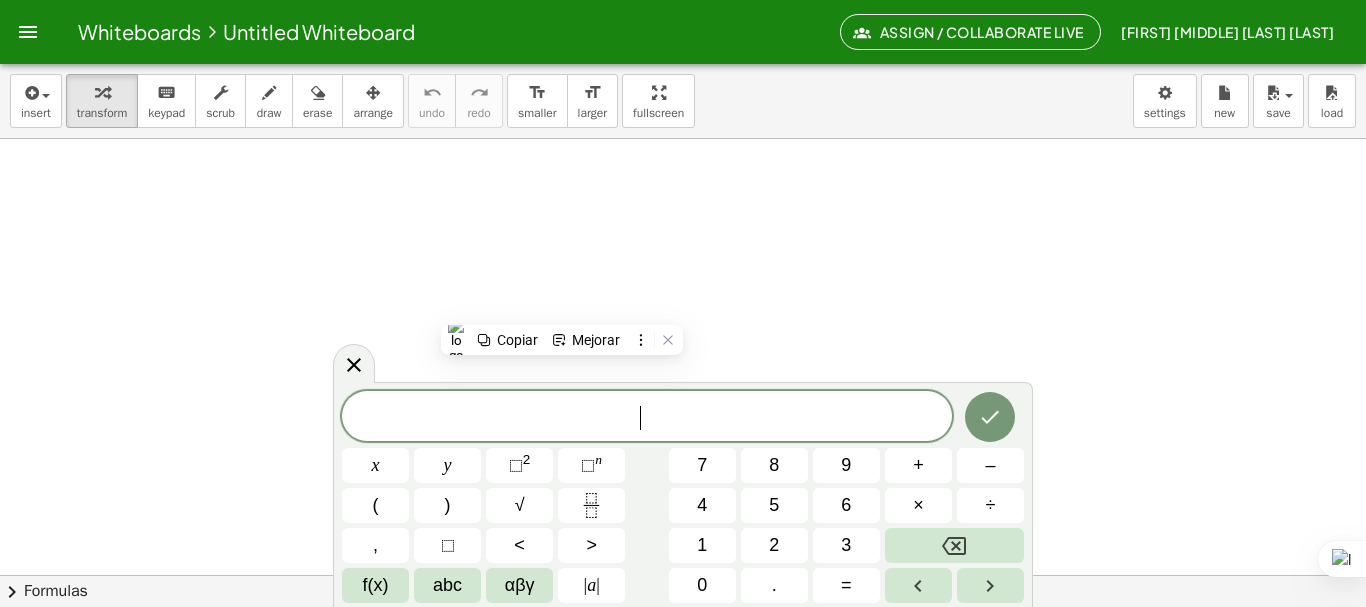 click at bounding box center [683, 639] 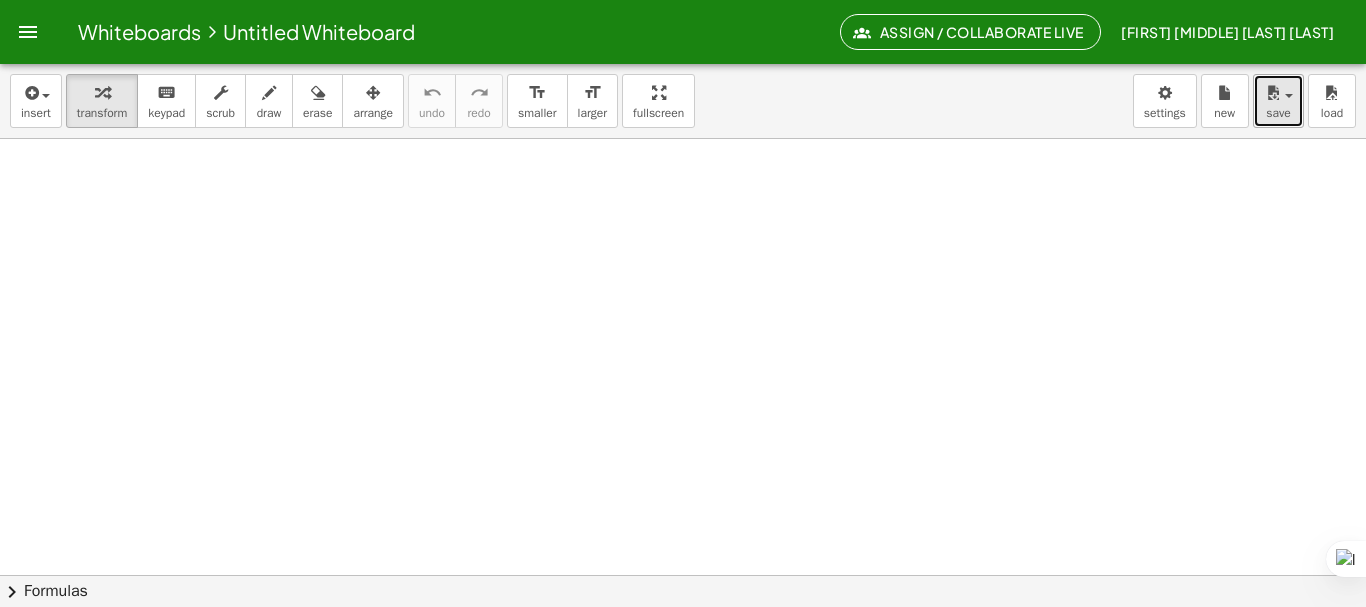 click at bounding box center (1273, 93) 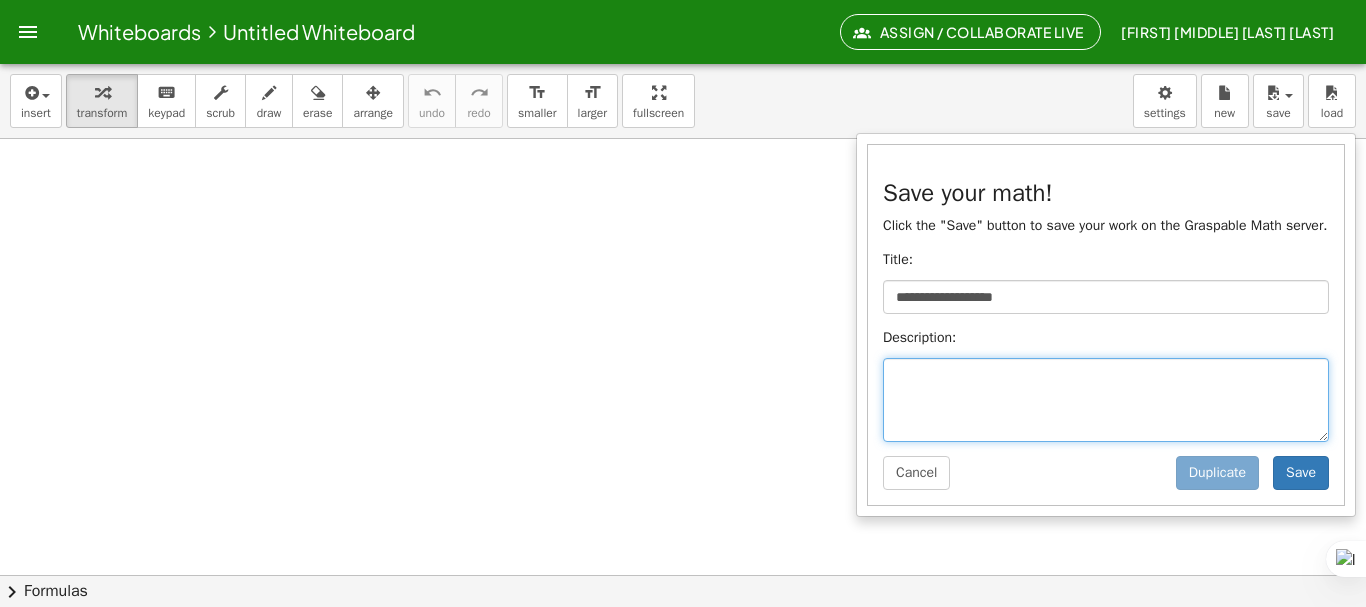click at bounding box center [1106, 400] 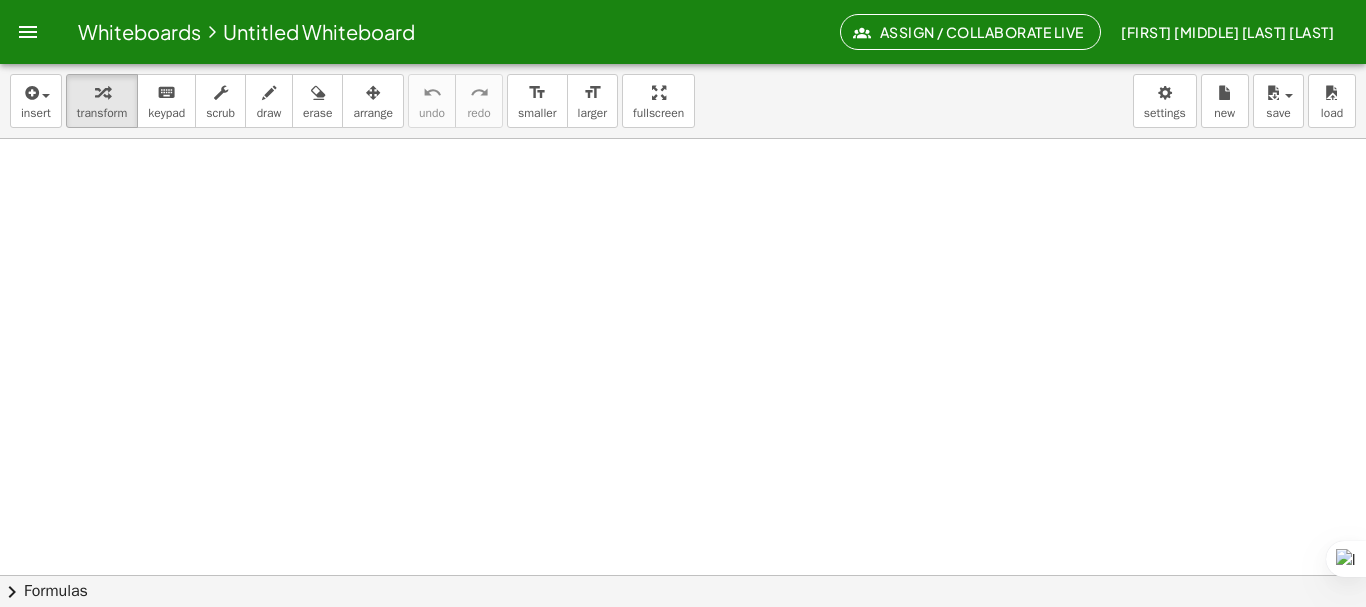 click at bounding box center (683, 639) 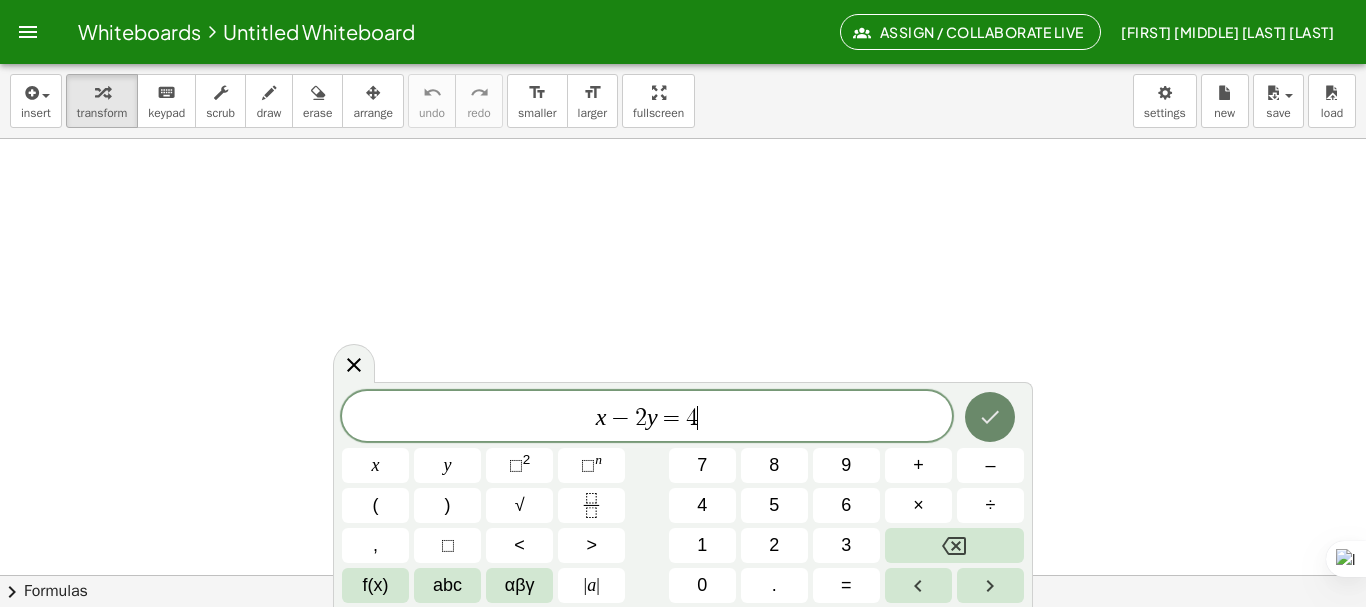 click at bounding box center (990, 417) 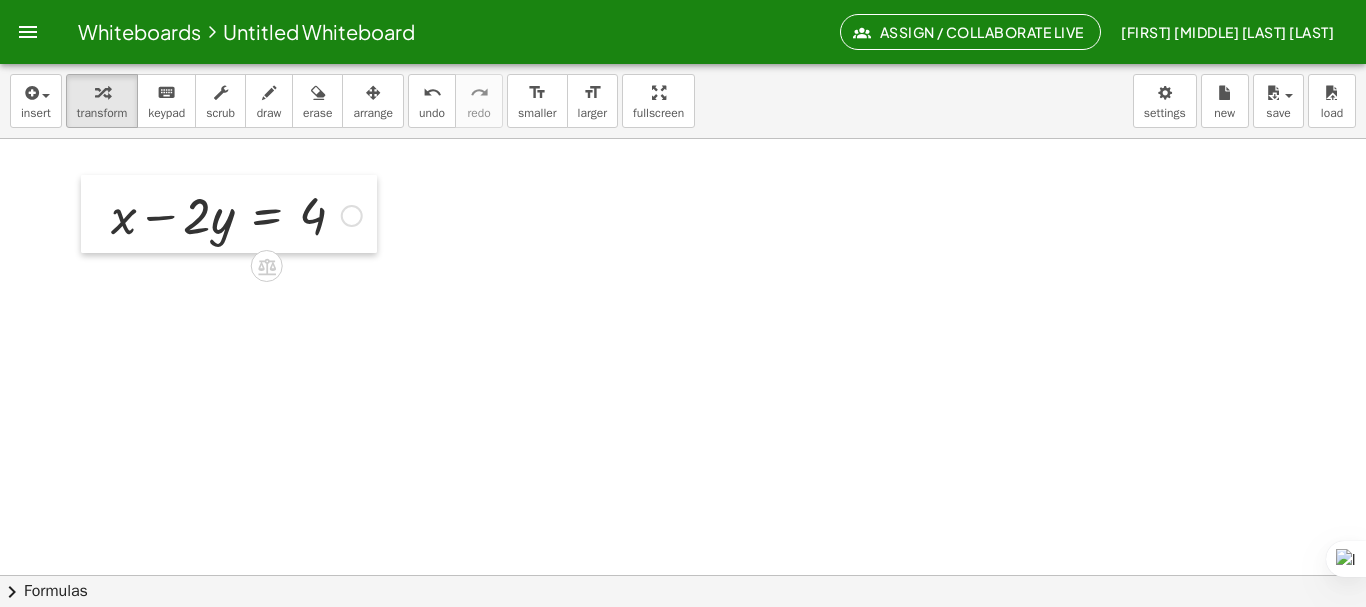 drag, startPoint x: 477, startPoint y: 236, endPoint x: 97, endPoint y: 195, distance: 382.20544 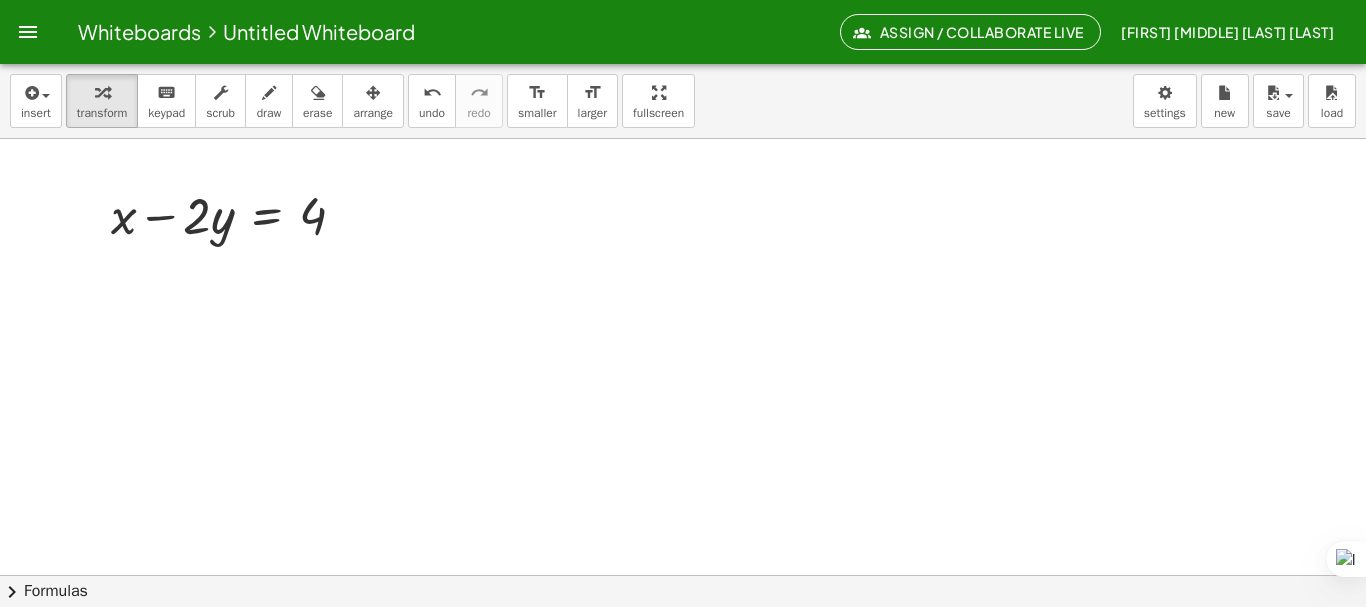 click at bounding box center (683, 639) 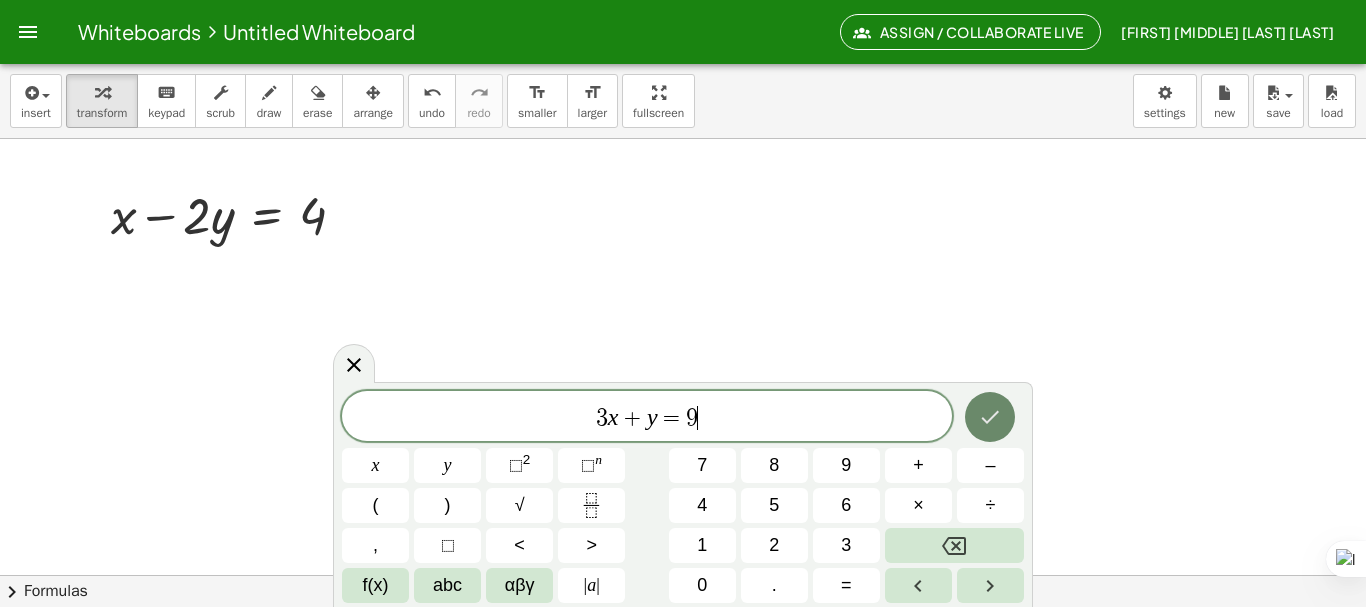 click 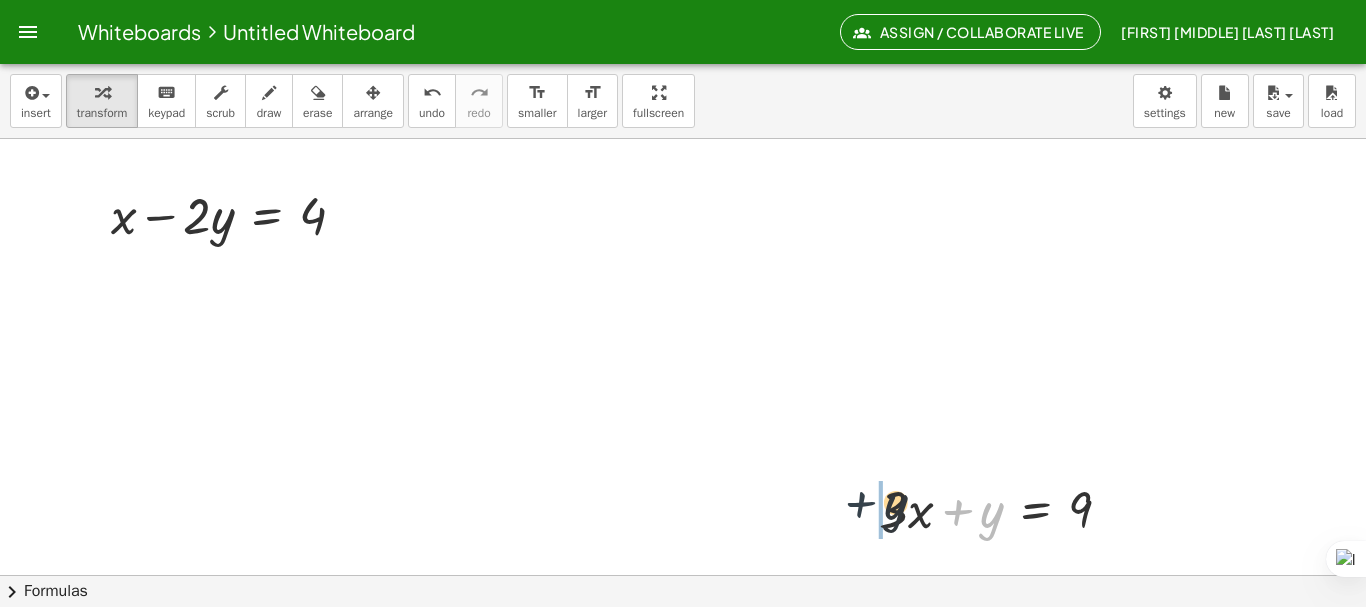 drag, startPoint x: 960, startPoint y: 522, endPoint x: 858, endPoint y: 514, distance: 102.31325 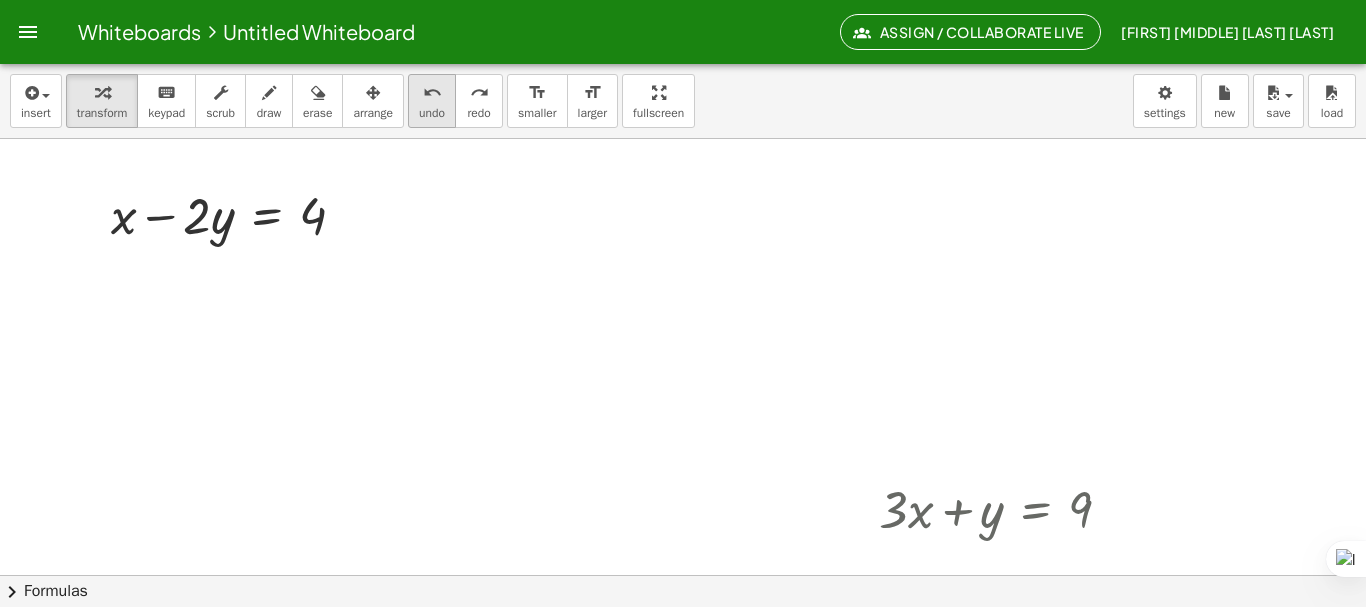 click on "undo undo" at bounding box center (432, 101) 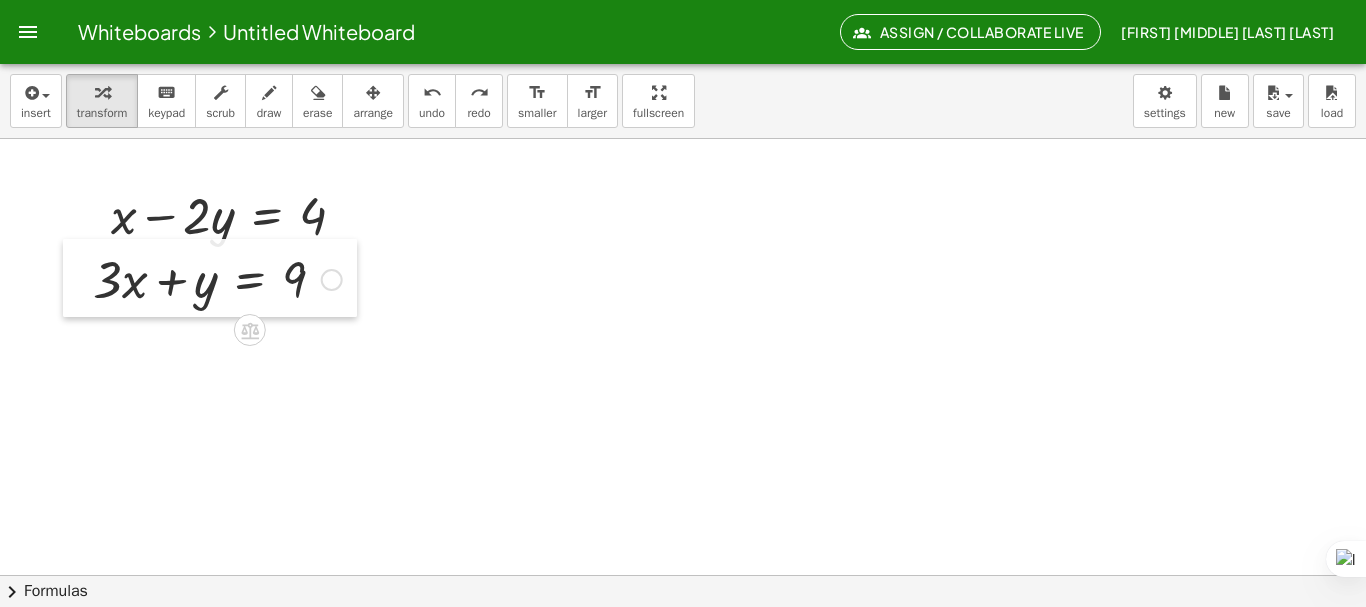 drag, startPoint x: 874, startPoint y: 486, endPoint x: 89, endPoint y: 257, distance: 817.72 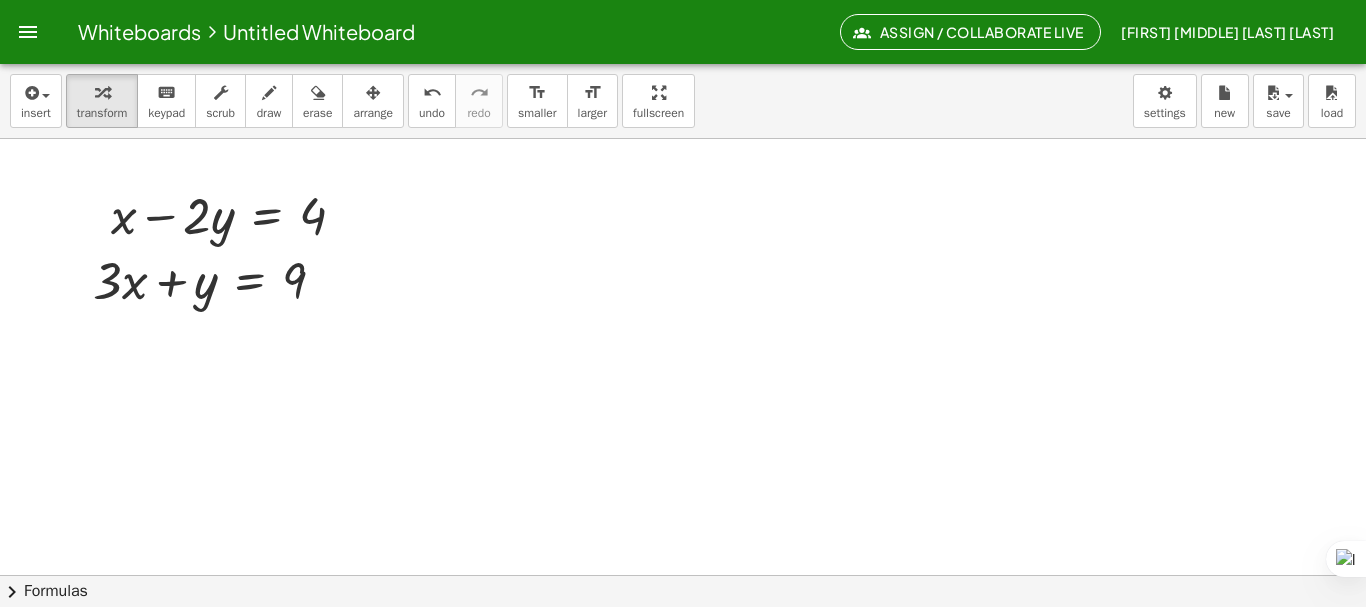 click at bounding box center (683, 639) 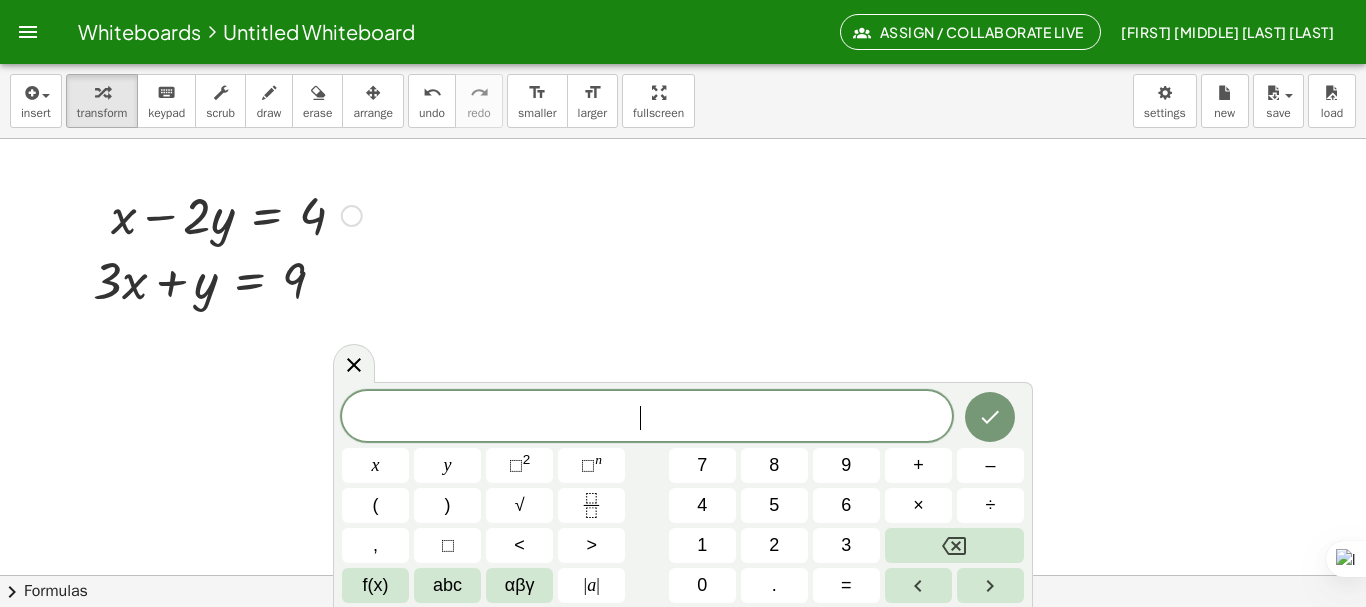 click at bounding box center (236, 214) 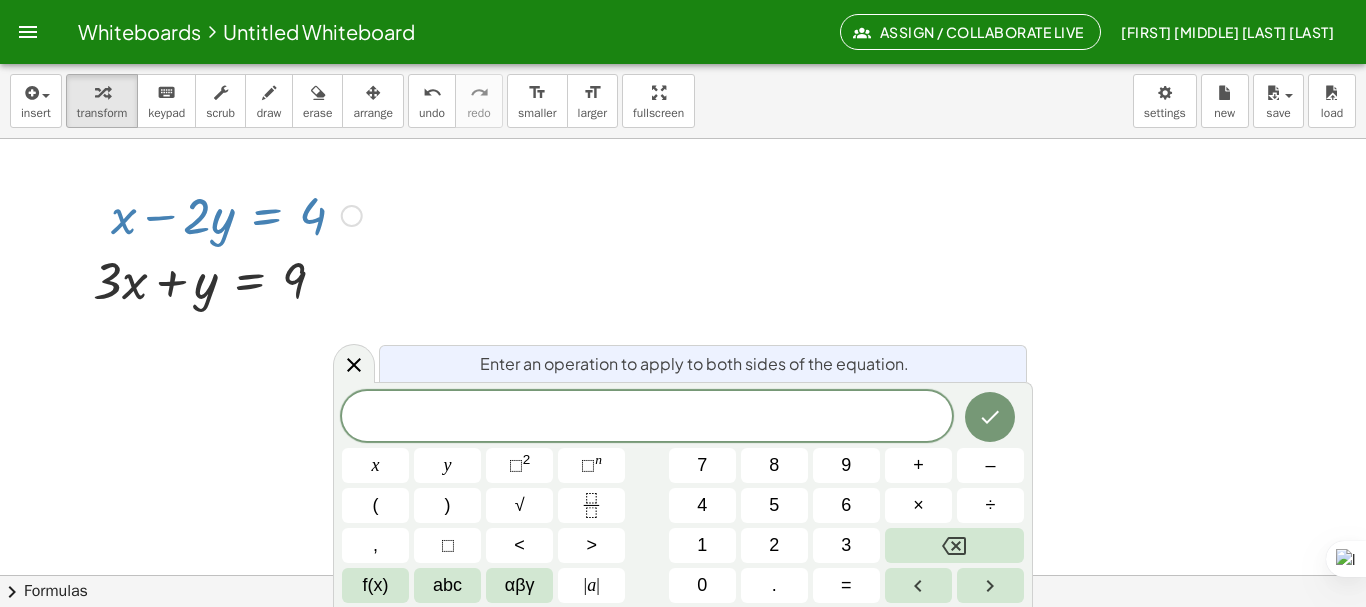 click at bounding box center (683, 639) 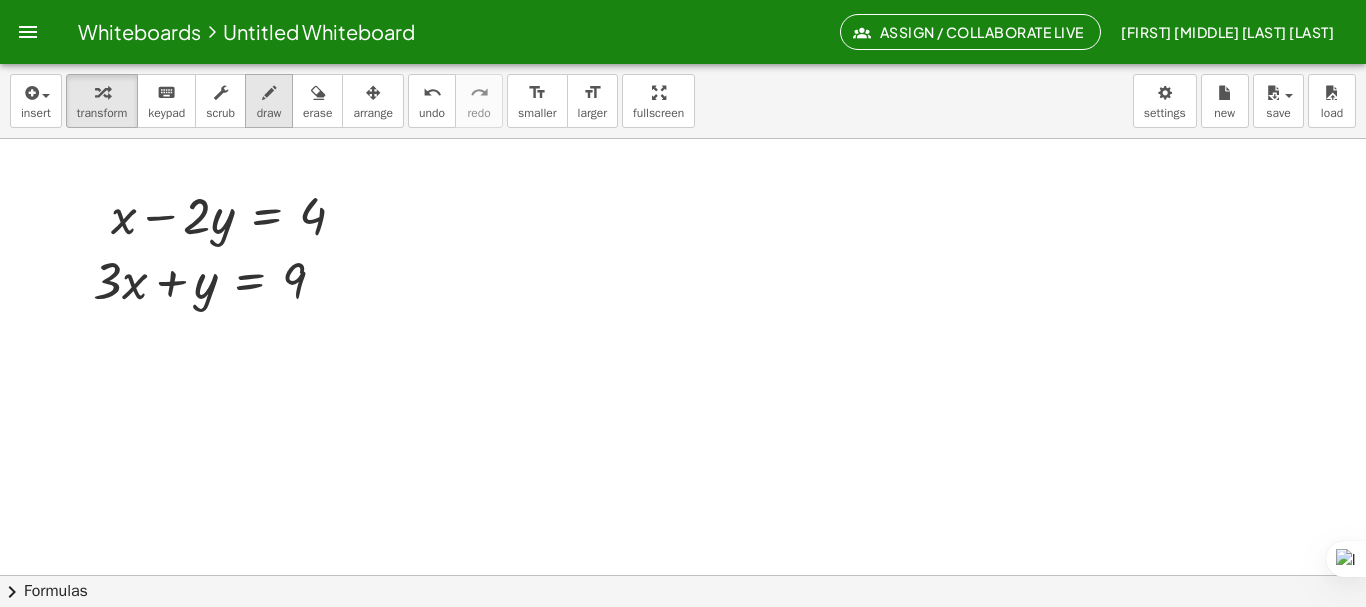 click on "draw" at bounding box center [269, 113] 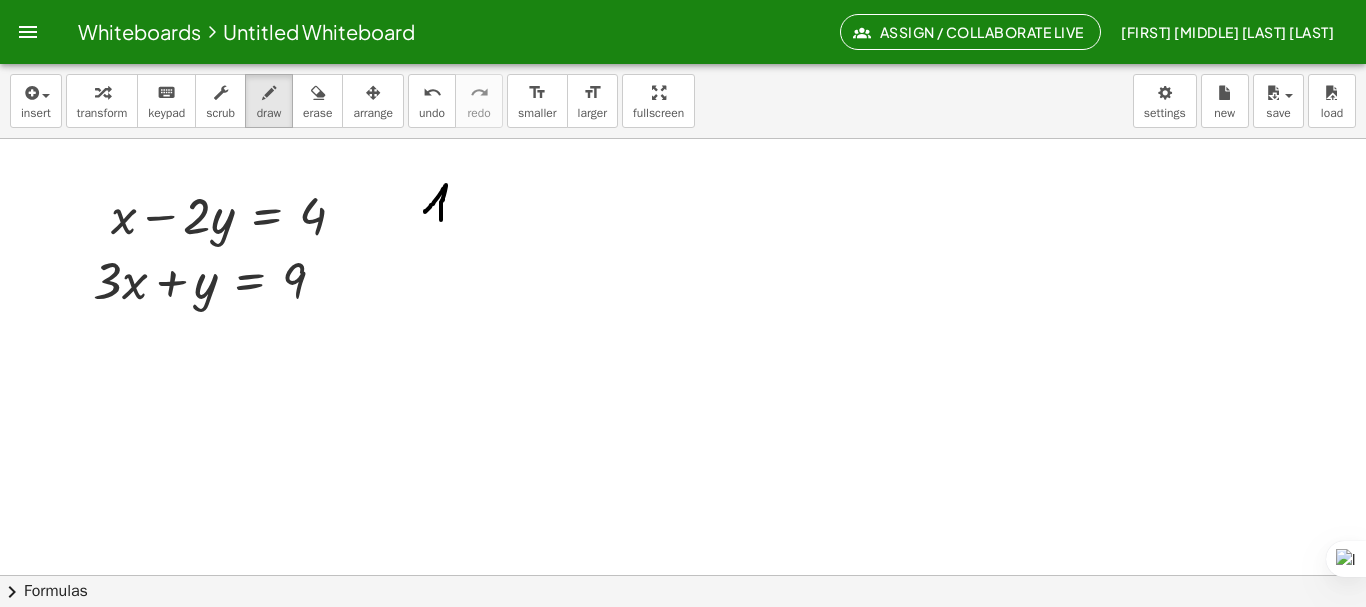 drag, startPoint x: 425, startPoint y: 212, endPoint x: 441, endPoint y: 221, distance: 18.35756 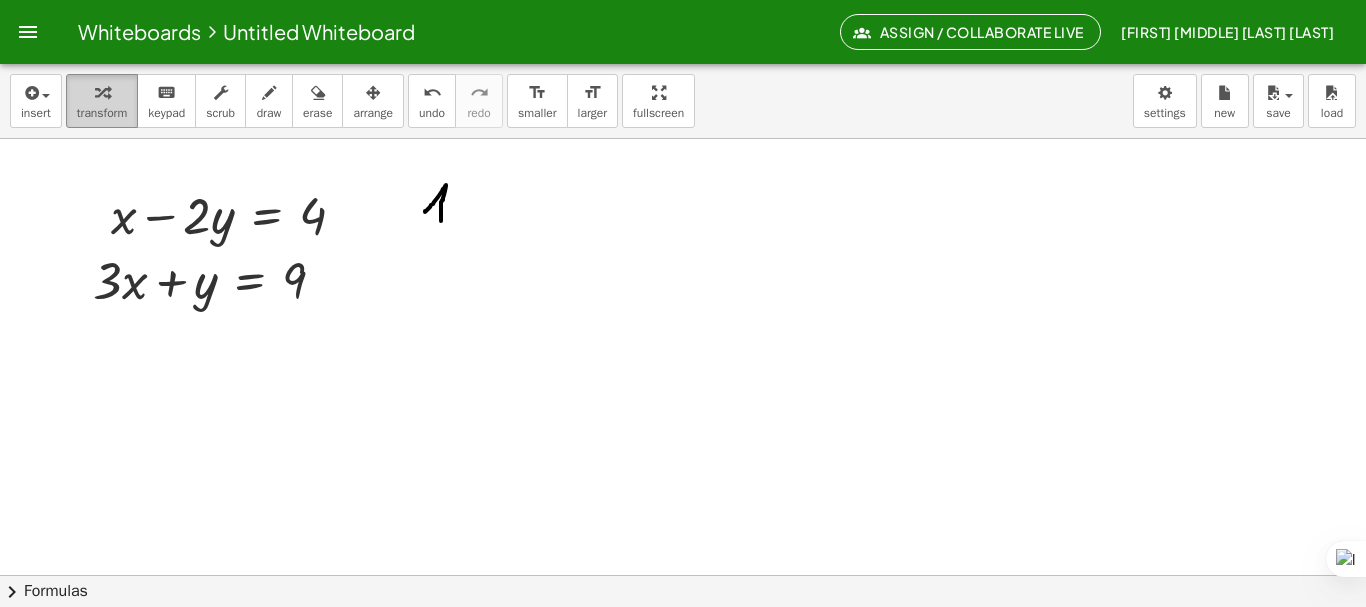 click at bounding box center [102, 92] 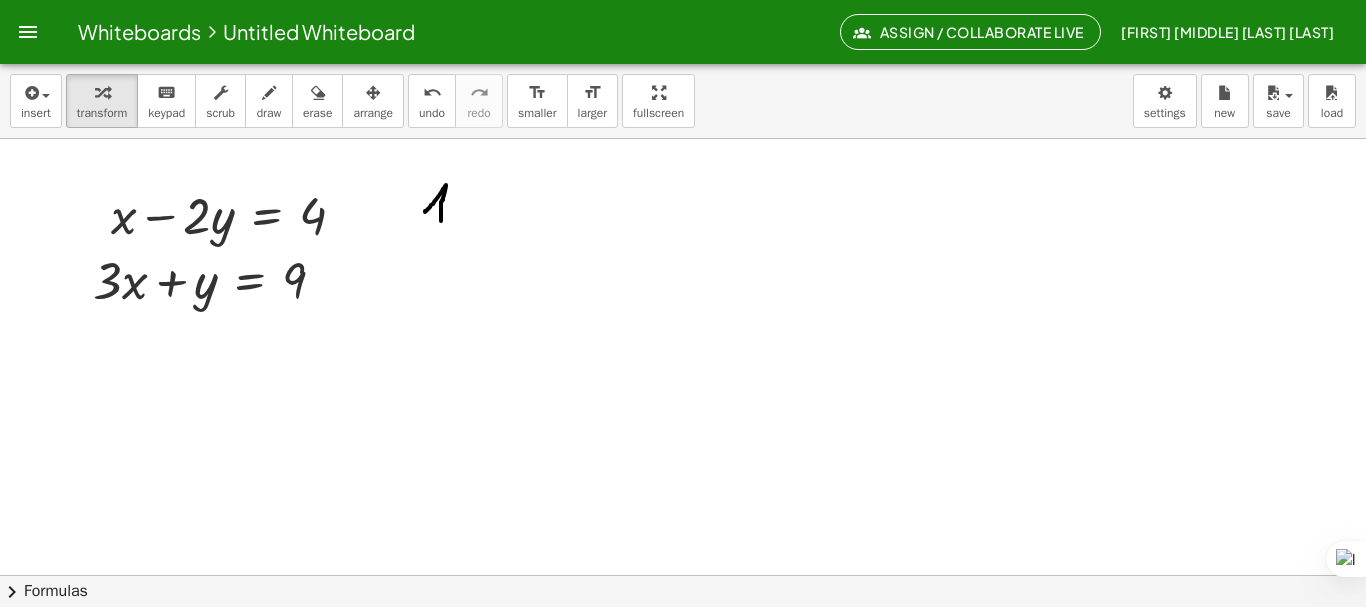 click at bounding box center [683, 639] 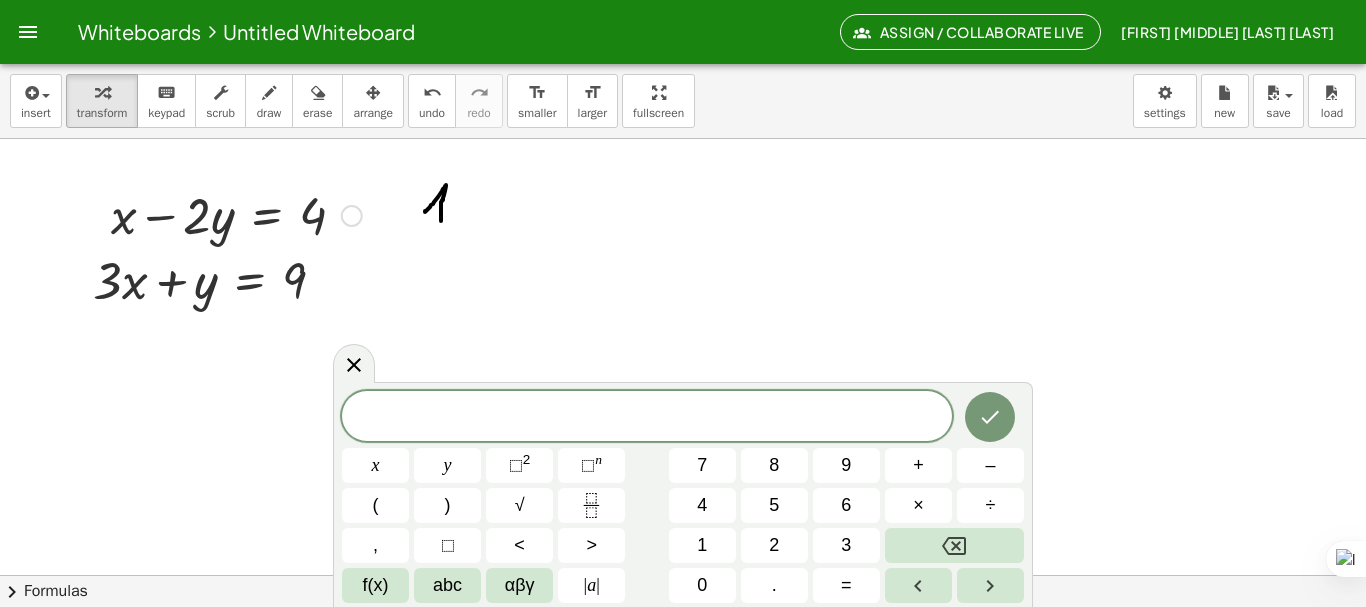 click at bounding box center (236, 214) 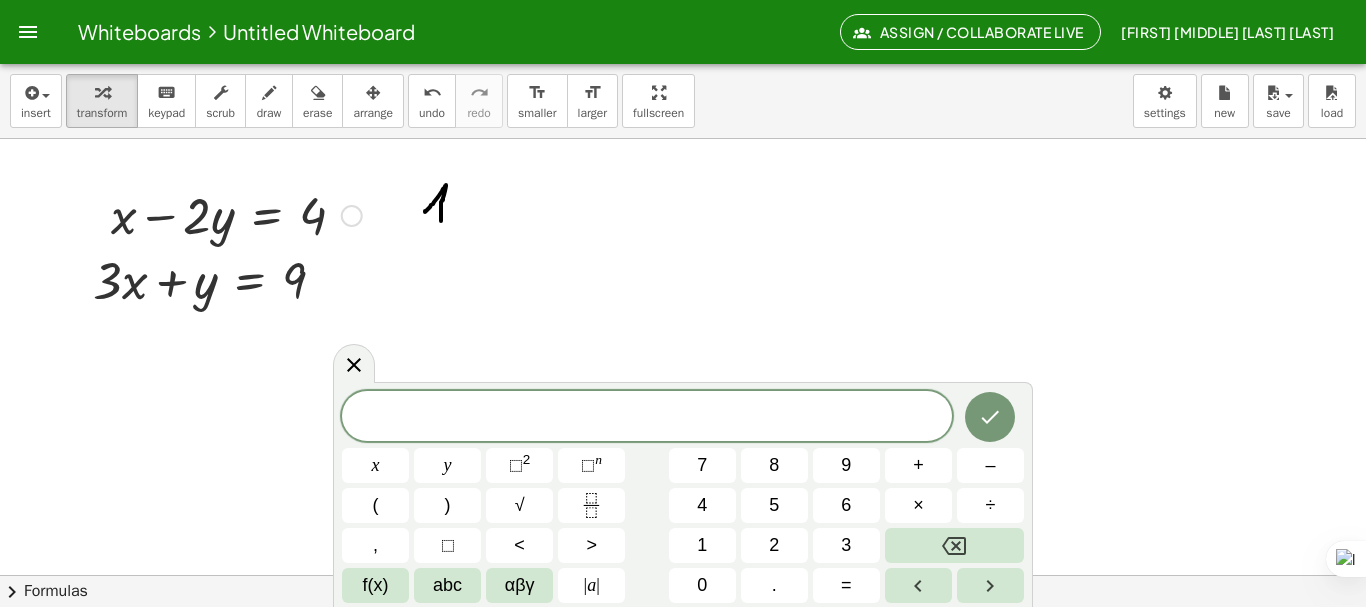 click at bounding box center [236, 214] 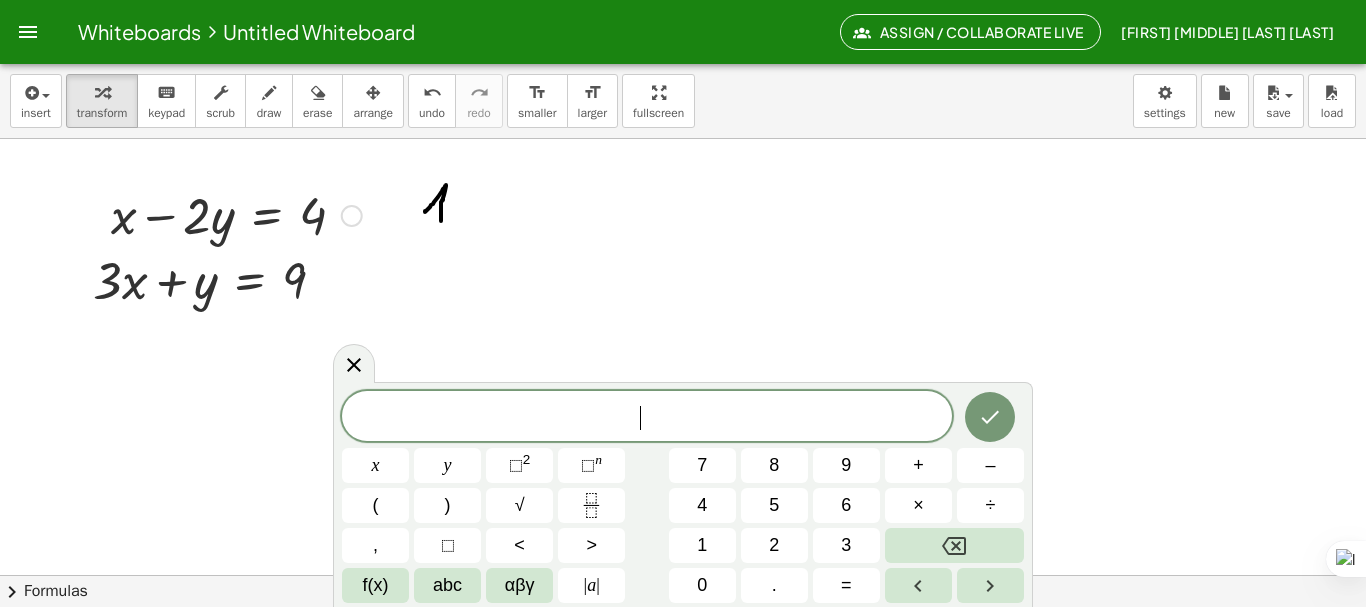 click at bounding box center (236, 214) 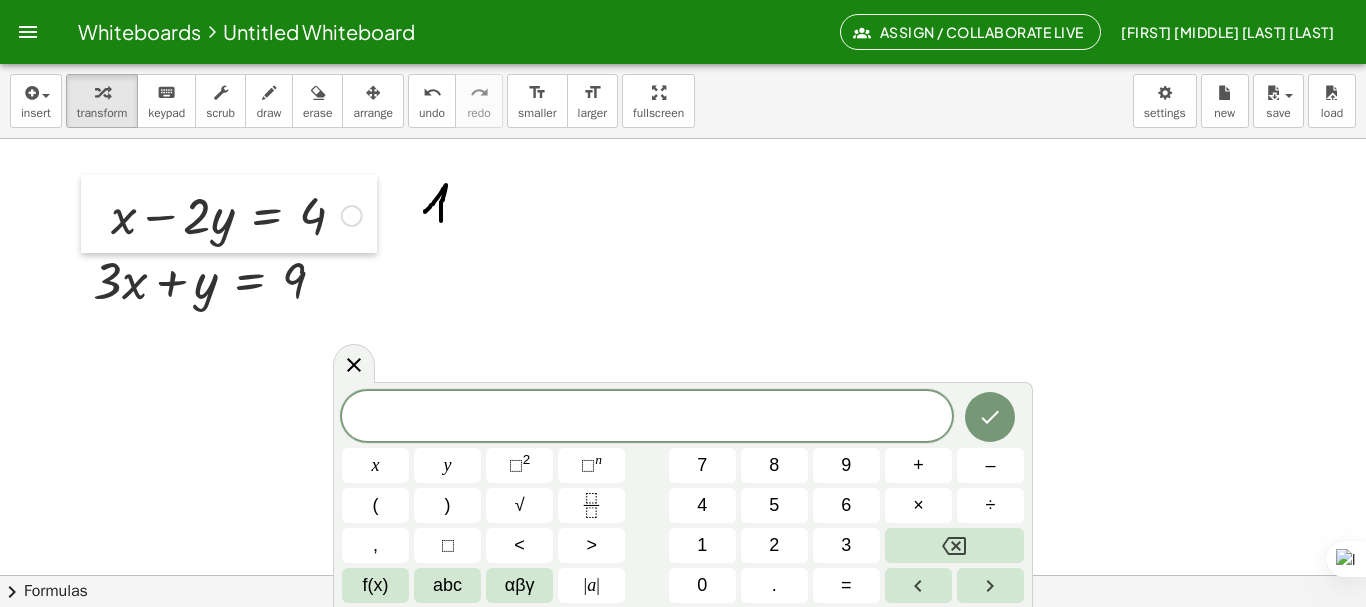 click at bounding box center [96, 214] 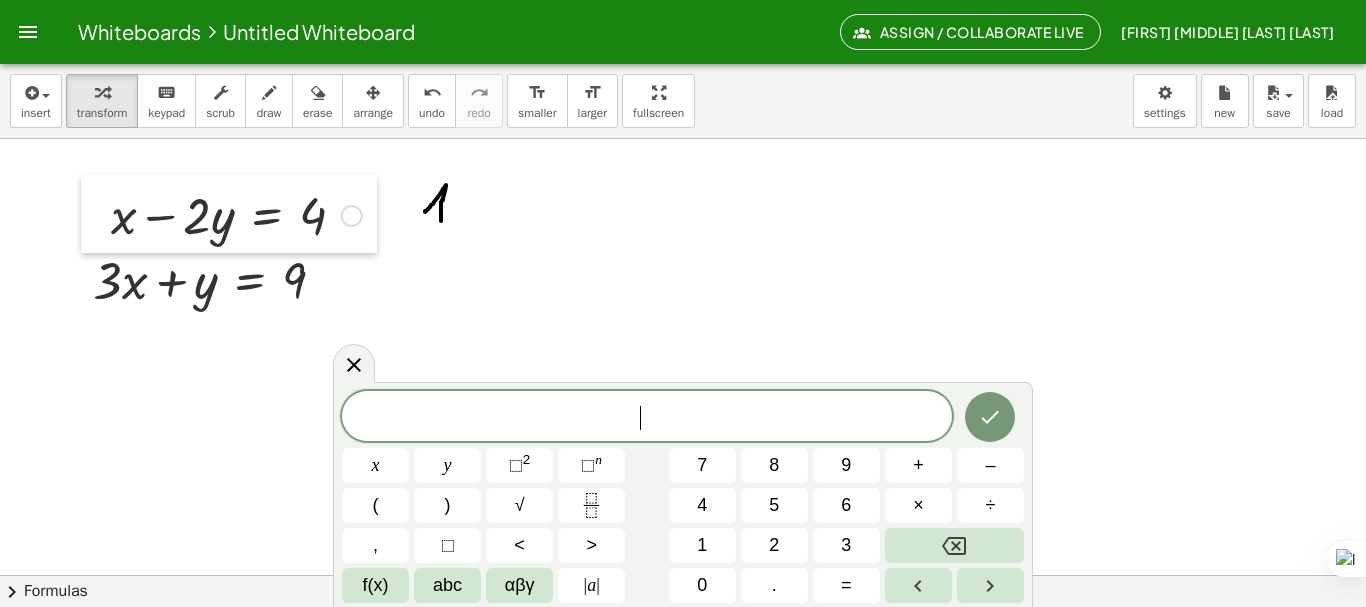 click at bounding box center (96, 214) 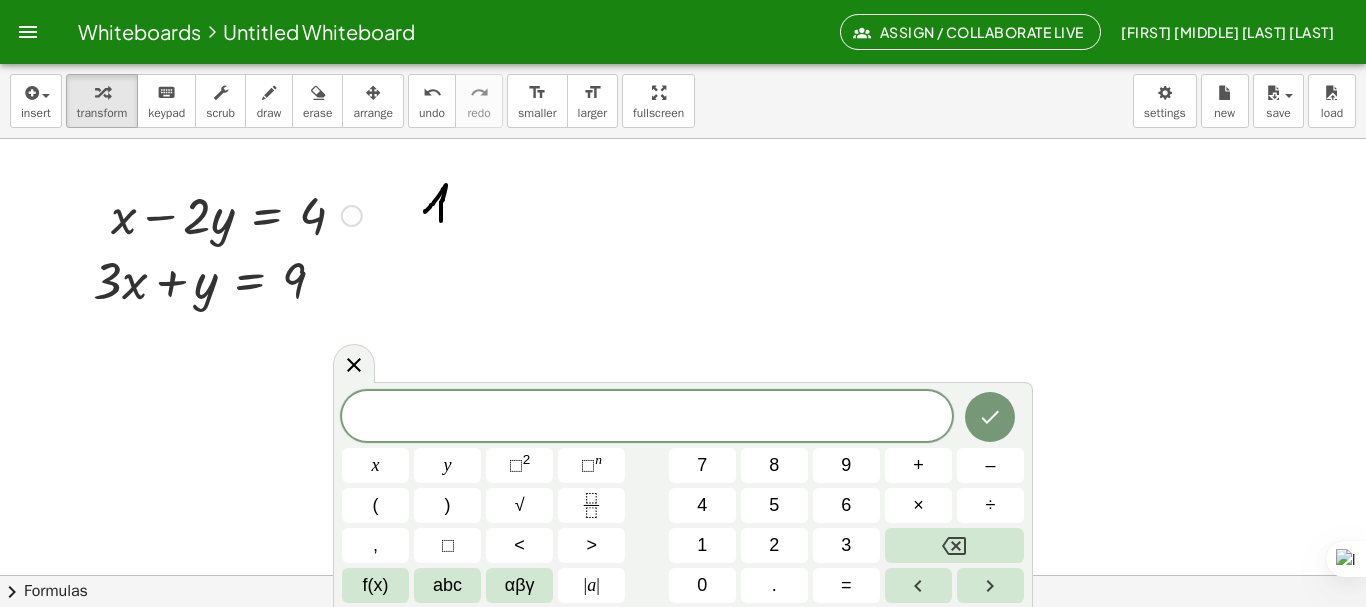 drag, startPoint x: 440, startPoint y: 232, endPoint x: 570, endPoint y: 246, distance: 130.75168 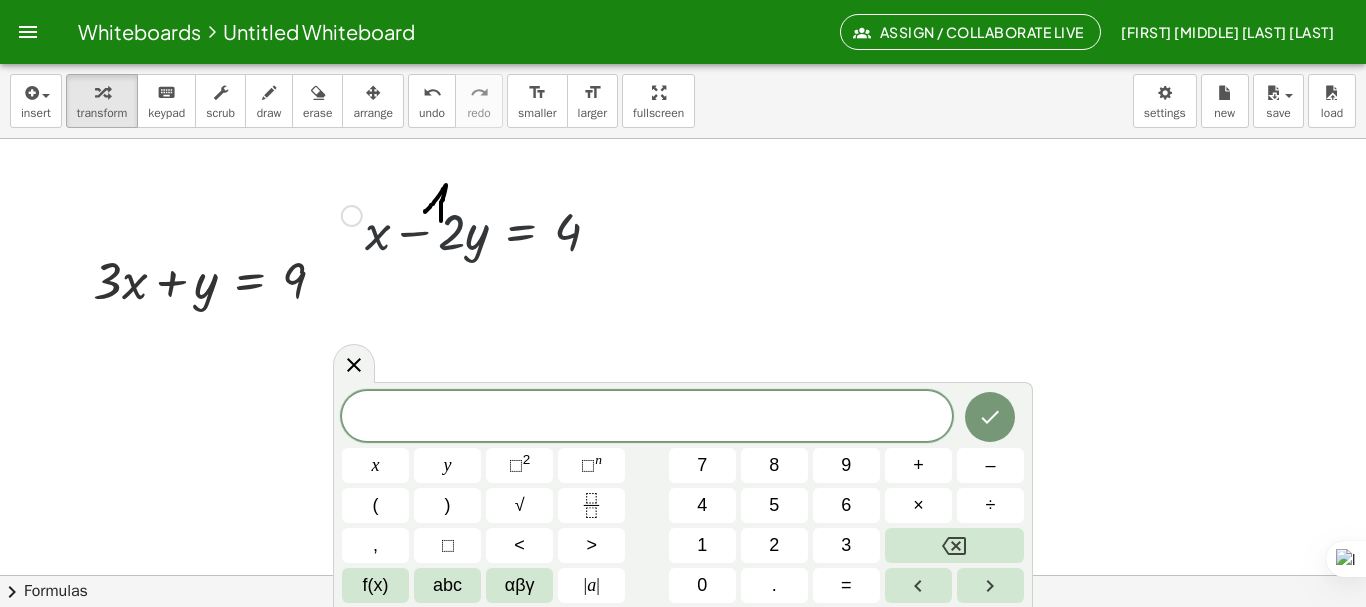 drag, startPoint x: 570, startPoint y: 246, endPoint x: 592, endPoint y: 245, distance: 22.022715 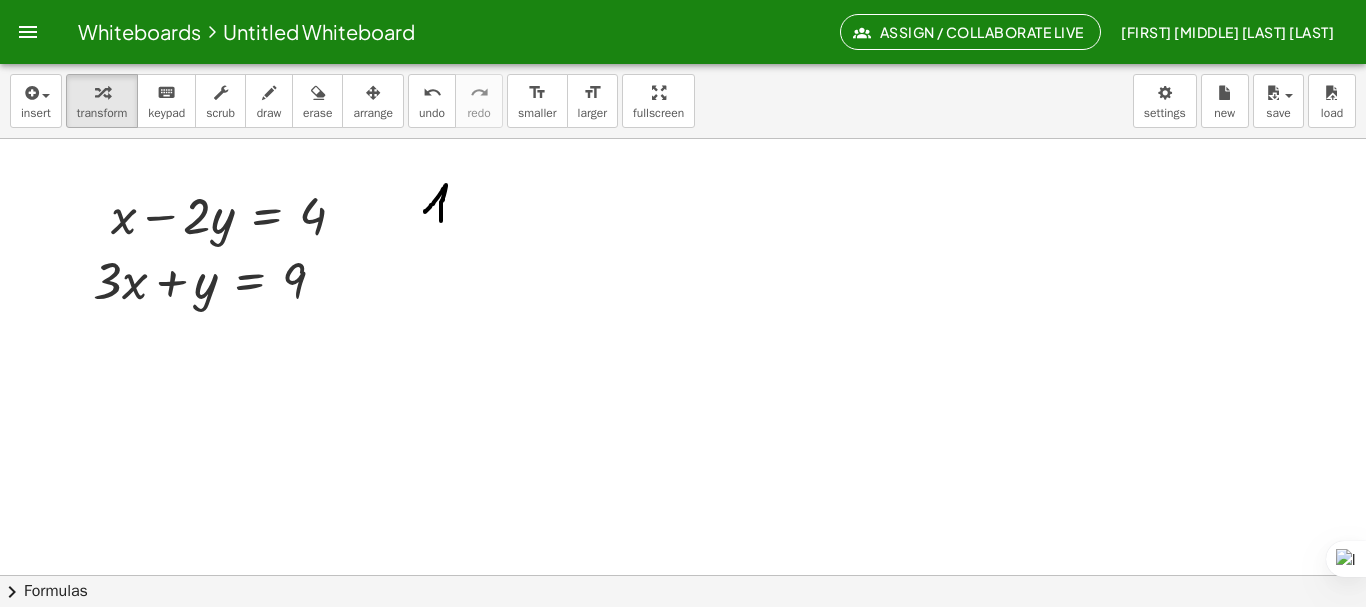 drag, startPoint x: 719, startPoint y: 277, endPoint x: 772, endPoint y: 257, distance: 56.648037 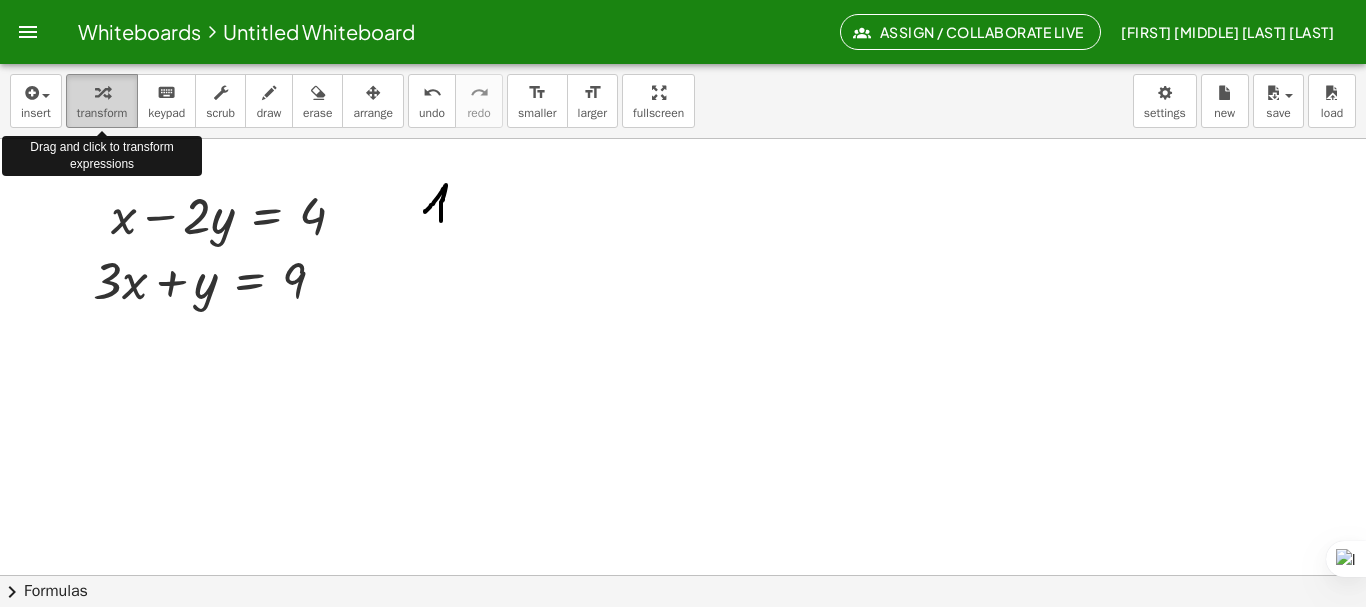 click on "transform" at bounding box center (102, 113) 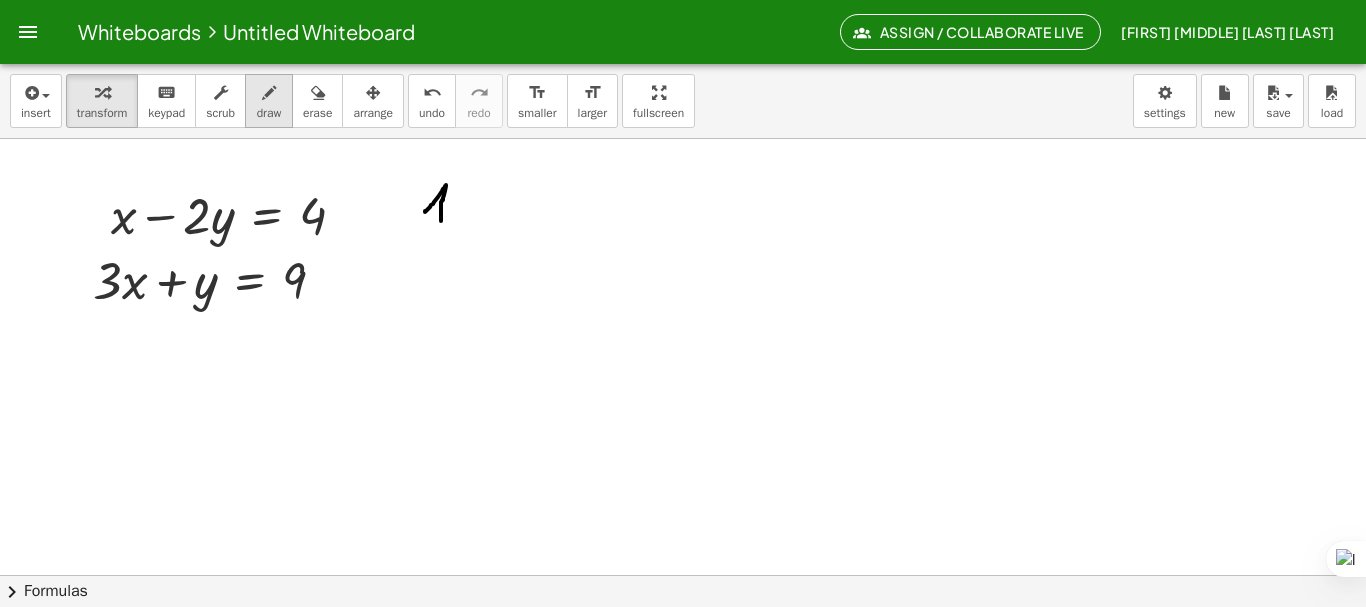 click on "draw" at bounding box center (269, 113) 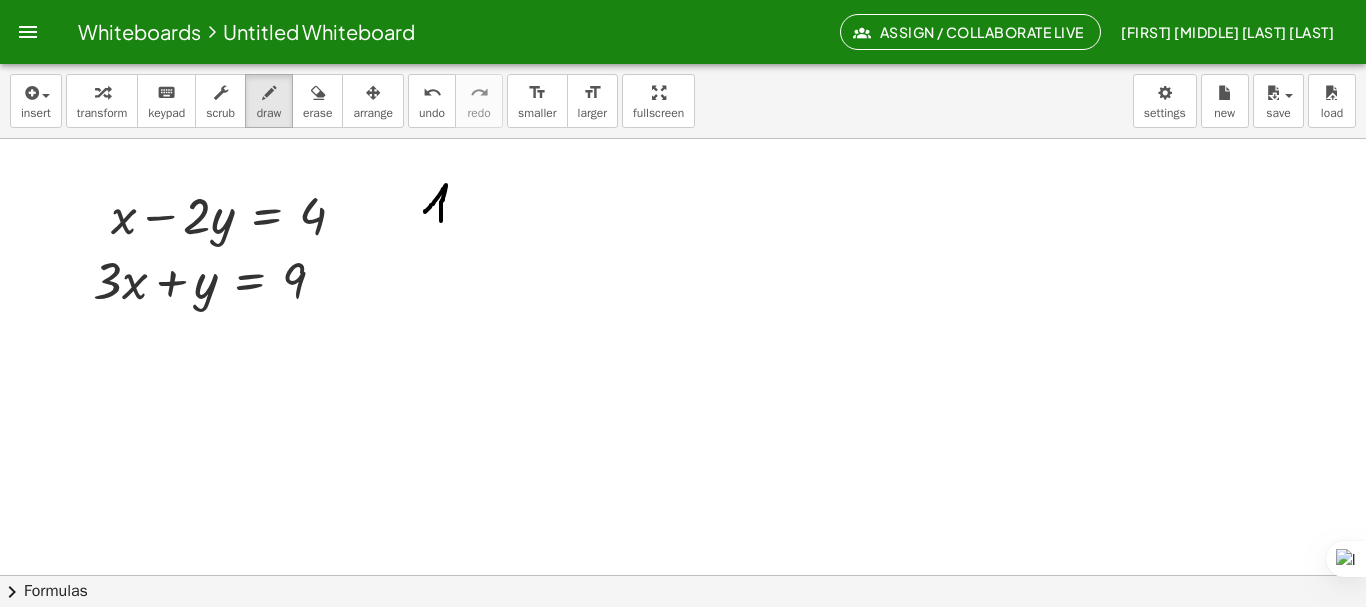 click at bounding box center [683, 639] 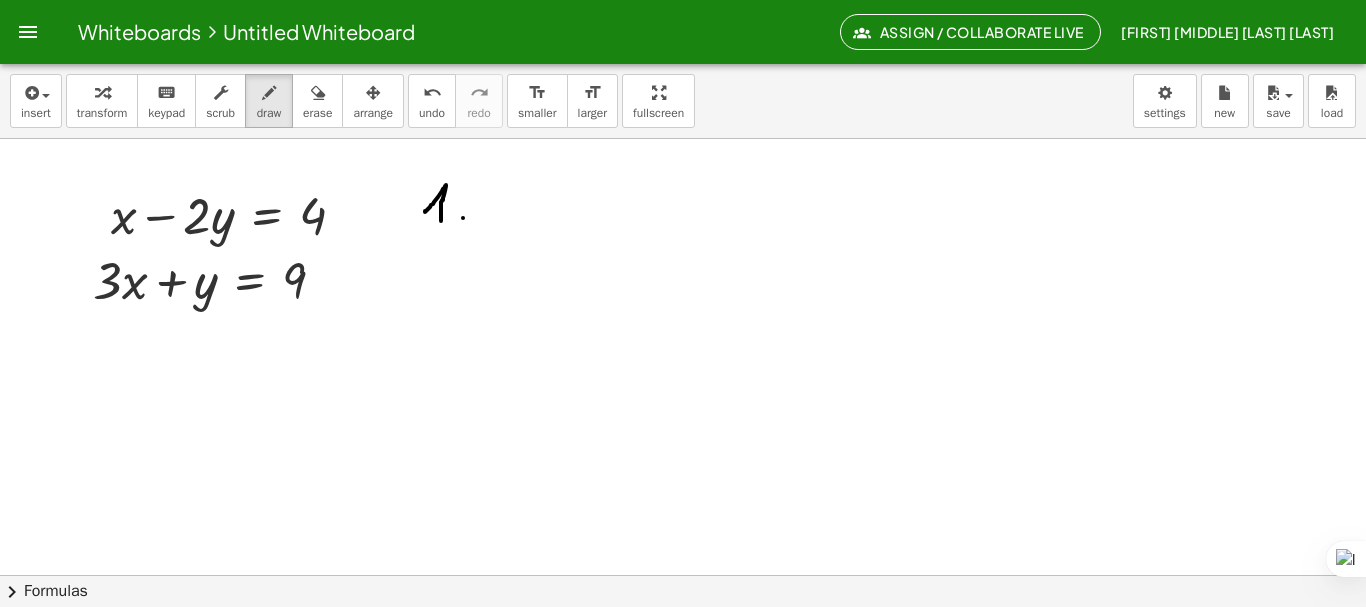 click on "Arrastra aquí para enviar a Sider Hola, ¿En qué puedo ayudarte hoy? Chat en Pantalla Completa Deep Research Mis Destacados Deja de generar Digital Whiteboard | Graspable Math Activities Resumir
Claude 3.5 Haiku No plugins Pensar (R1) Buscar Presione  Enter  para enviar   27 Actualización con 35% de DESCUENTO Charlar Escribir Más" at bounding box center (1365, 303) 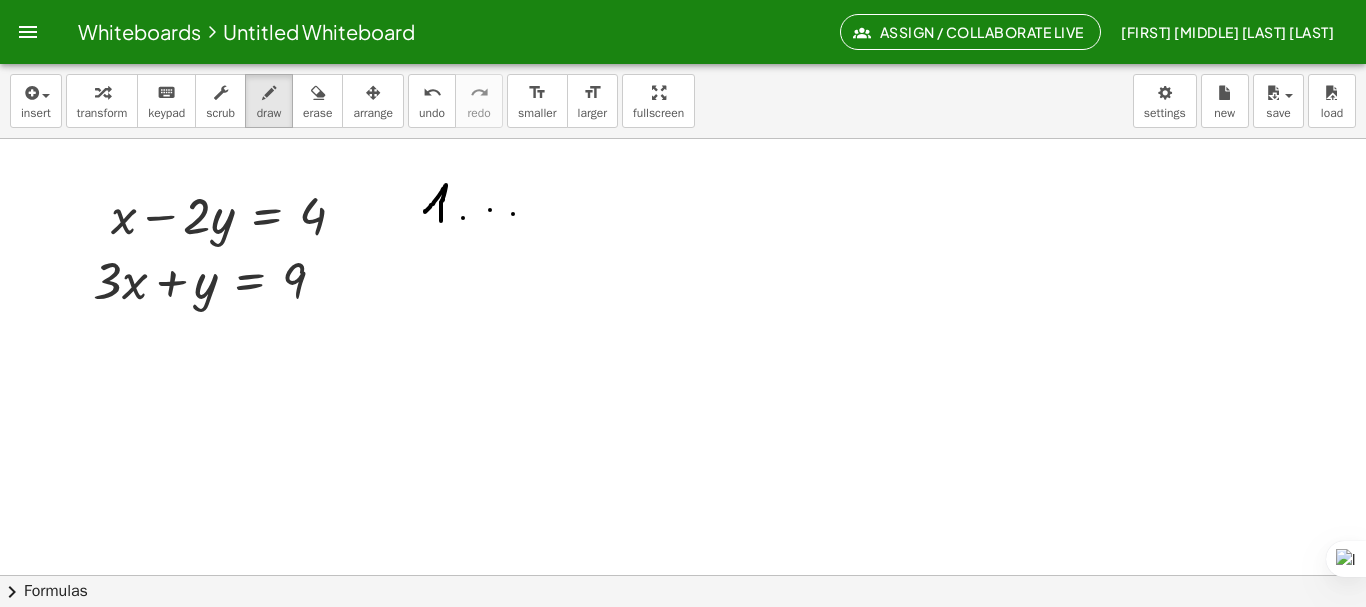 click at bounding box center [683, 639] 